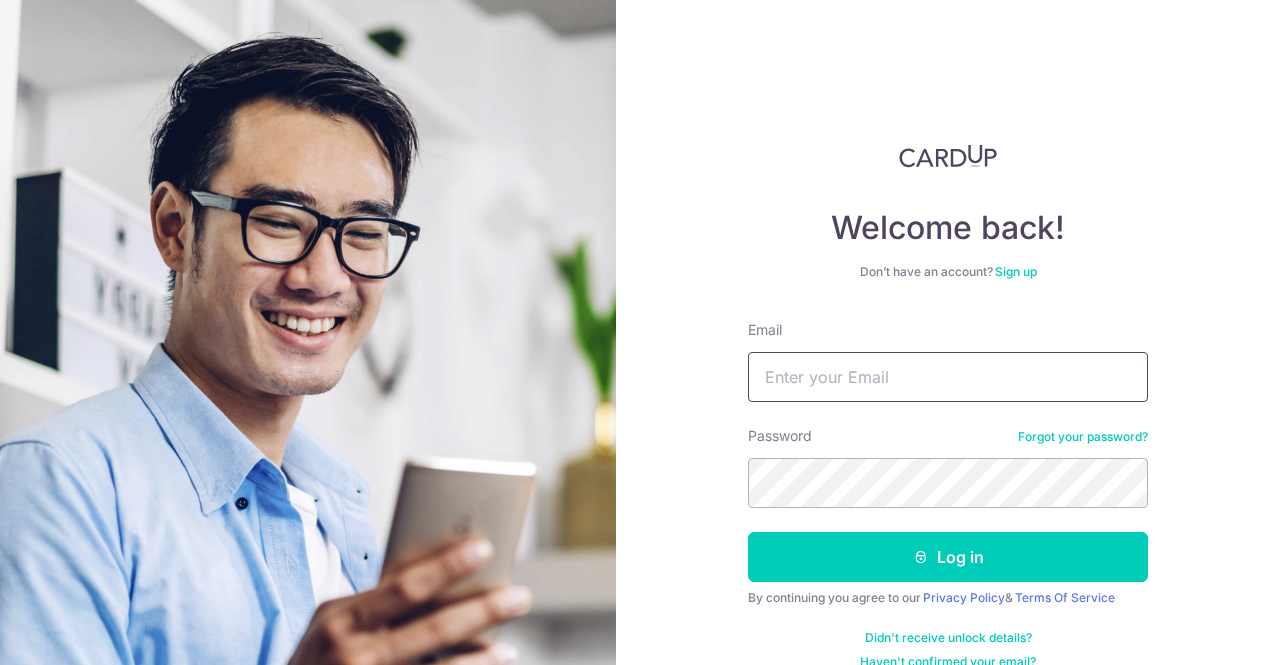 scroll, scrollTop: 0, scrollLeft: 0, axis: both 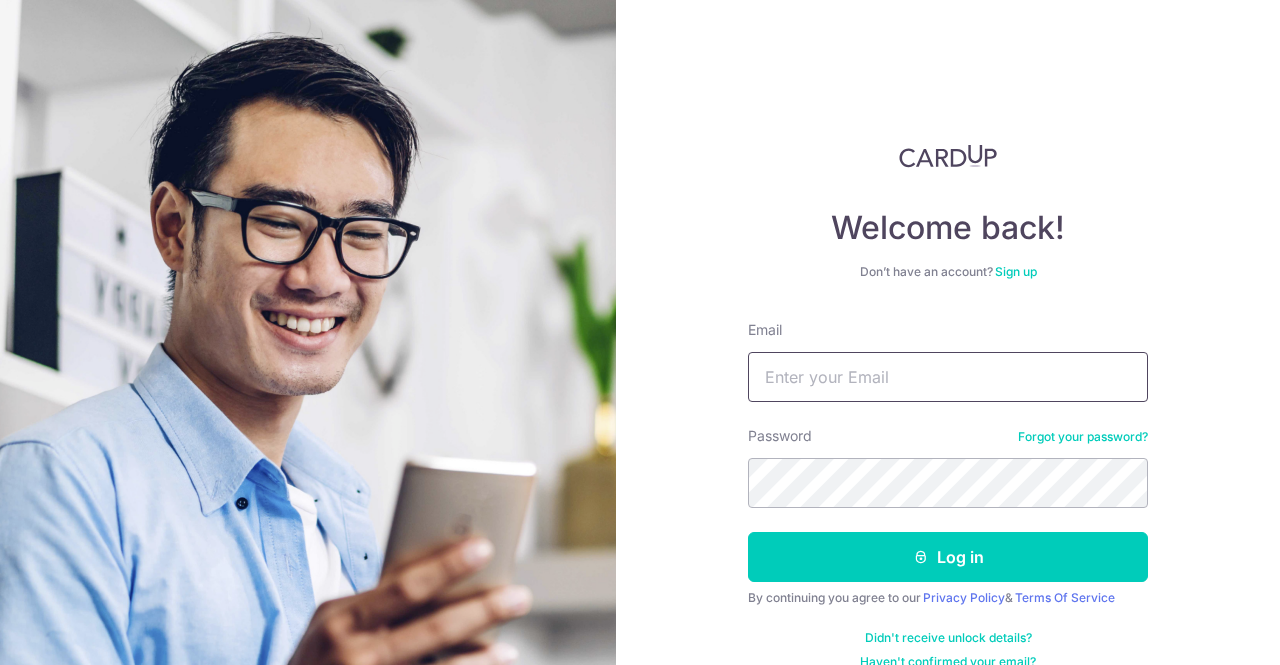 type on "cqinghua@yahoo.com" 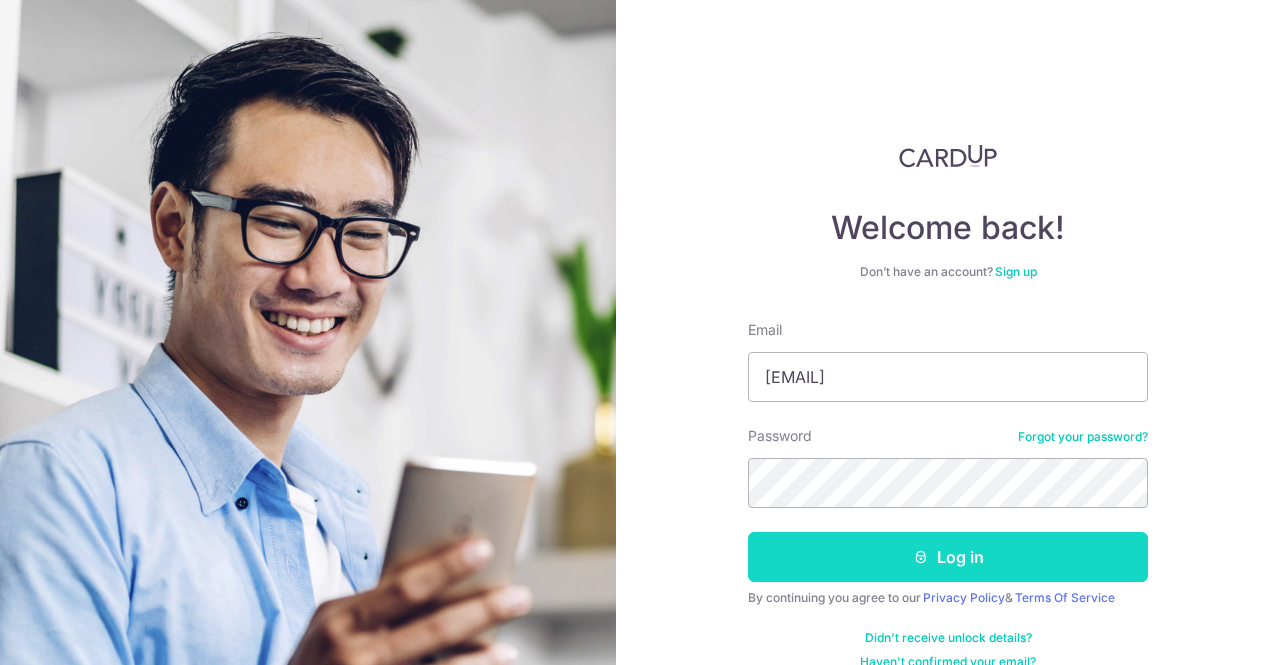click on "Log in" at bounding box center (948, 557) 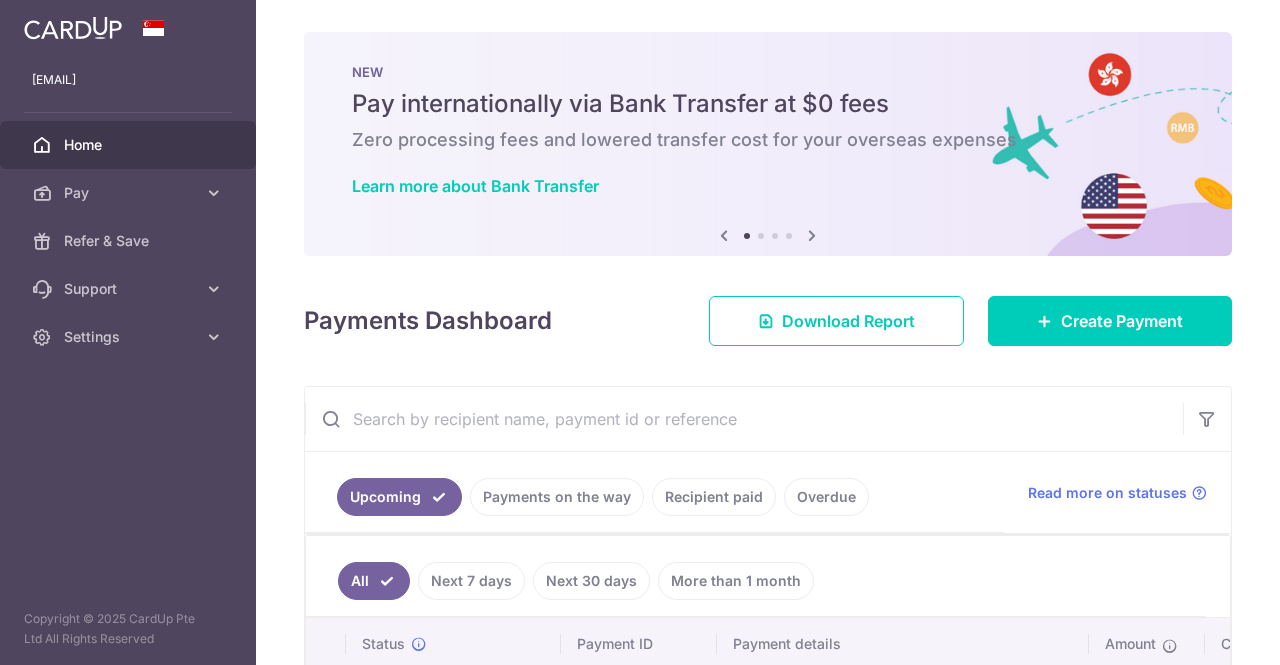 scroll, scrollTop: 0, scrollLeft: 0, axis: both 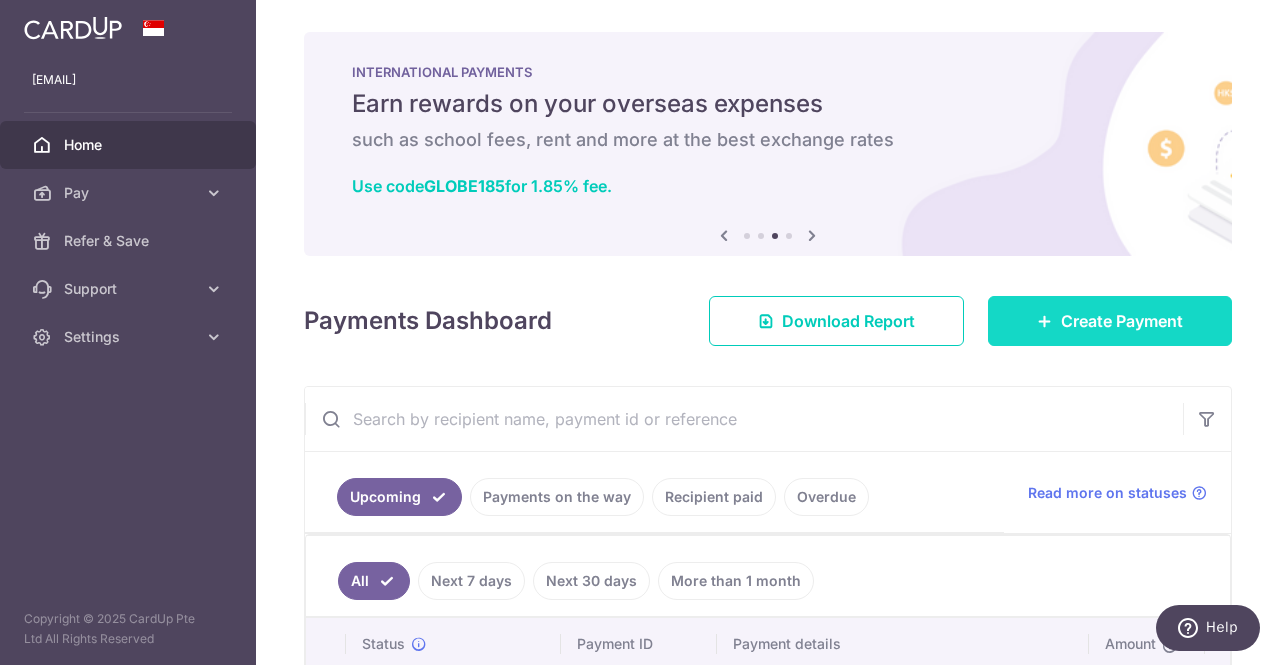 click on "Create Payment" at bounding box center [1110, 321] 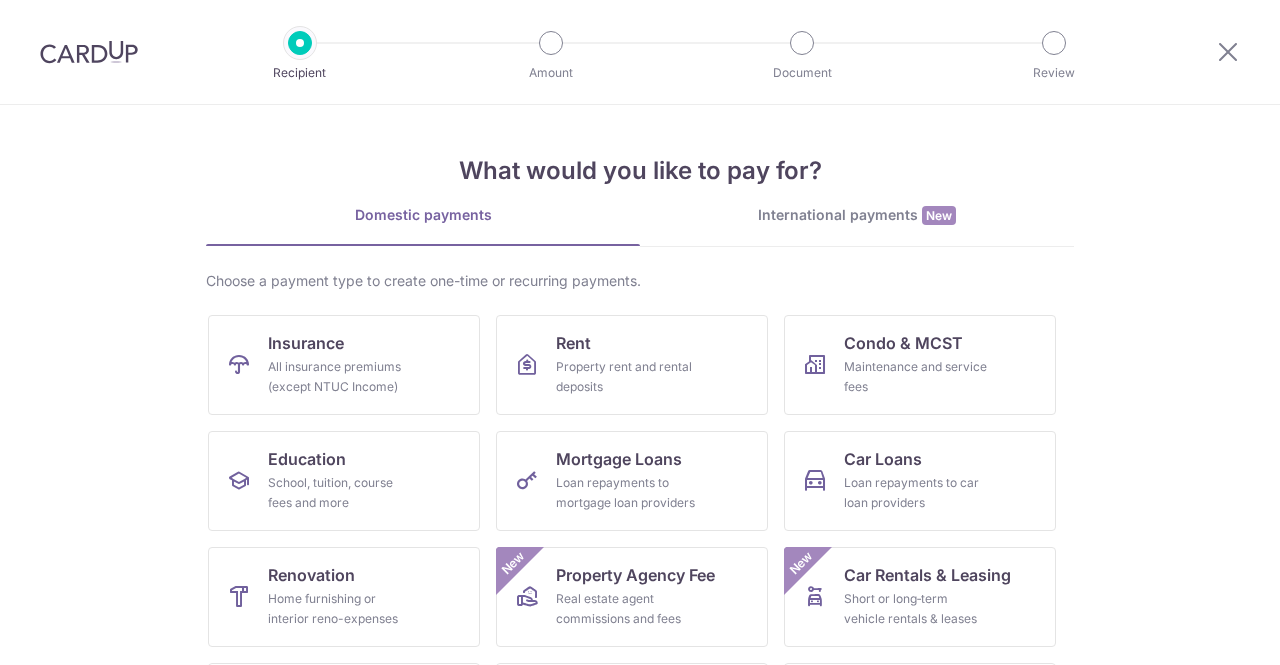 scroll, scrollTop: 0, scrollLeft: 0, axis: both 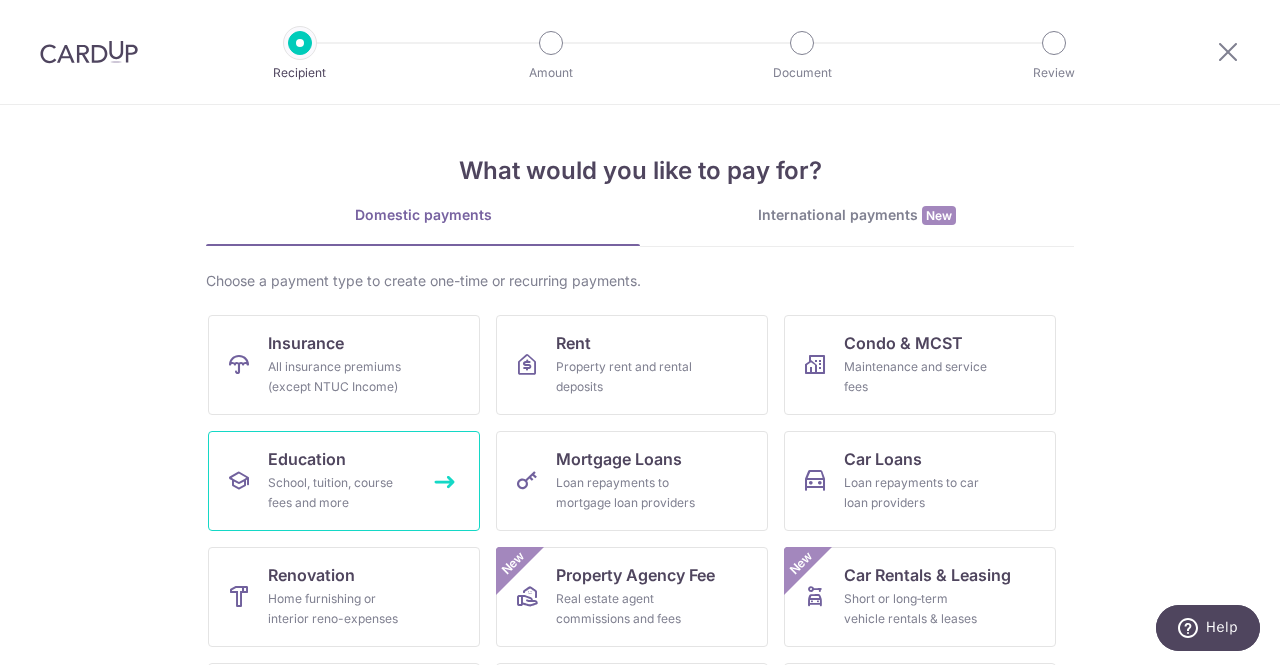 click on "Education School, tuition, course fees and more" at bounding box center (344, 481) 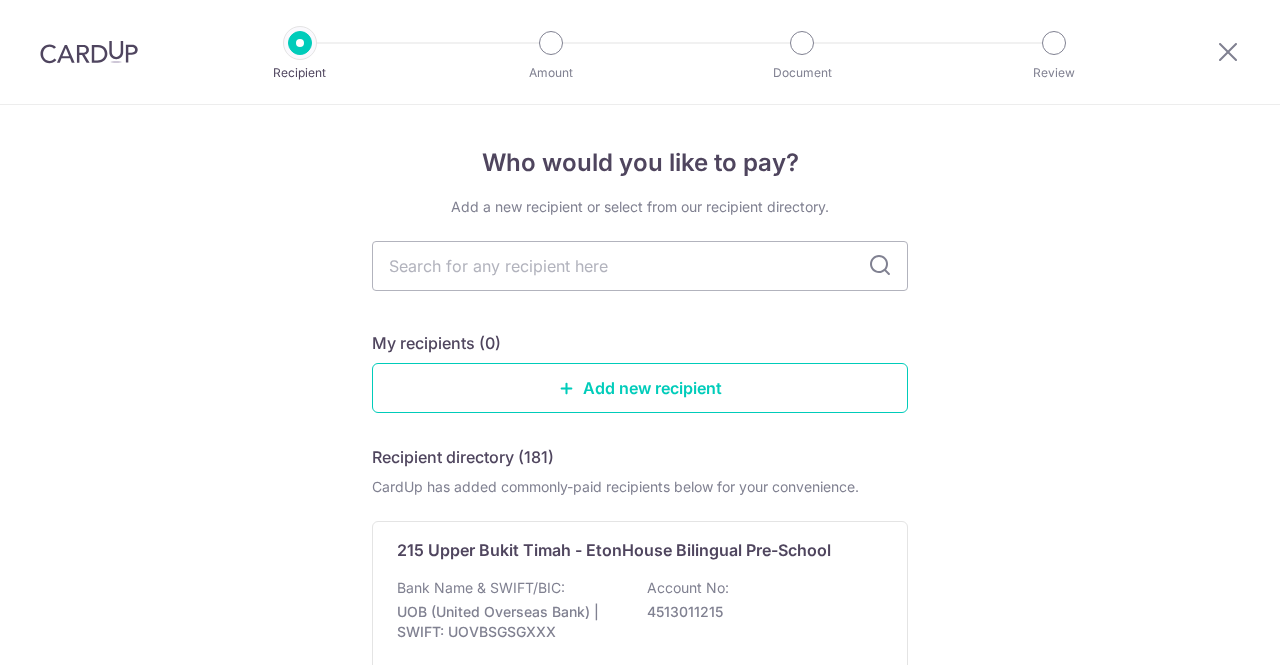 scroll, scrollTop: 0, scrollLeft: 0, axis: both 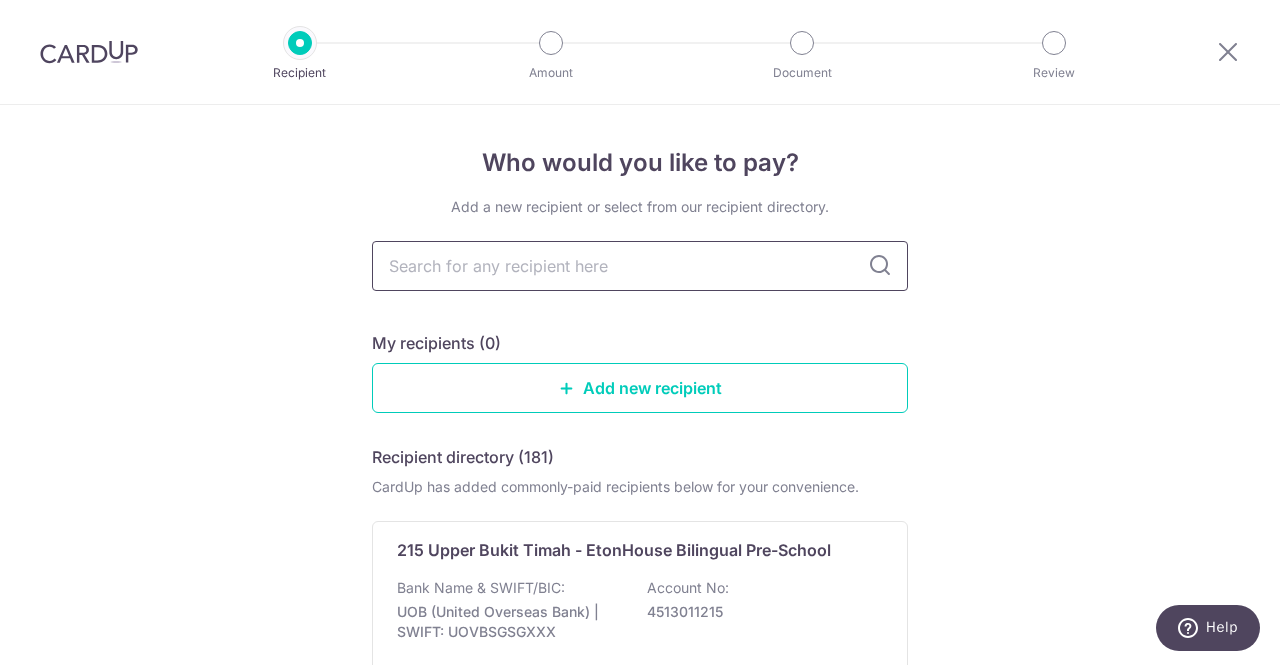 click at bounding box center (640, 266) 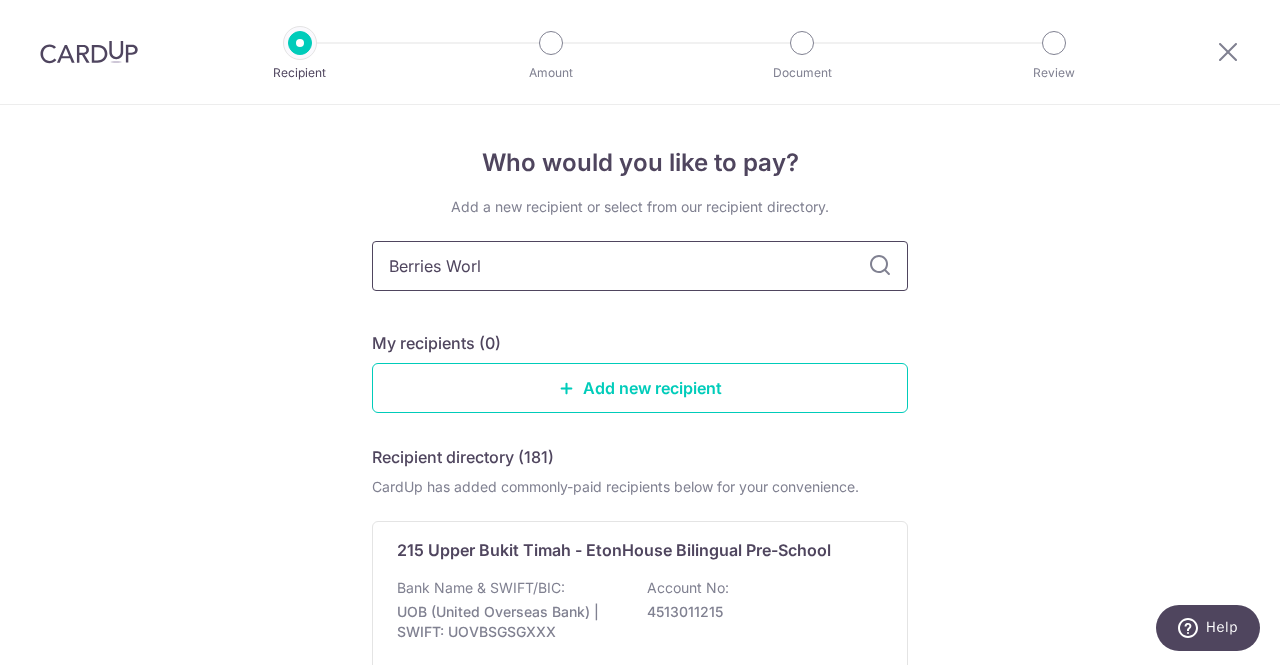type on "Berries World" 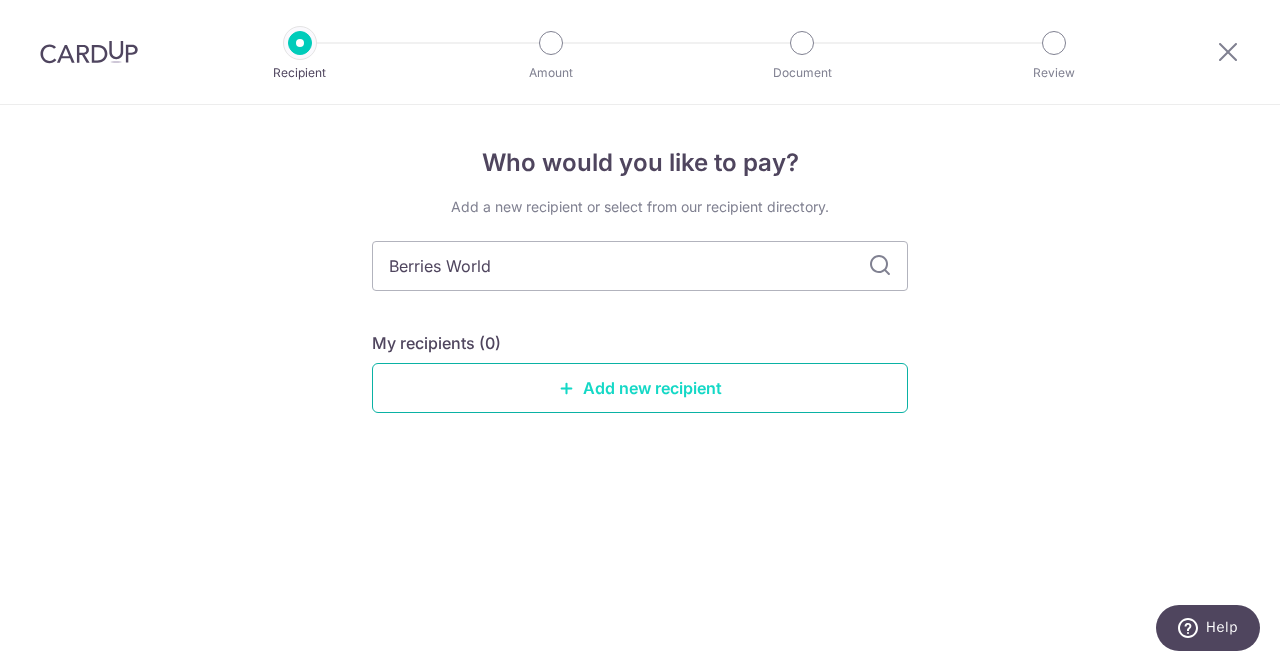 click on "Add new recipient" at bounding box center [640, 388] 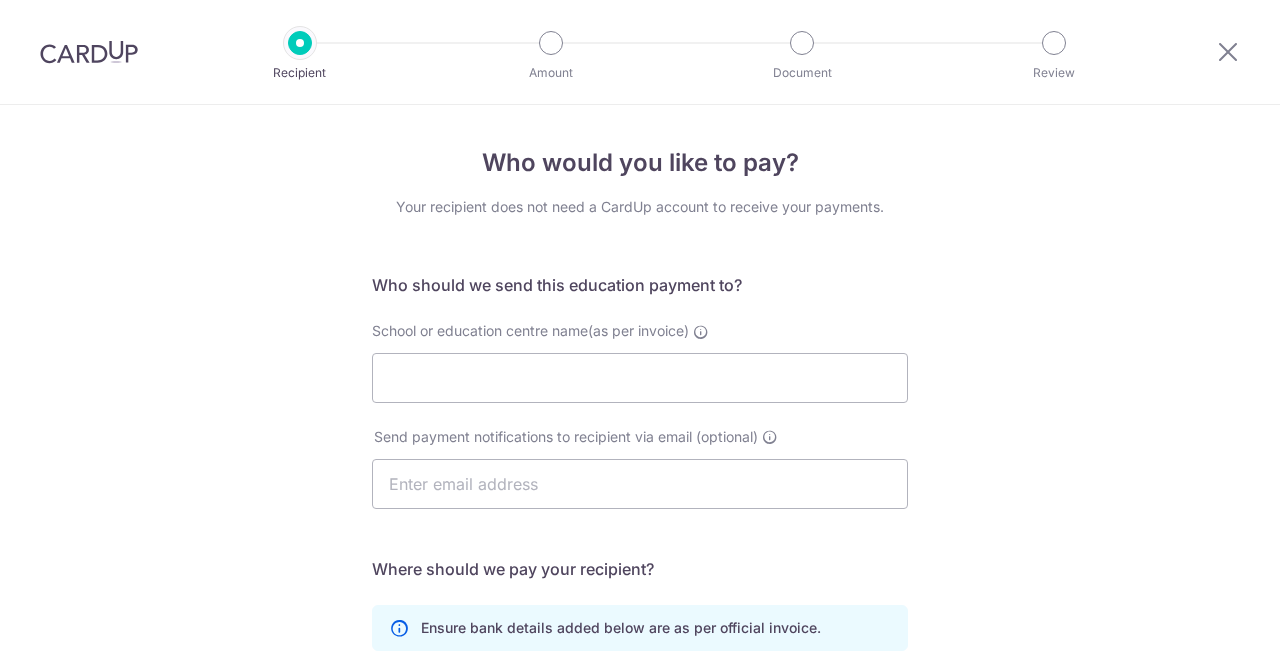 scroll, scrollTop: 0, scrollLeft: 0, axis: both 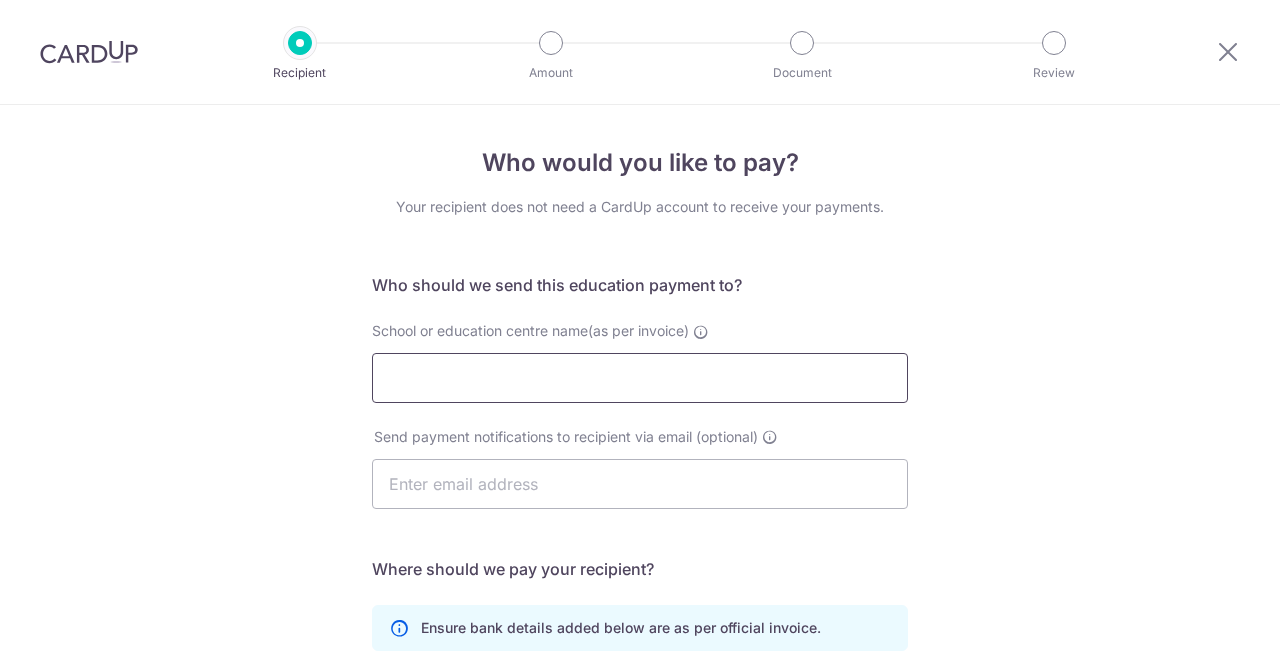 click on "School or education centre name(as per invoice)" at bounding box center [640, 378] 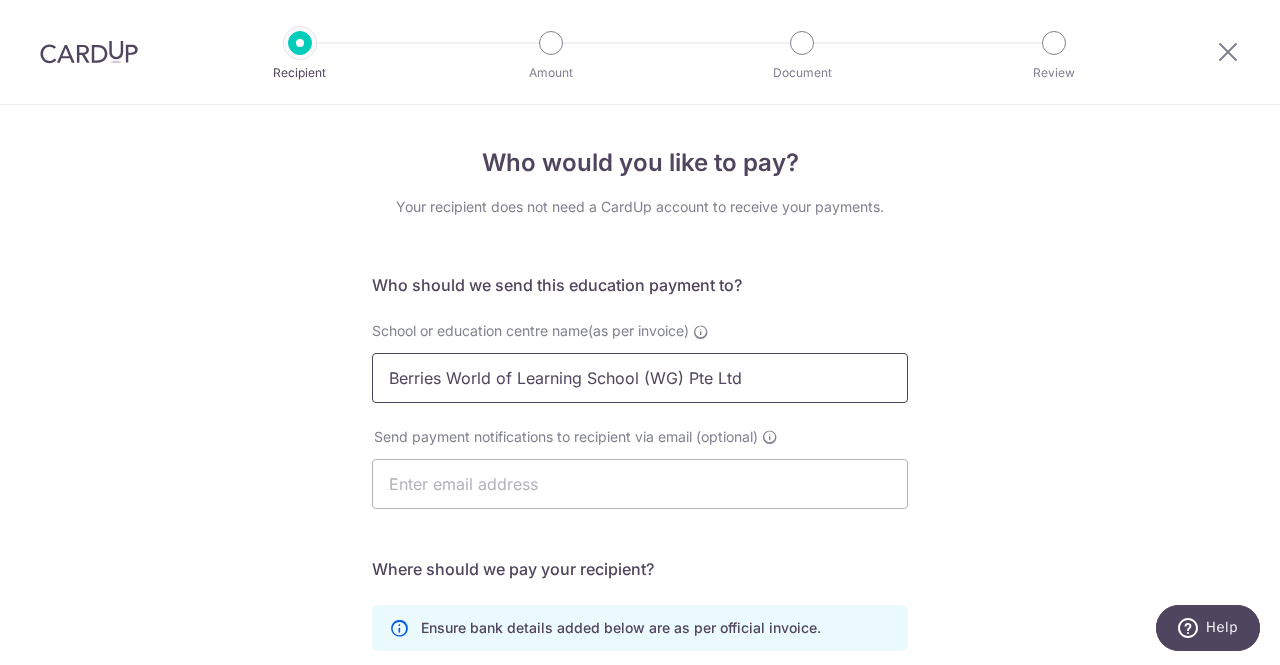 type on "Berries World of Learning School (WG) Pte Ltd" 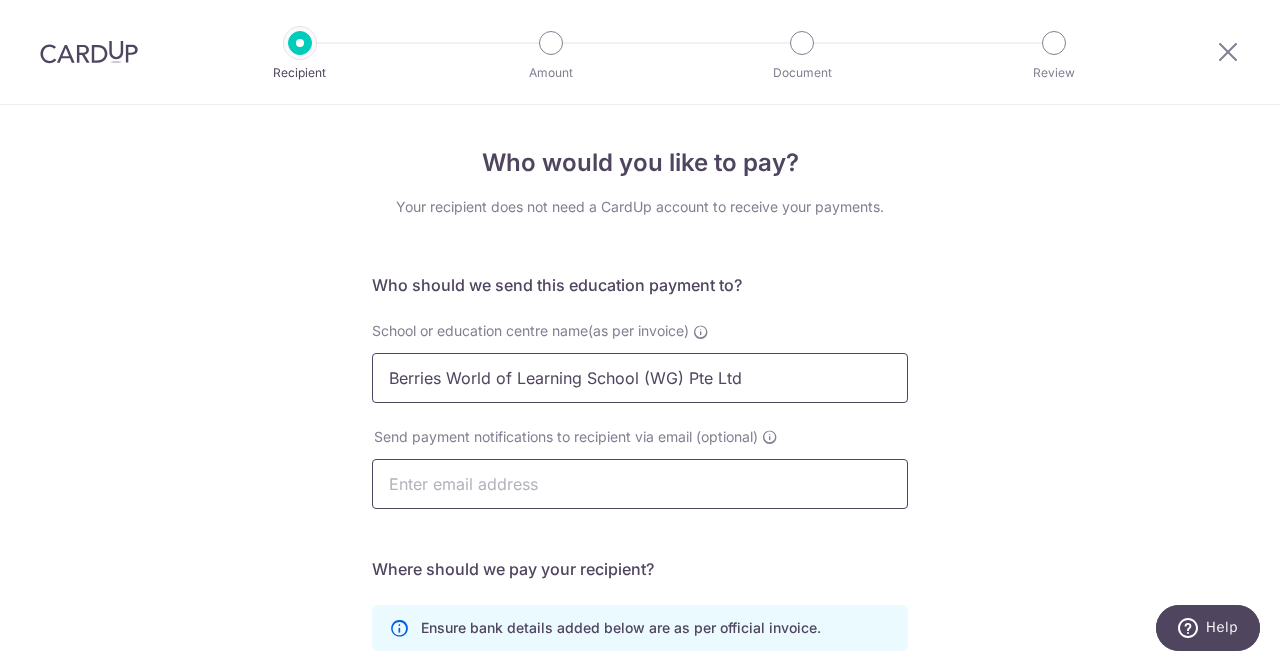 type on "x" 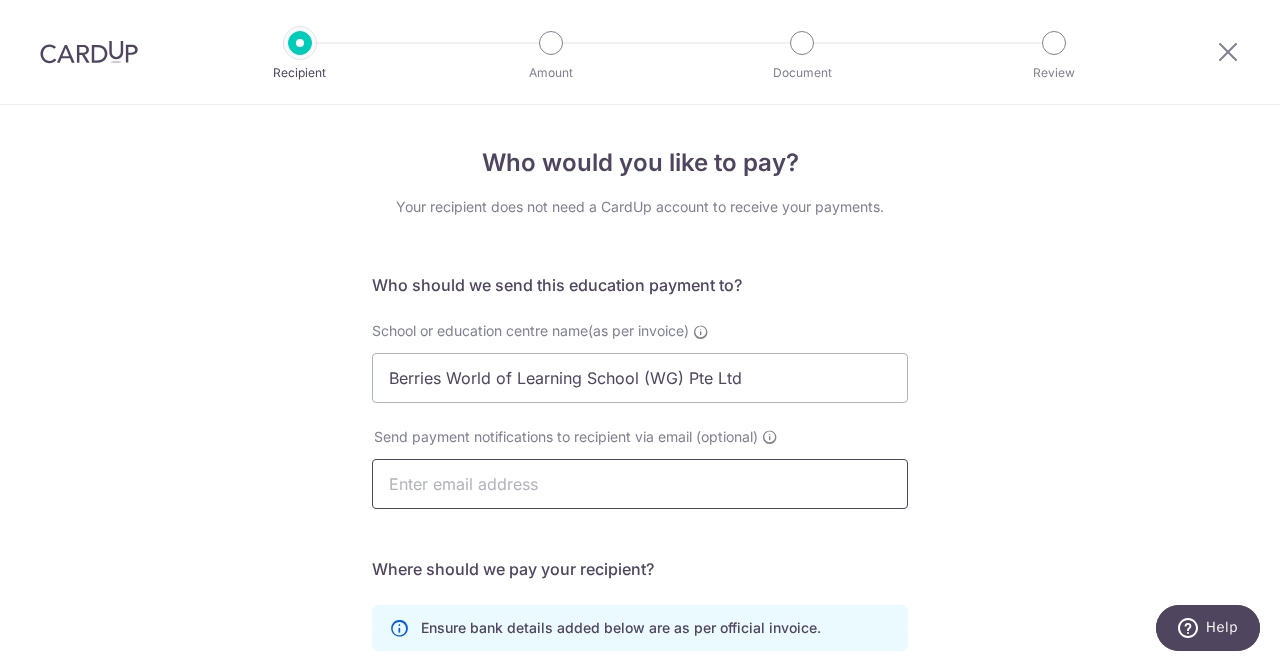 paste on "berrieswg@berriesworld.co" 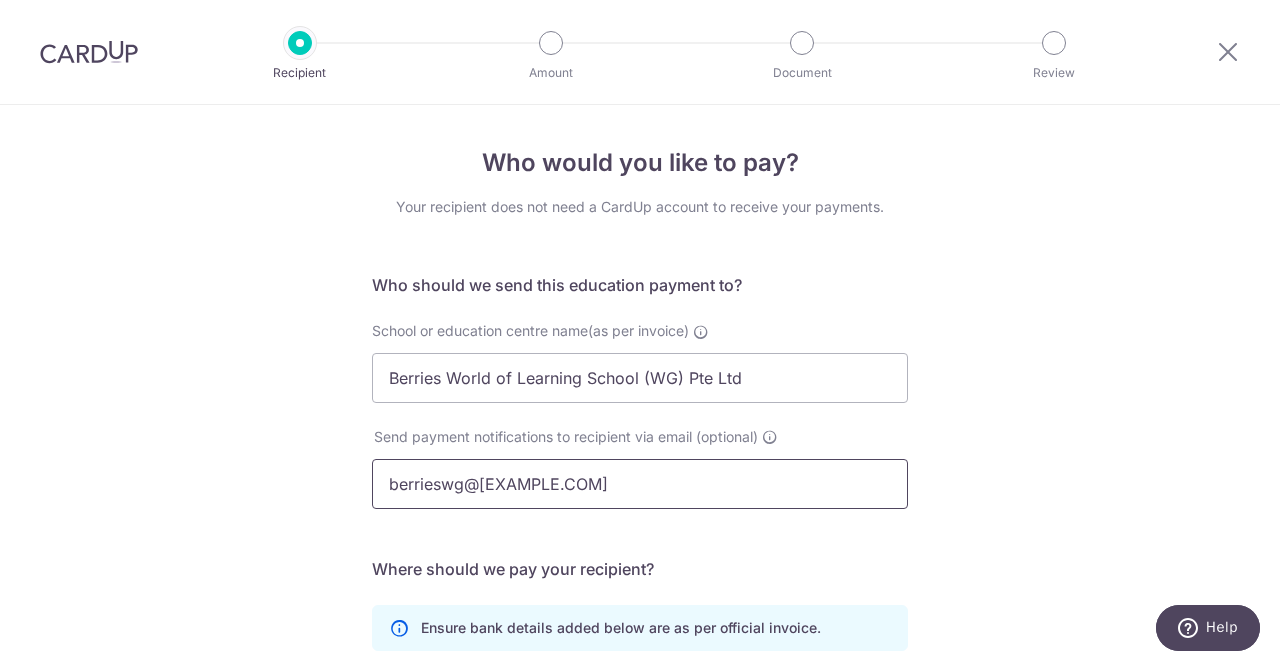 type on "berrieswg@berriesworld.com" 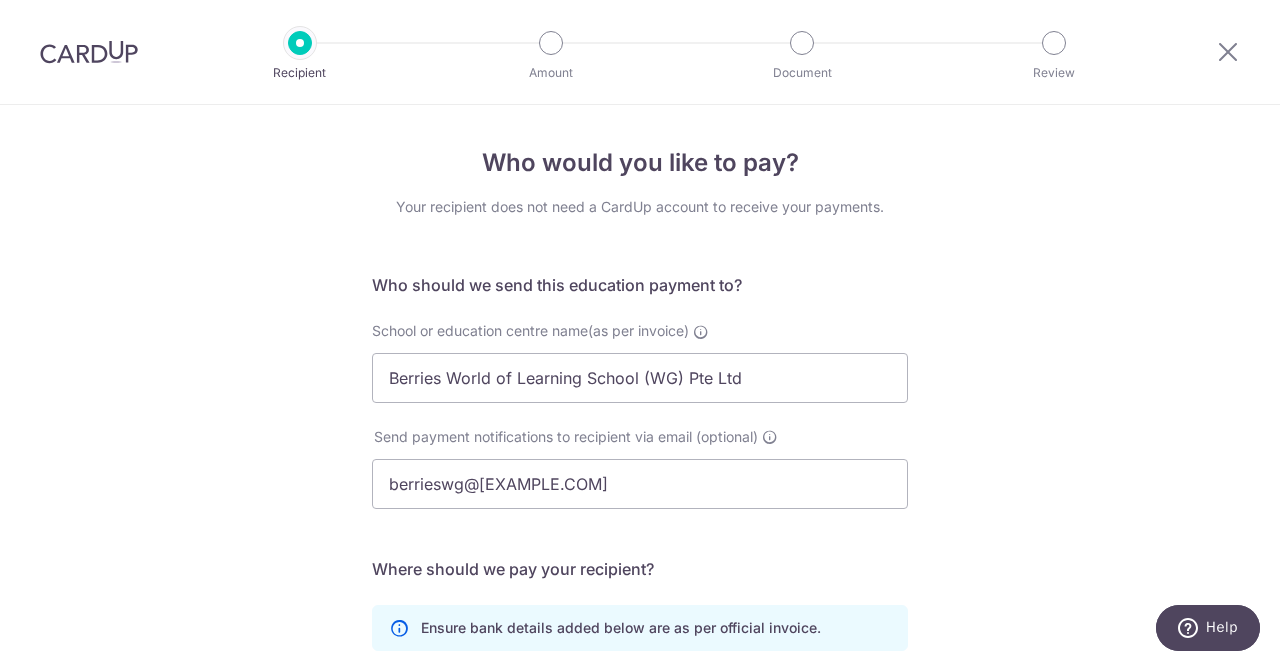 click on "Who would you like to pay?
Your recipient does not need a CardUp account to receive your payments.
Who should we send this education payment to?
School or education centre name(as per invoice)
Berries World of Learning School (WG) Pte Ltd
Send payment notifications to recipient via email (optional)
berrieswg@berriesworld.com
Translation missing: en.no key
URL" at bounding box center (640, 581) 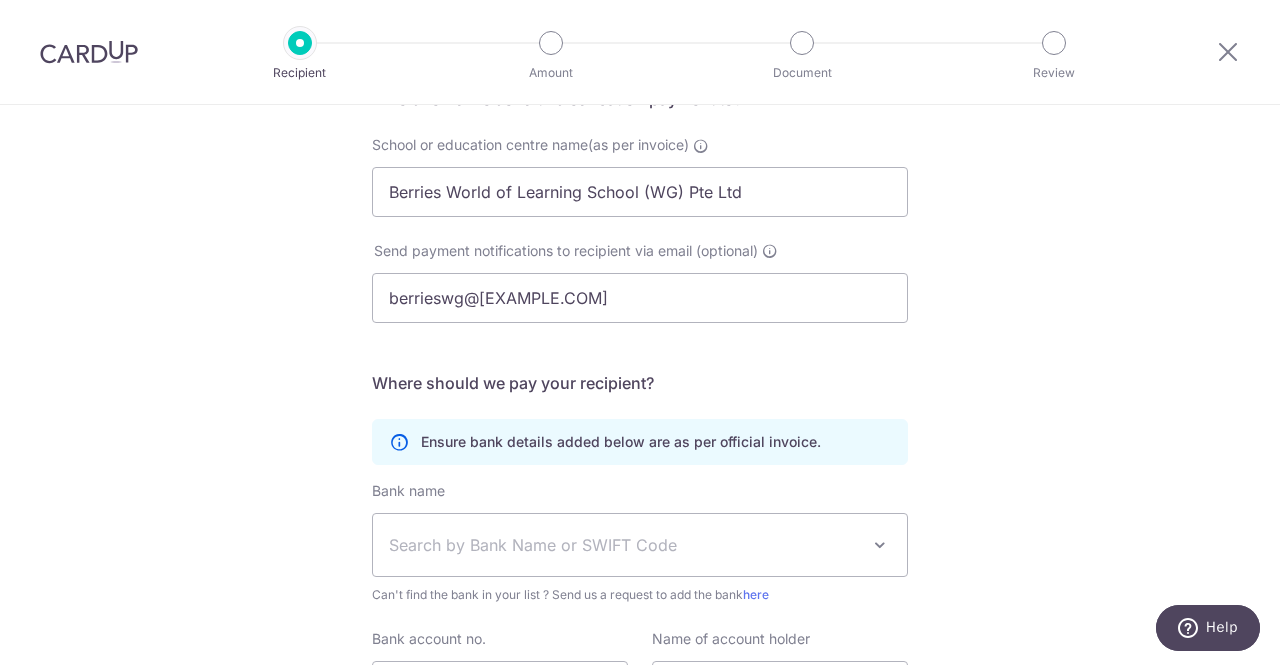 scroll, scrollTop: 294, scrollLeft: 0, axis: vertical 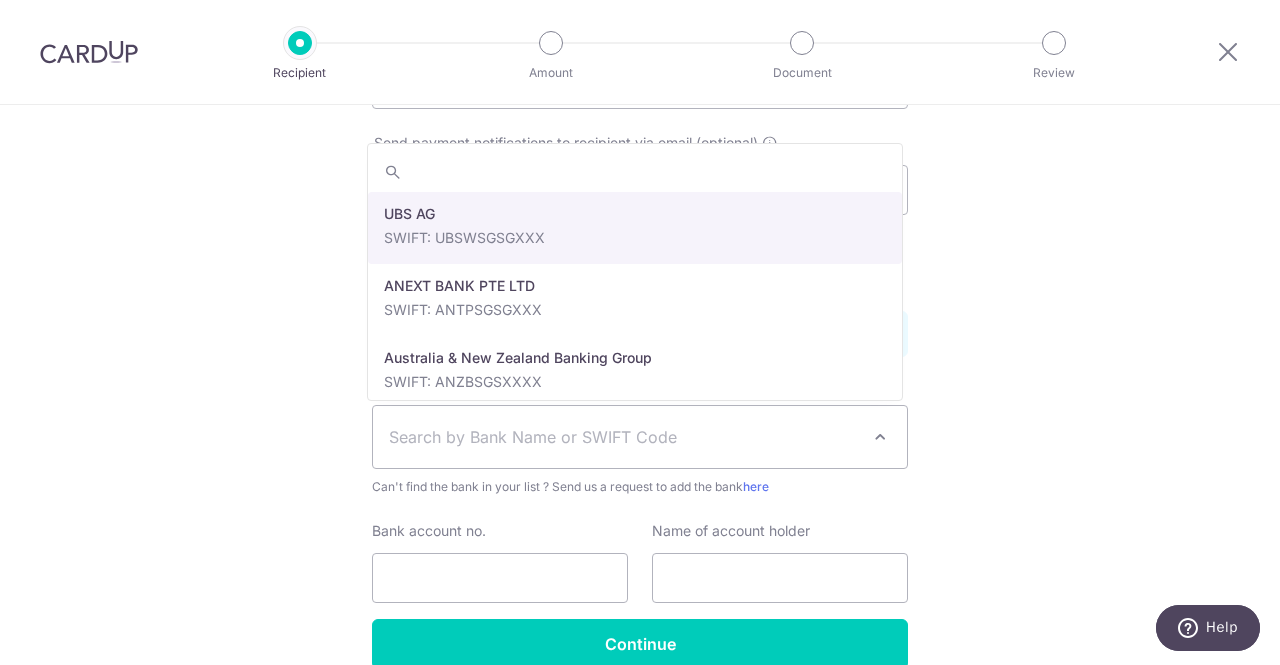 click on "Search by Bank Name or SWIFT Code" at bounding box center [624, 437] 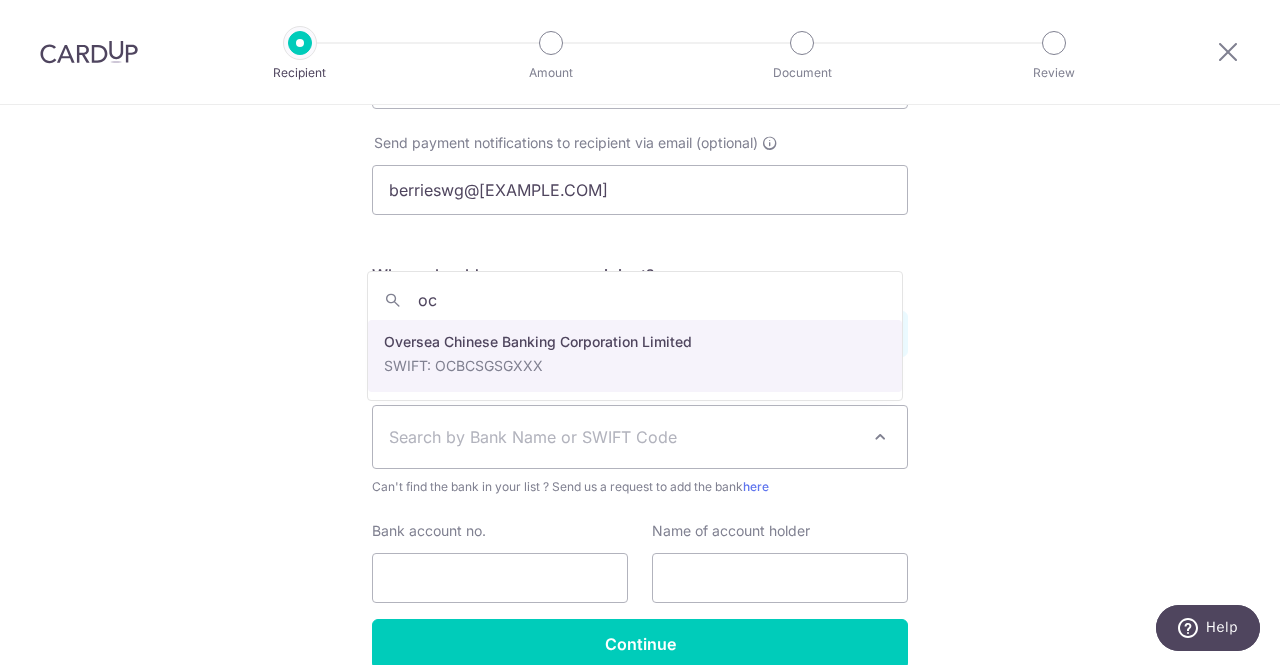 type on "ocb" 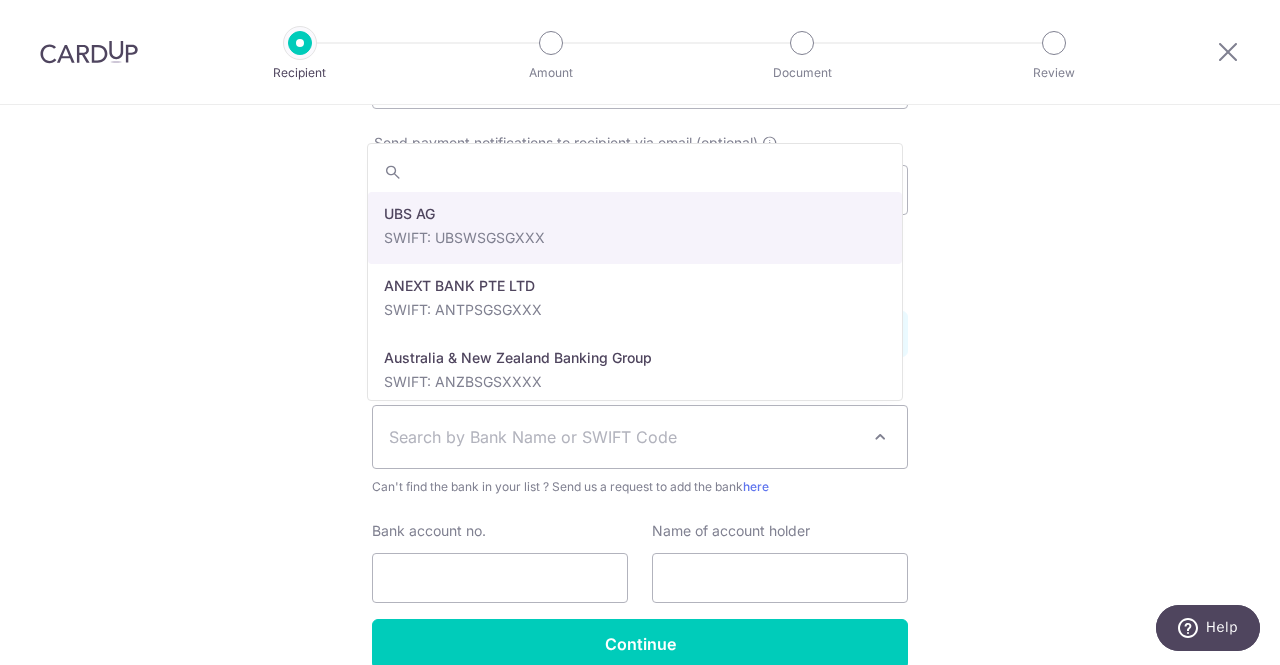 click on "Search by Bank Name or SWIFT Code" at bounding box center [624, 437] 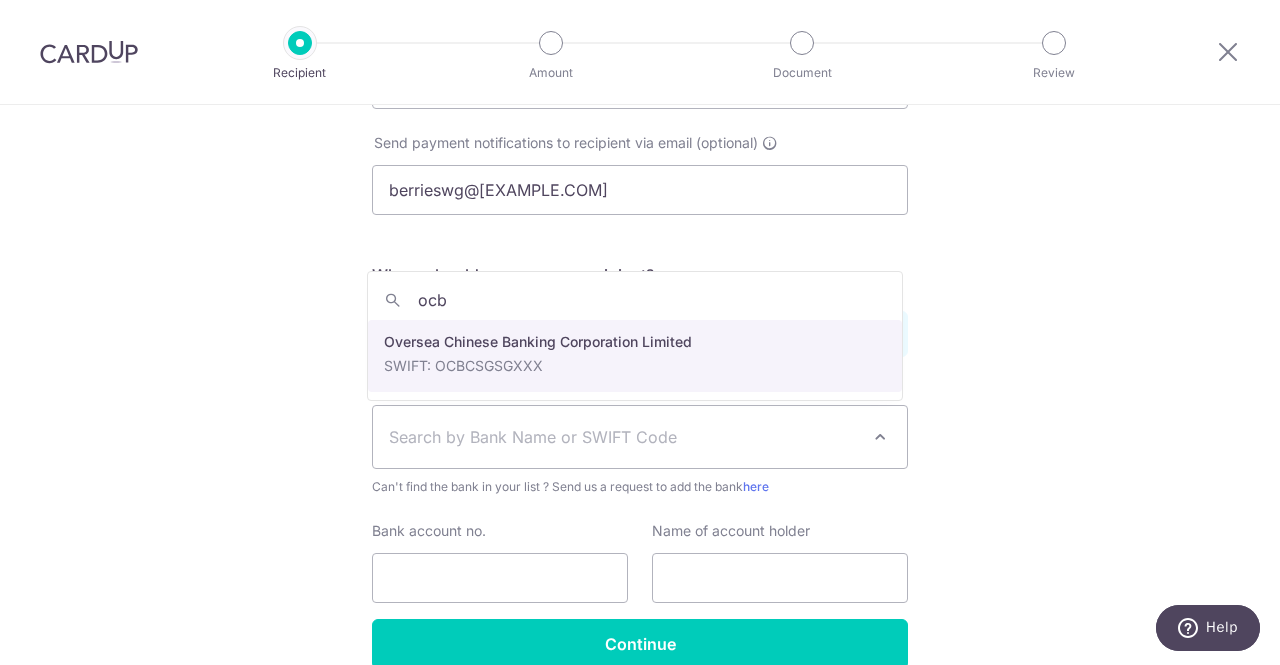 type on "ocb" 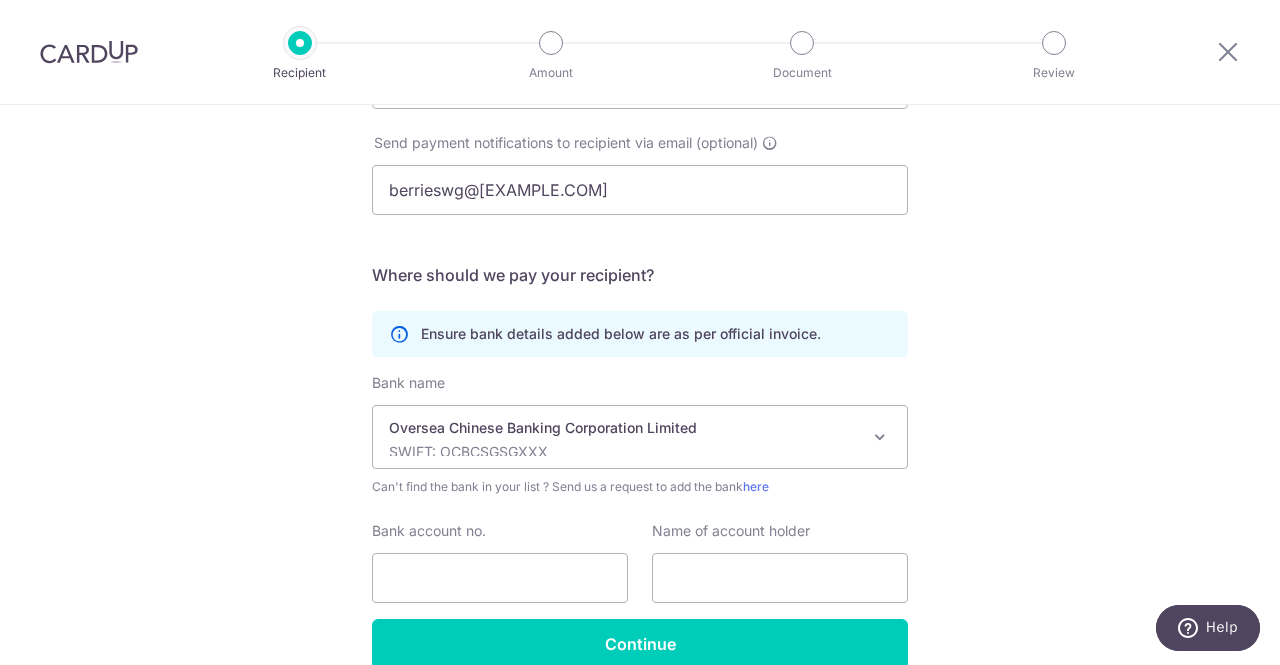 click on "Bank name
Select Bank
UBS AG
ANEXT BANK PTE LTD
Australia & New Zealand Banking Group
Bank of America Merrill Corp. Singapore
Bank of China
BANK OF COMMUNICATIONS CO.,LTD.
Barclays Bank
BNP Paribas
Cambridge Trust Company
CHINA CONSTRUCTION BANK CORPORATION
CIMB
Citibank Jakarta
Citibank Singapore Limited
Citibank, N.A.
Citibank, N.A.
Citibank, N.A.
Citibank,N.A.
CommerzBank
Commonwealth Bank of Australia
Credit Agricole Corporate and Investment Bank
DBS Bank
Deutsche Bank
Far Eastern Bank
GXS Bank Pte Ltd
HDFC Bank
HL Bank
HSBC Bank (Singapore) Limited.
HSBC Corporate (Hongkong and Shanghai Banking Corporation)
HSBC Personal (Hongkong and Shanghai Banking Corporation)
Indian Bank
Industrial and Commercial Bank of China
JP Morgan Chase
Malayan Banking BHD
MariBank Singapore Private Limited
MatchMove Pay Pte Ltd
Maybank Singapore Limited
Maybank Singapore Limited (GIRO)
Mizuho Bank Limited" at bounding box center [640, 435] 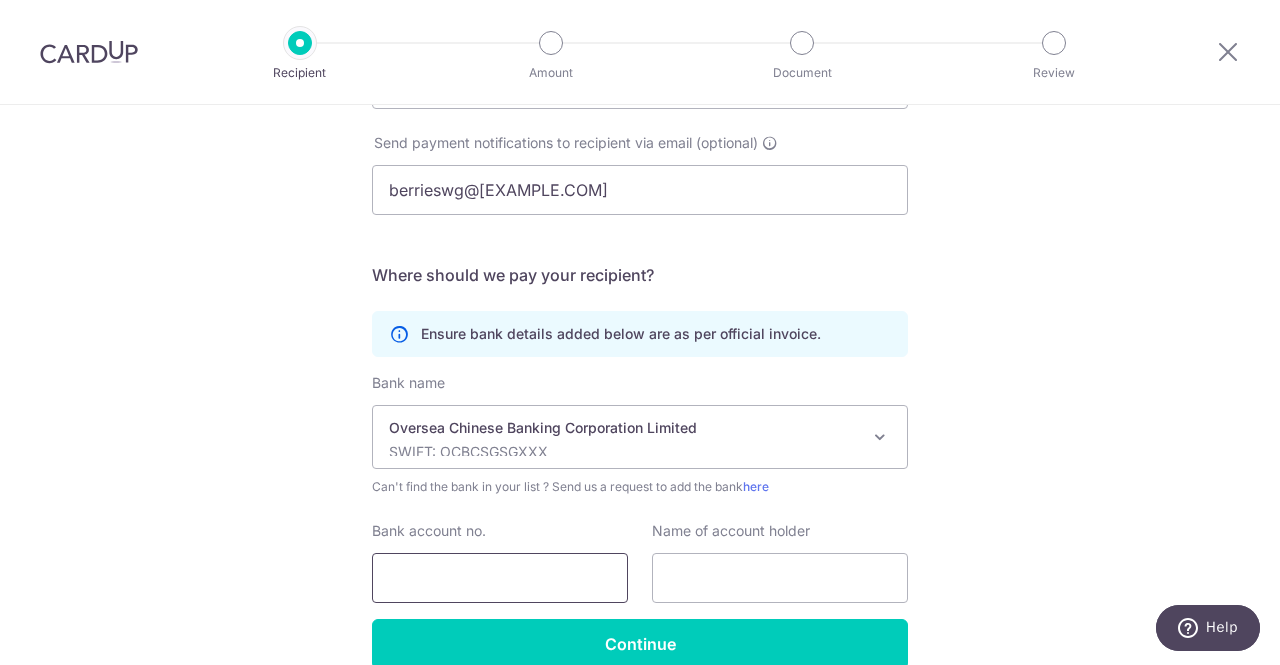 click on "Bank account no." at bounding box center (500, 578) 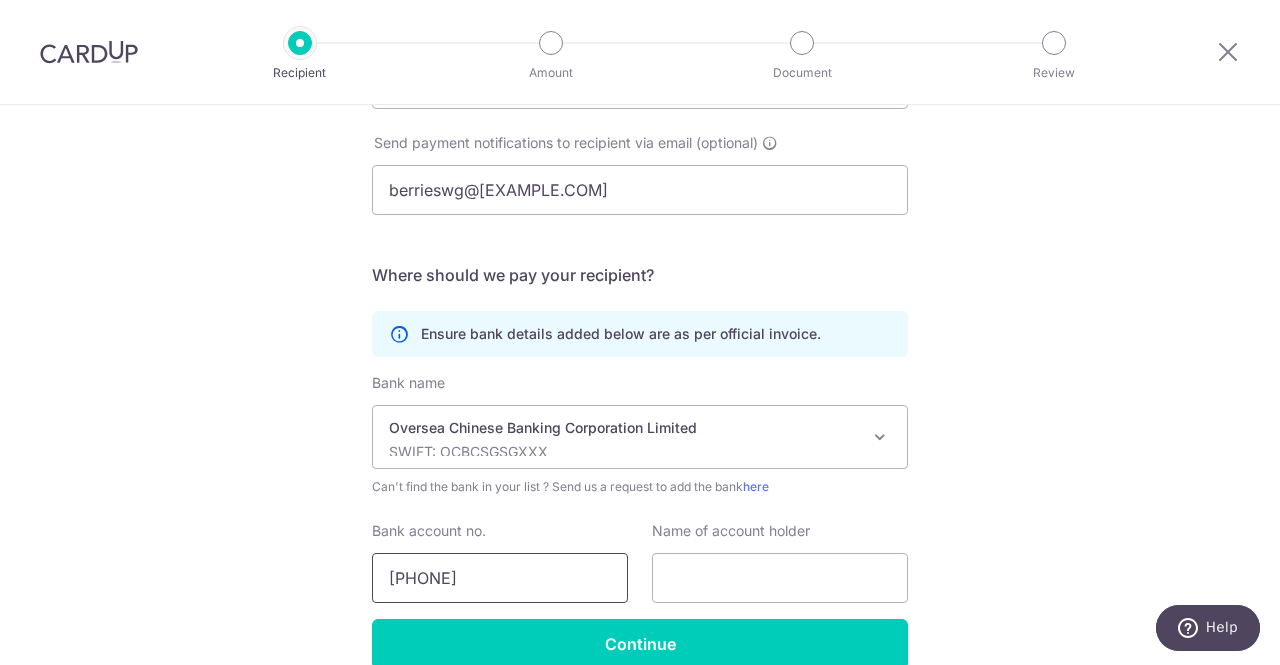 type on "514806595001" 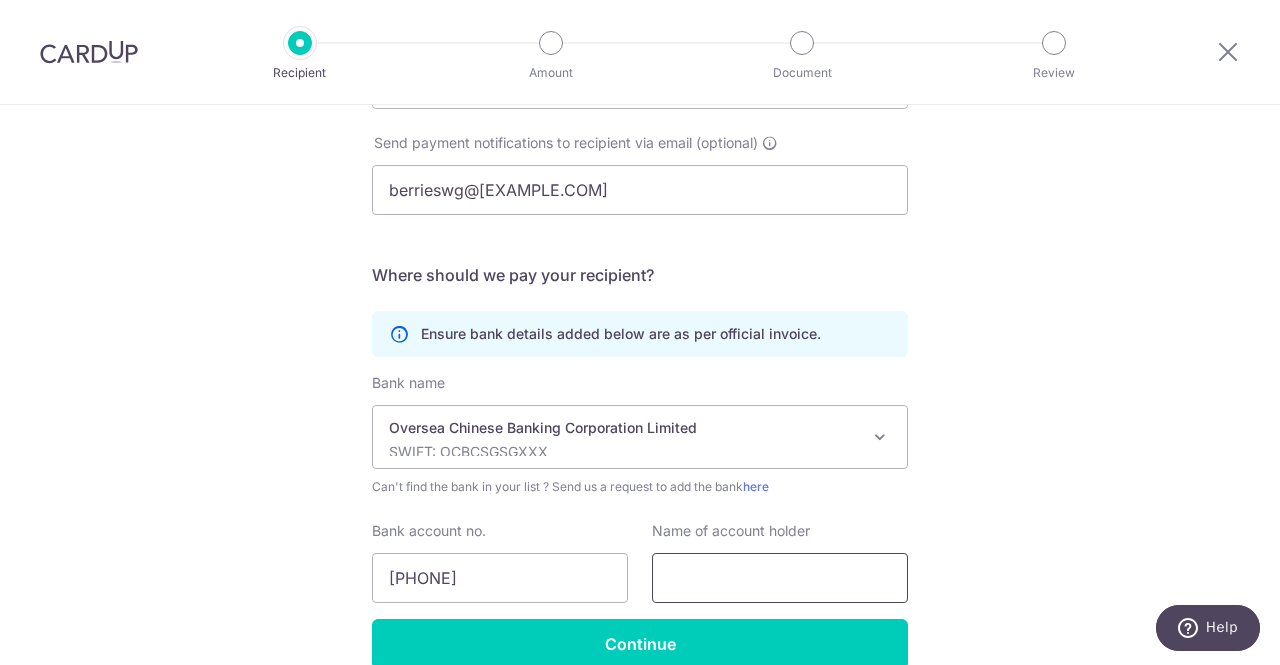 click at bounding box center (780, 578) 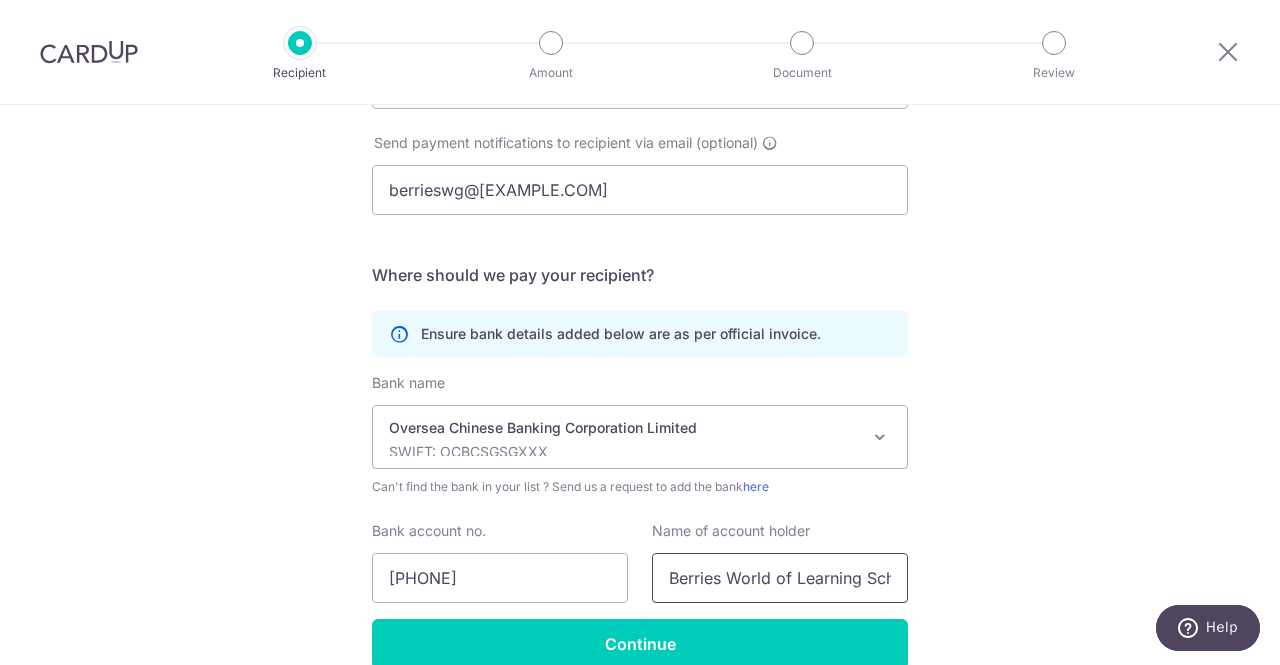 scroll, scrollTop: 0, scrollLeft: 128, axis: horizontal 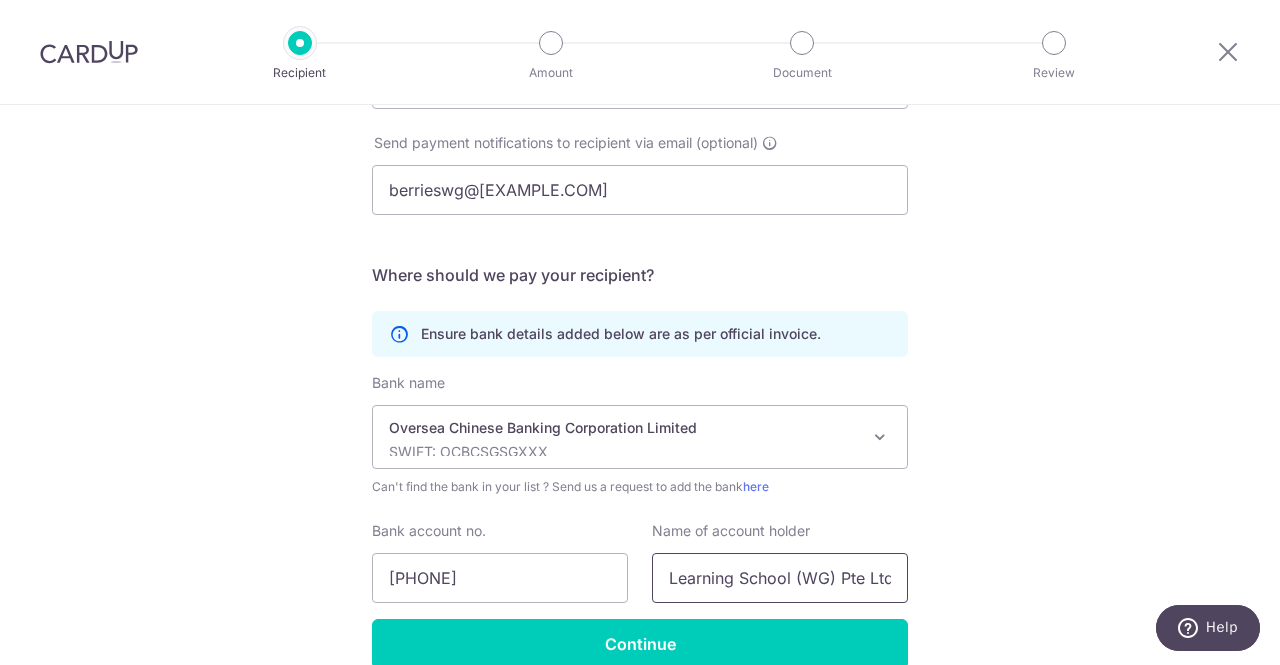 type on "Berries World of Learning School (WG) Pte Ltd" 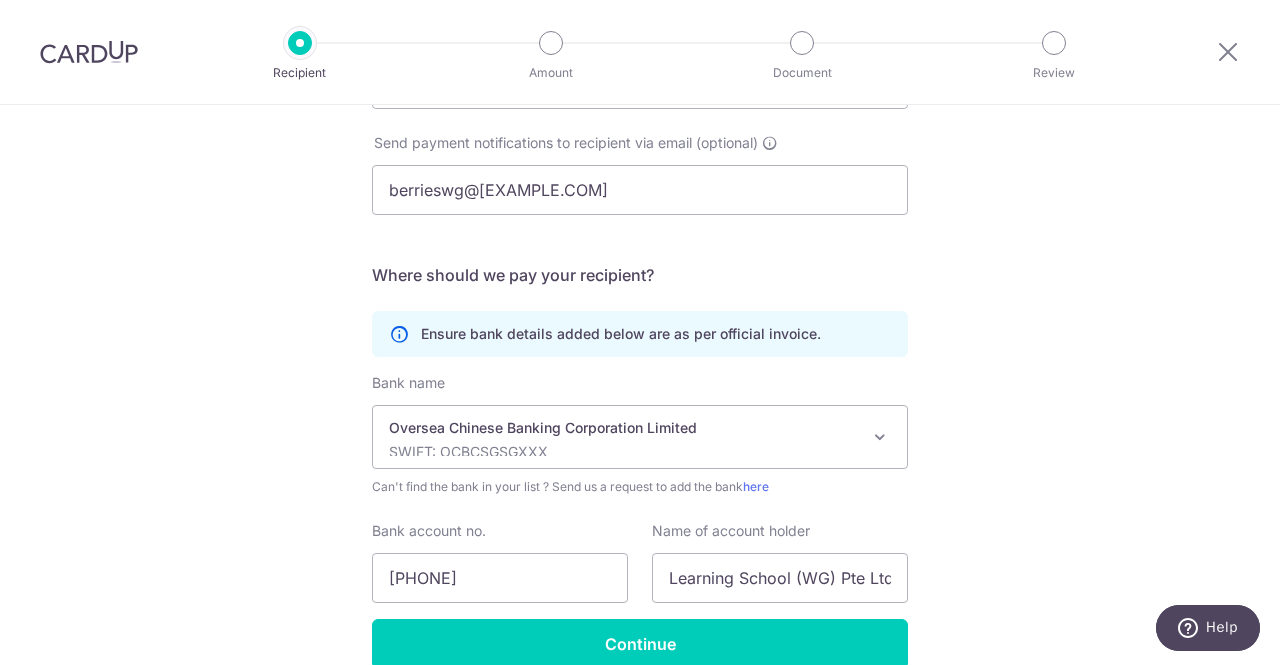 scroll, scrollTop: 0, scrollLeft: 0, axis: both 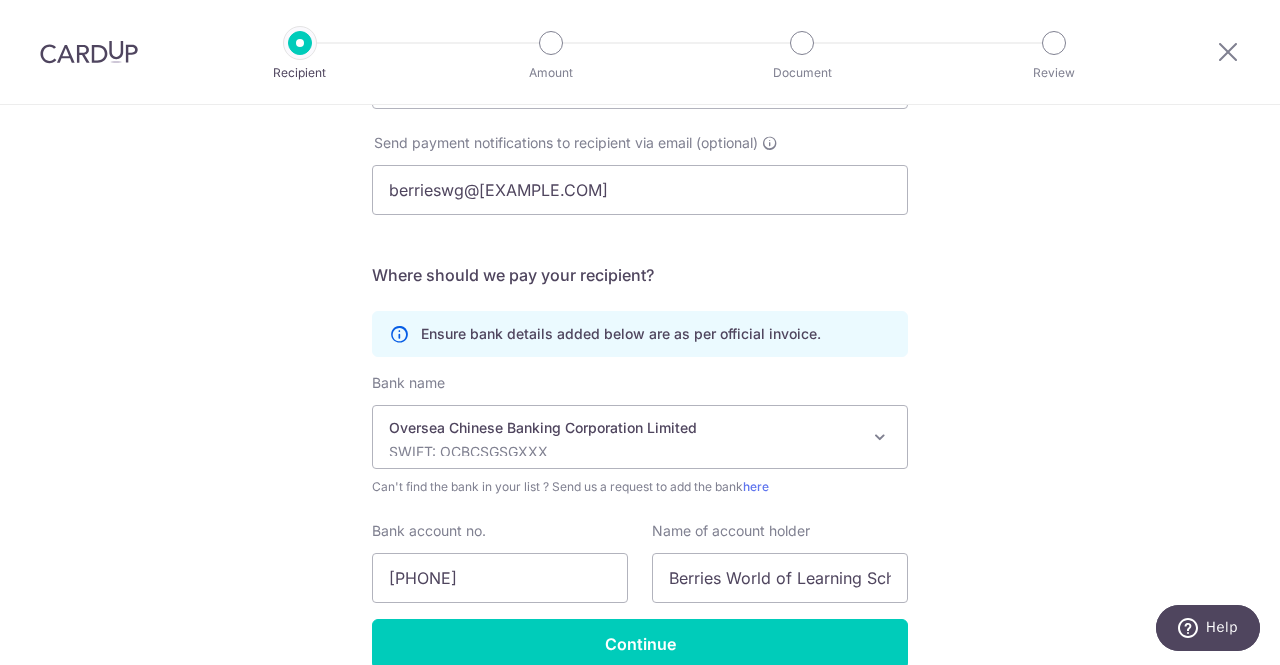 click on "Who would you like to pay?
Your recipient does not need a CardUp account to receive your payments.
Who should we send this education payment to?
School or education centre name(as per invoice)
Berries World of Learning School (WG) Pte Ltd
Send payment notifications to recipient via email (optional)
berrieswg@berriesworld.com
Translation missing: en.no key
URL" at bounding box center [640, 287] 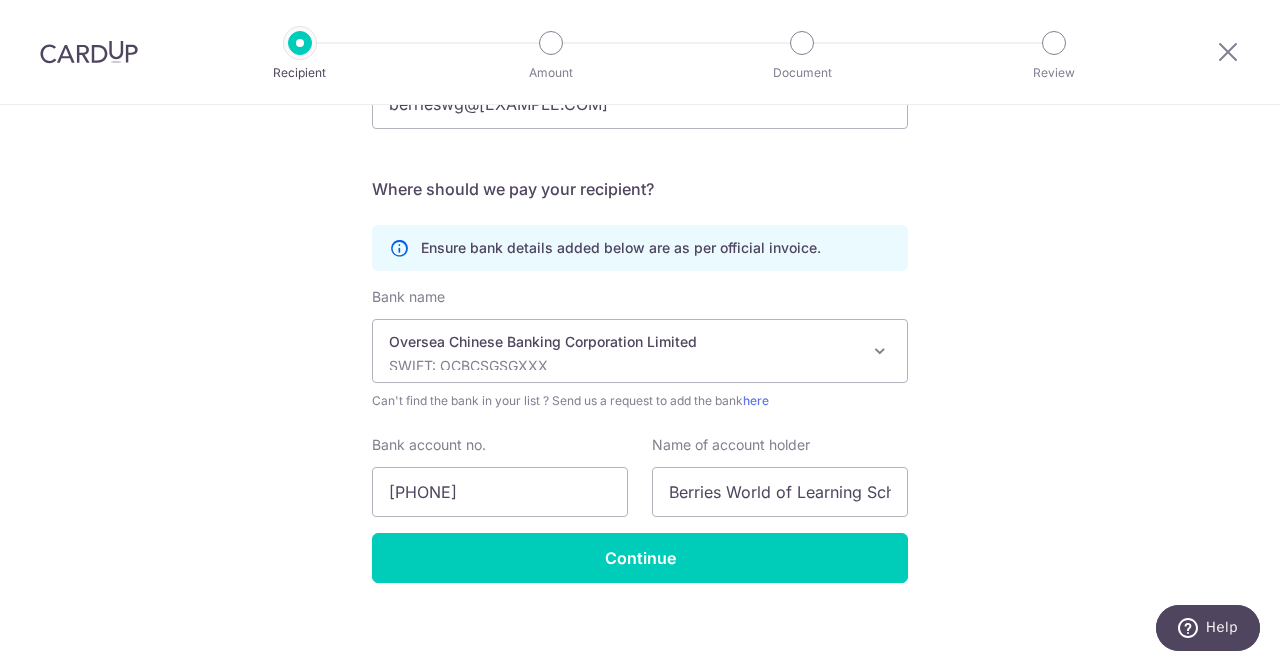 scroll, scrollTop: 390, scrollLeft: 0, axis: vertical 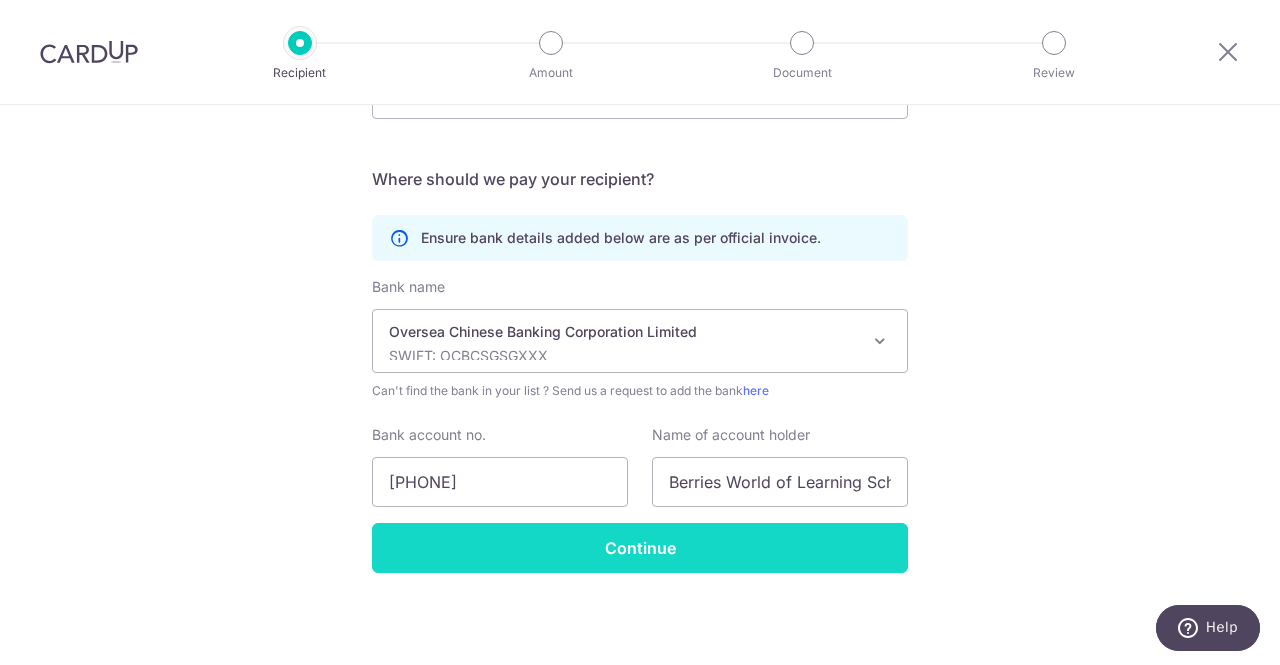click on "Continue" at bounding box center [640, 548] 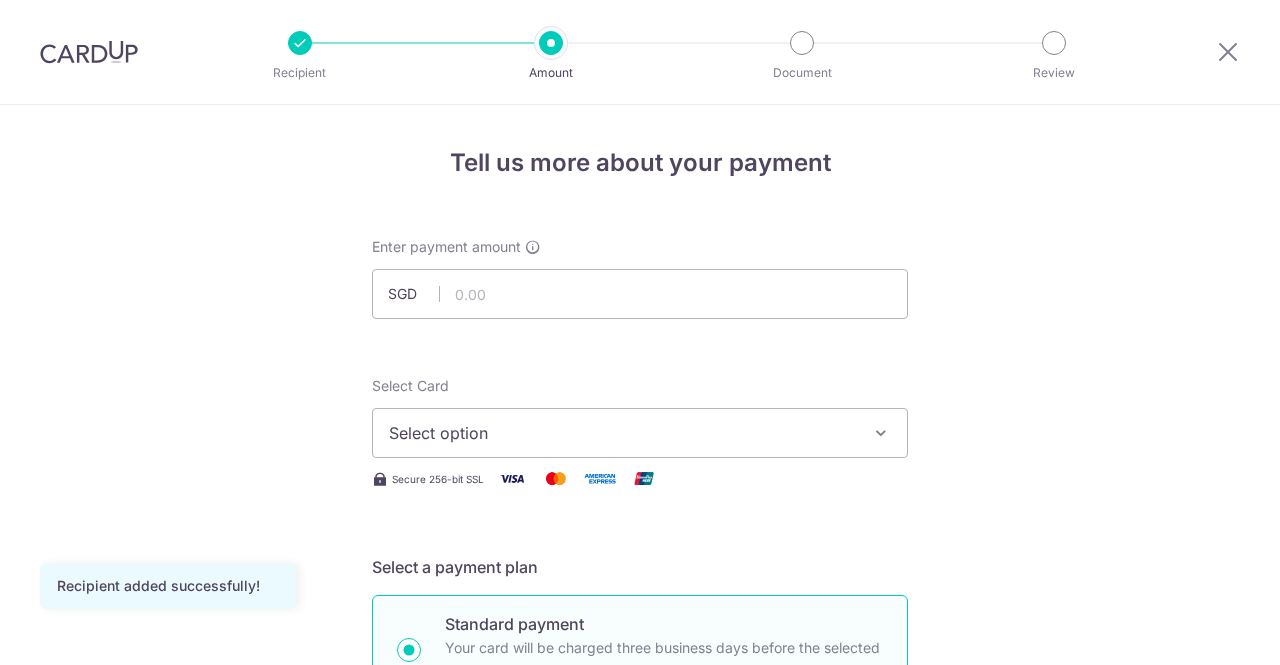 scroll, scrollTop: 0, scrollLeft: 0, axis: both 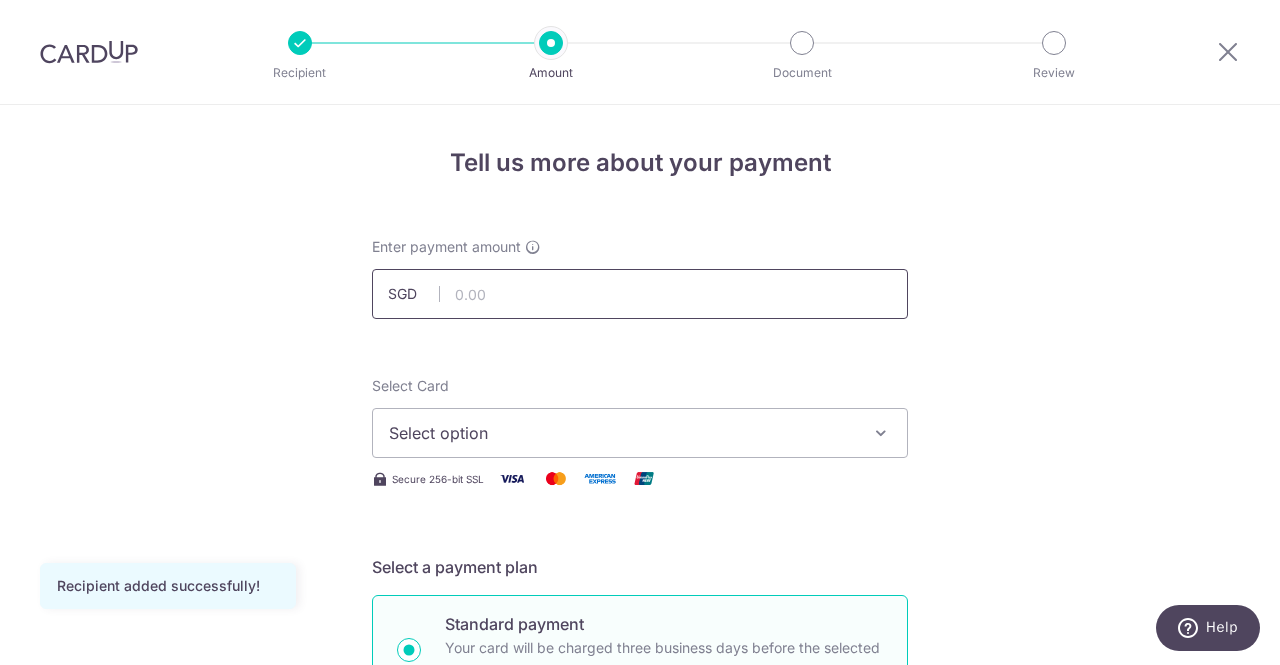 click at bounding box center (640, 294) 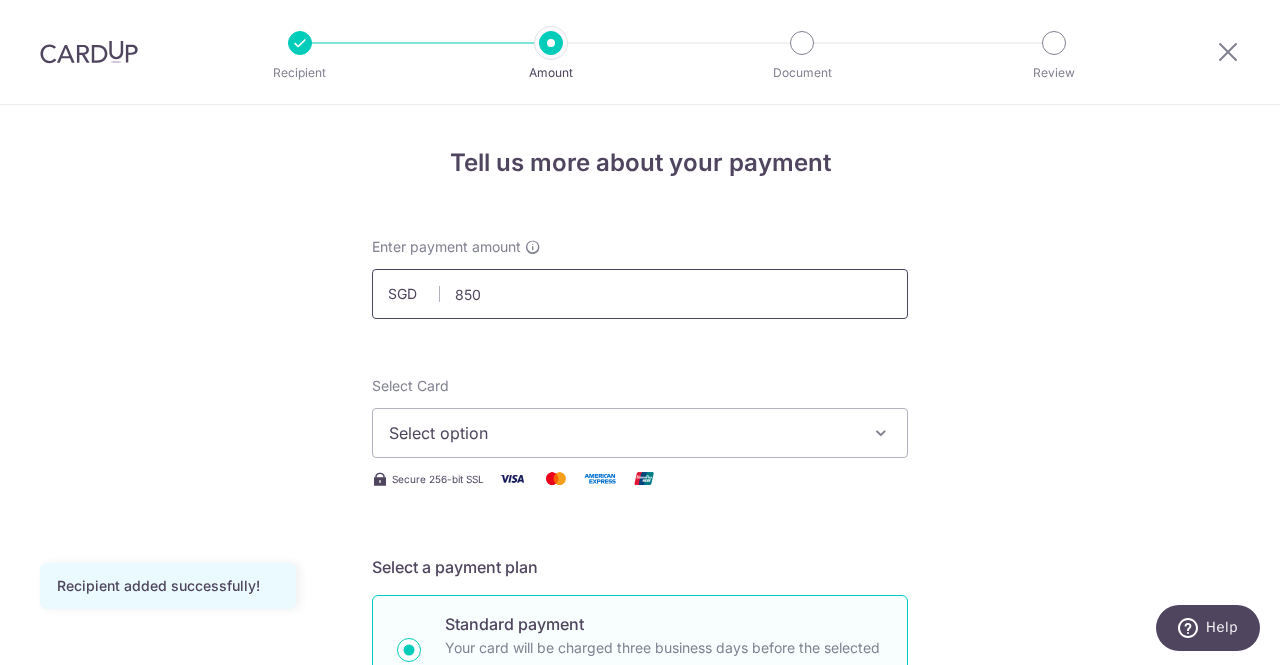 type on "850.00" 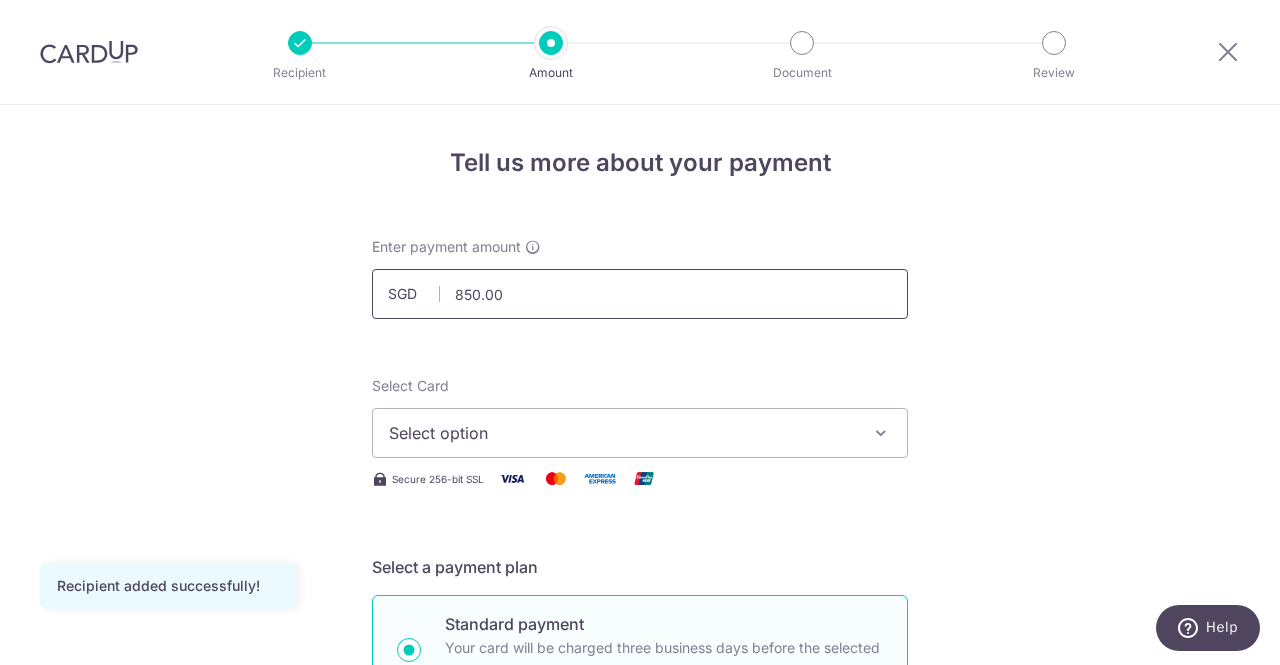 type 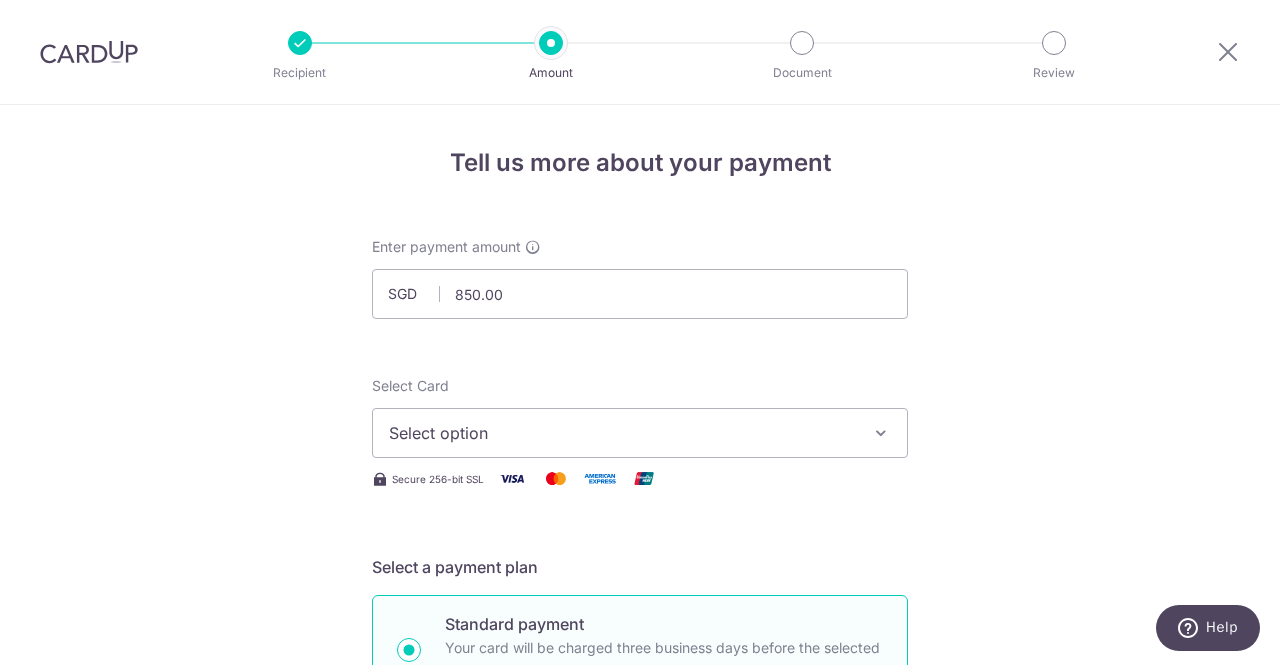 click on "Select option" at bounding box center [622, 433] 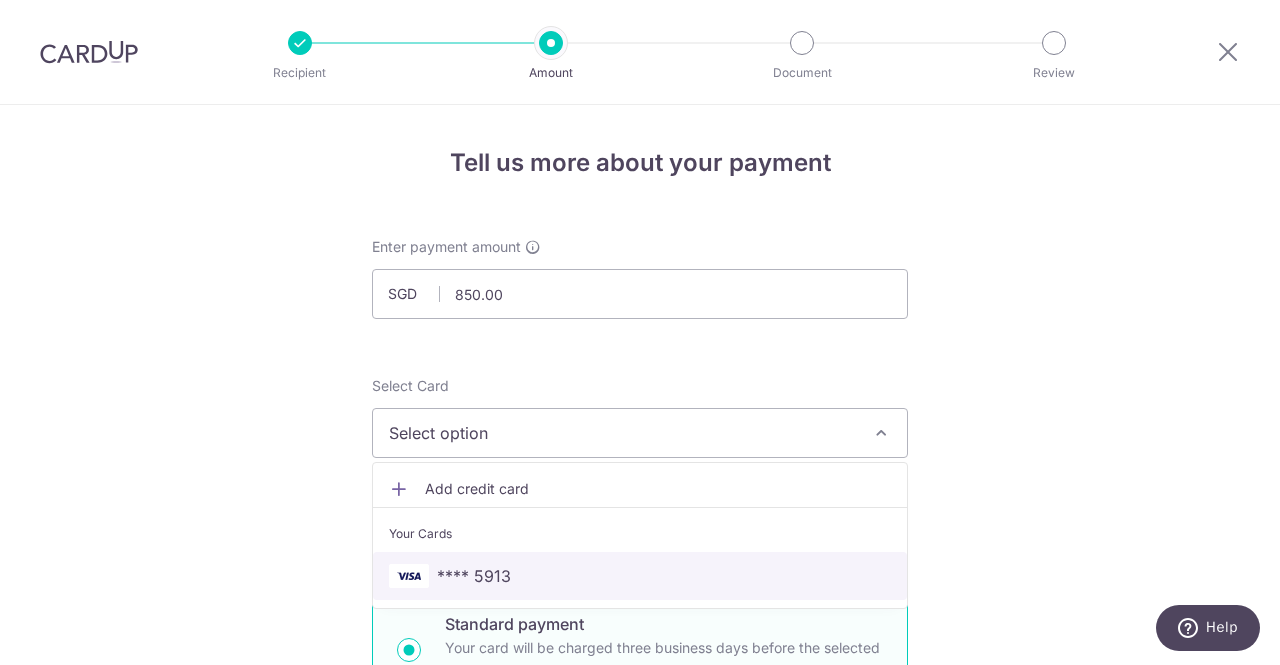 click on "**** 5913" at bounding box center (640, 576) 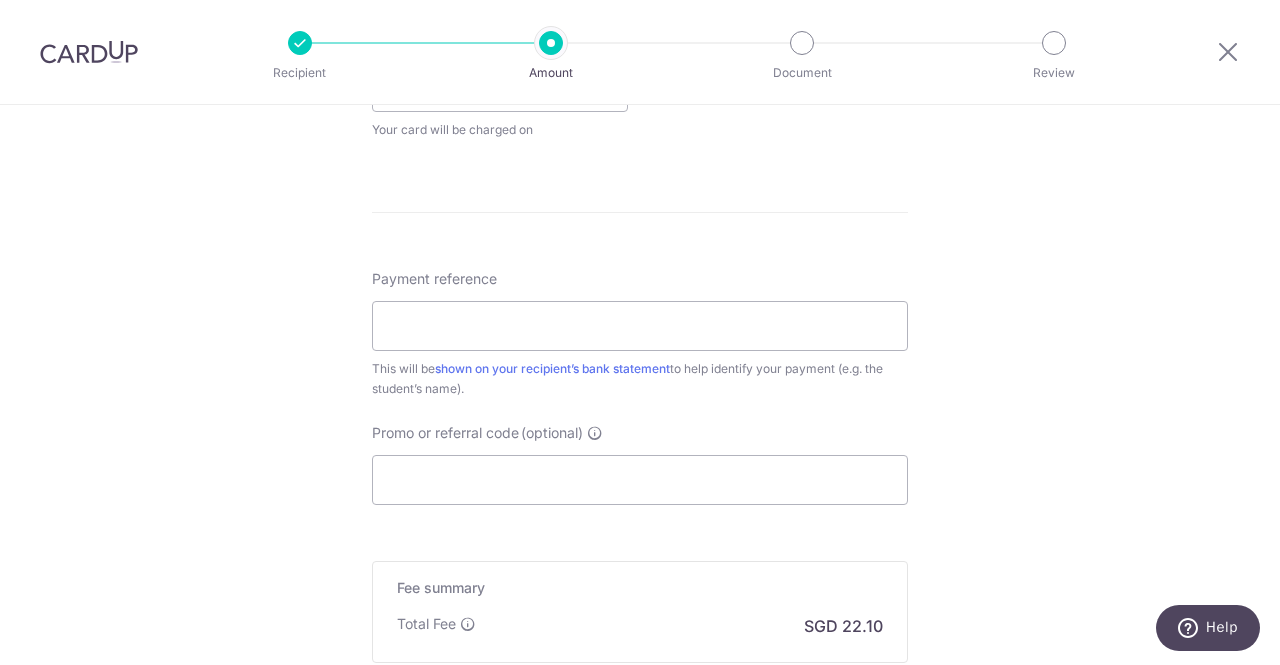 scroll, scrollTop: 1049, scrollLeft: 0, axis: vertical 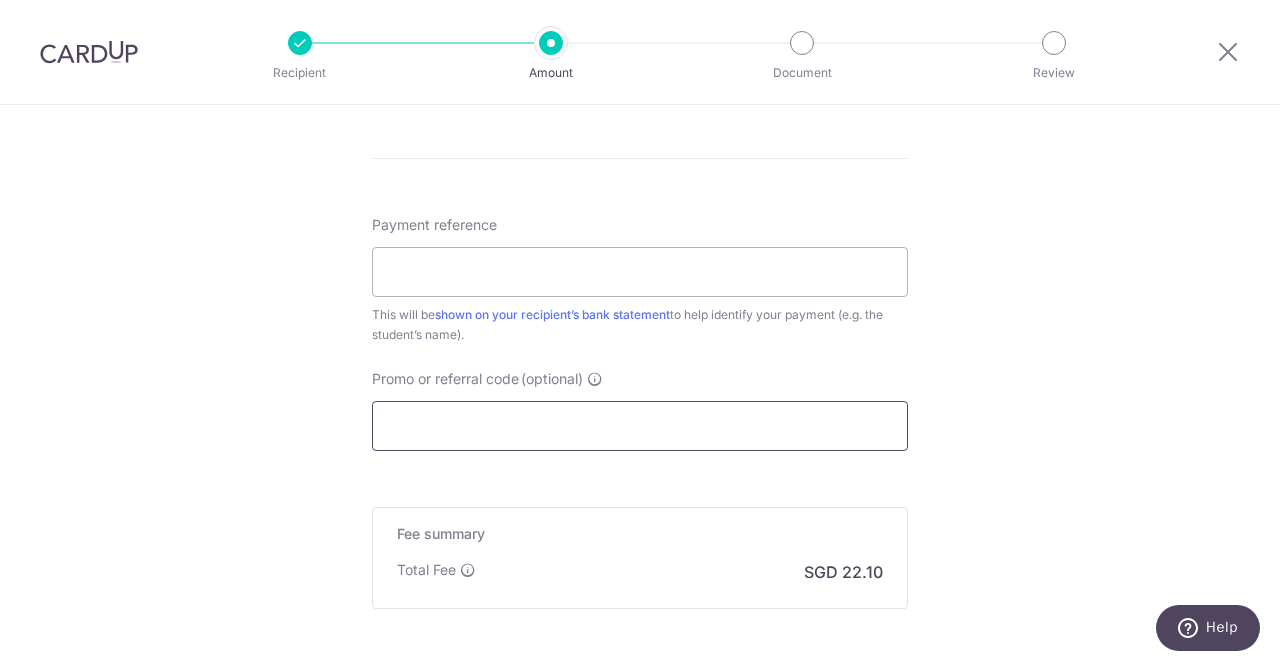 click on "Promo or referral code
(optional)" at bounding box center (640, 426) 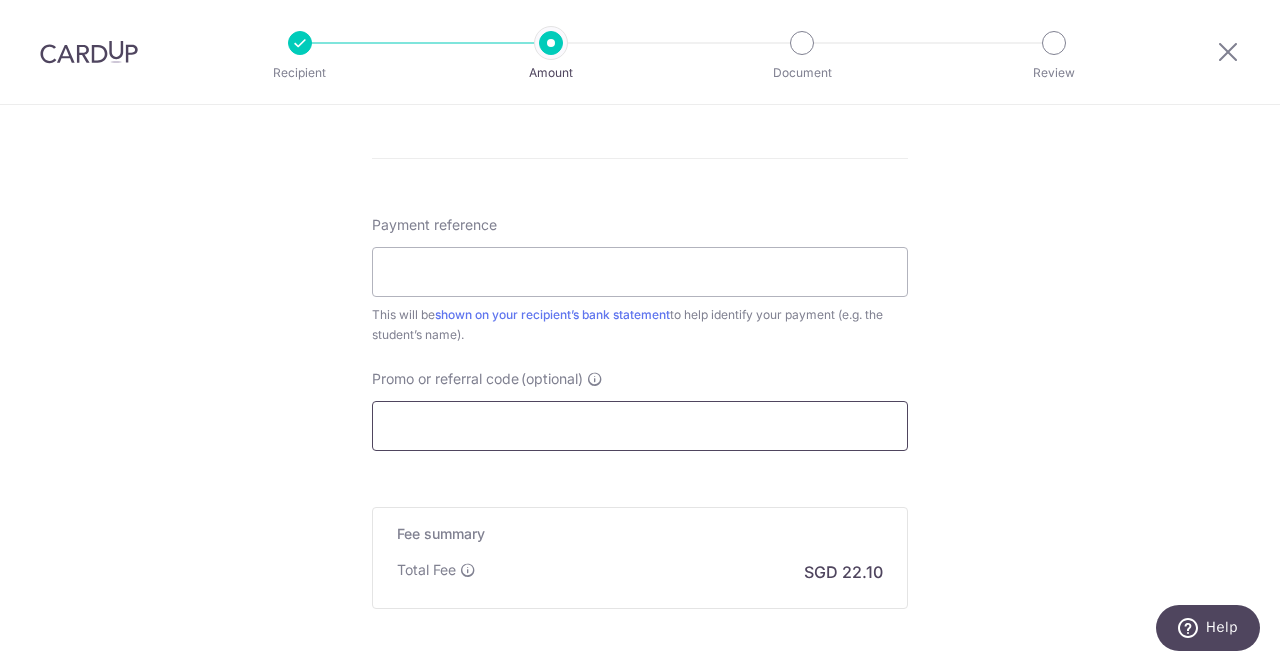 paste on "OFF225" 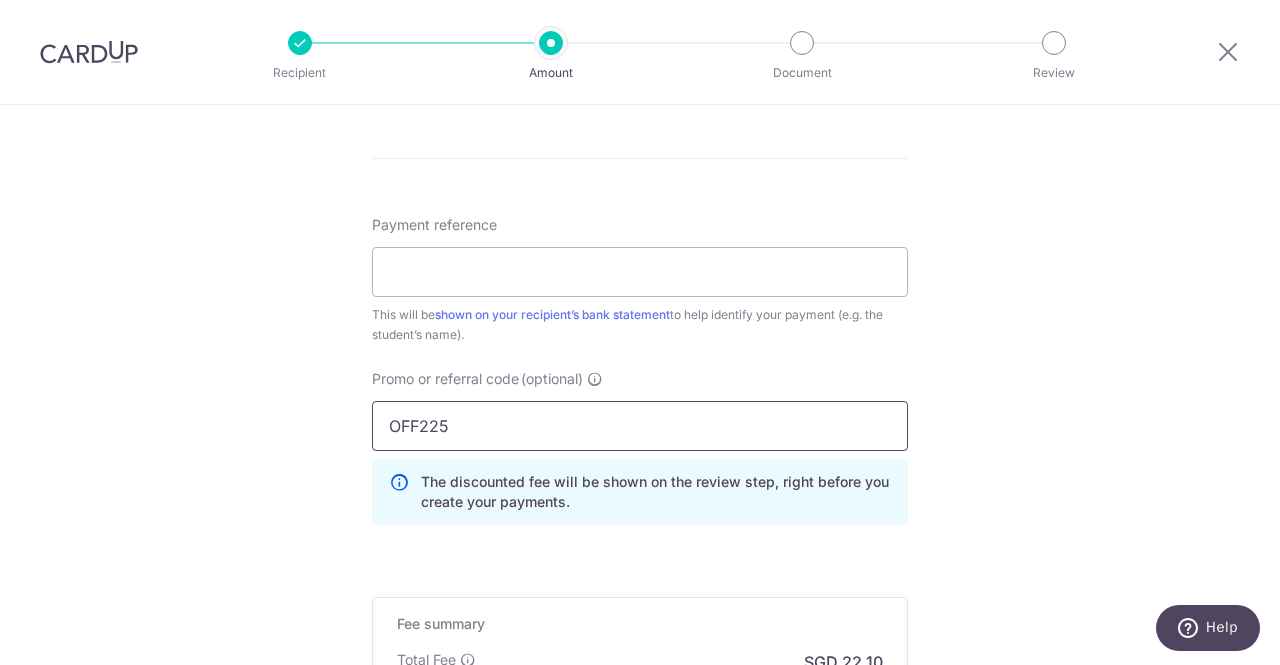 type on "OFF225" 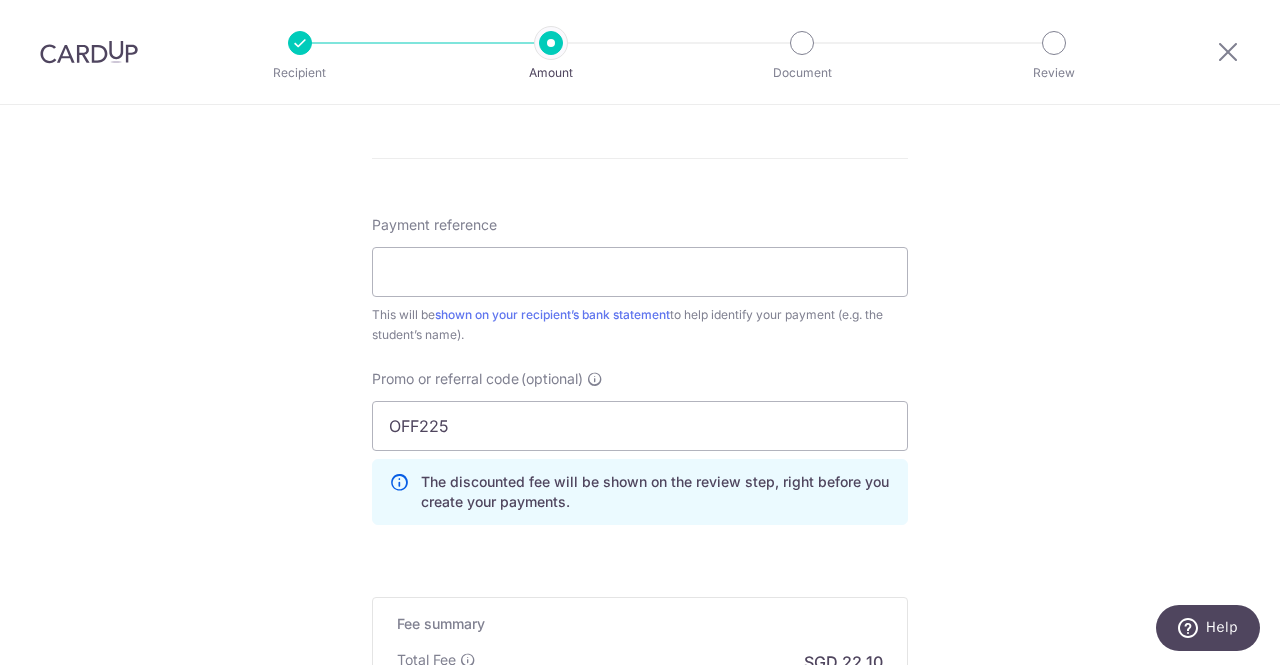 click on "Tell us more about your payment
Enter payment amount
SGD
850.00
850.00
Recipient added successfully!
Select Card
**** 5913
Add credit card
Your Cards
**** 5913
Secure 256-bit SSL
Text
New card details
Card
Secure 256-bit SSL" at bounding box center [640, 5] 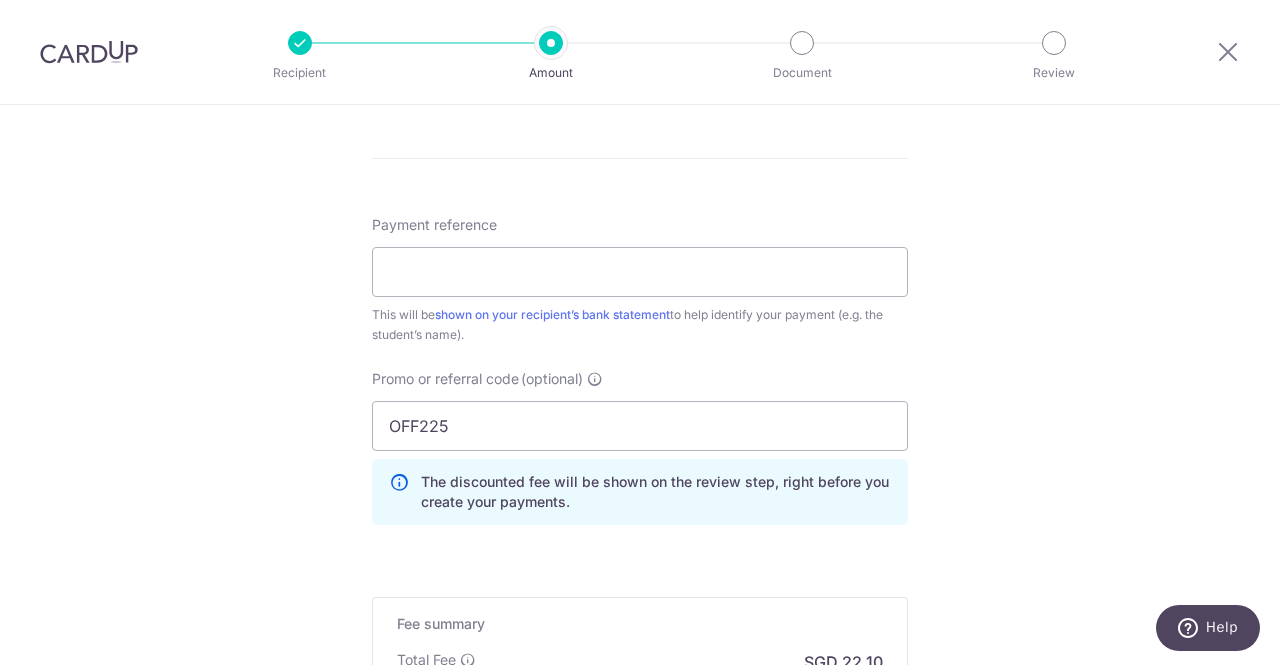scroll, scrollTop: 981, scrollLeft: 0, axis: vertical 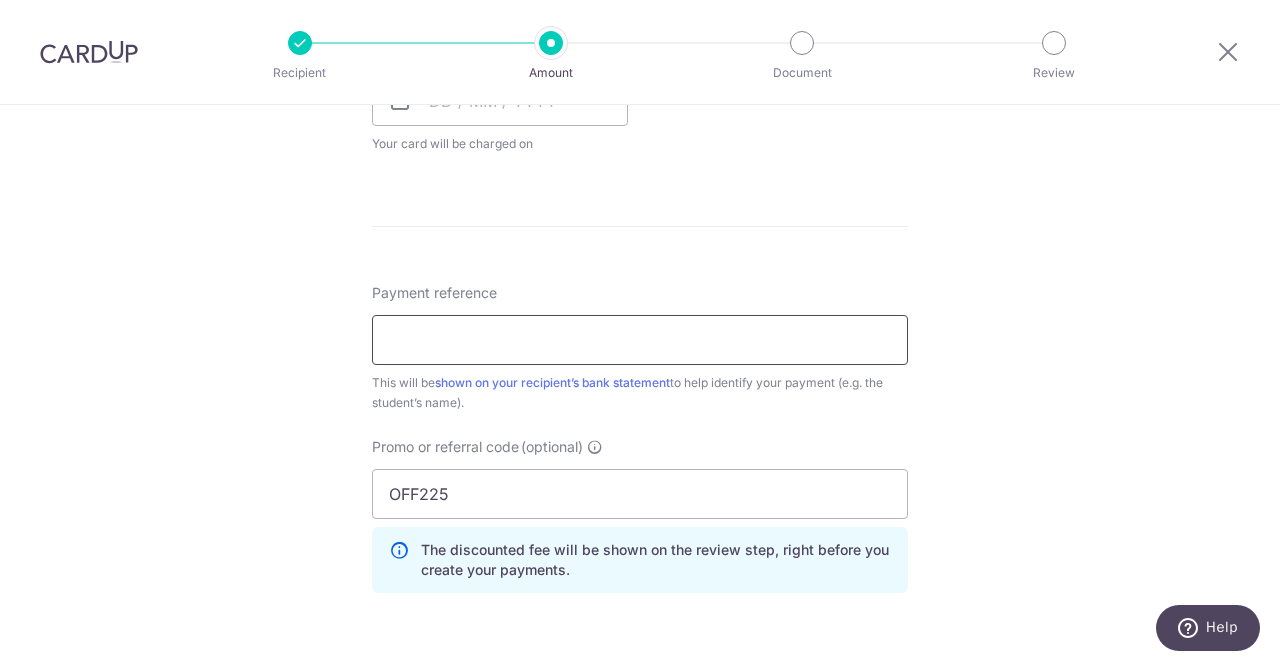 click on "Payment reference" at bounding box center (640, 340) 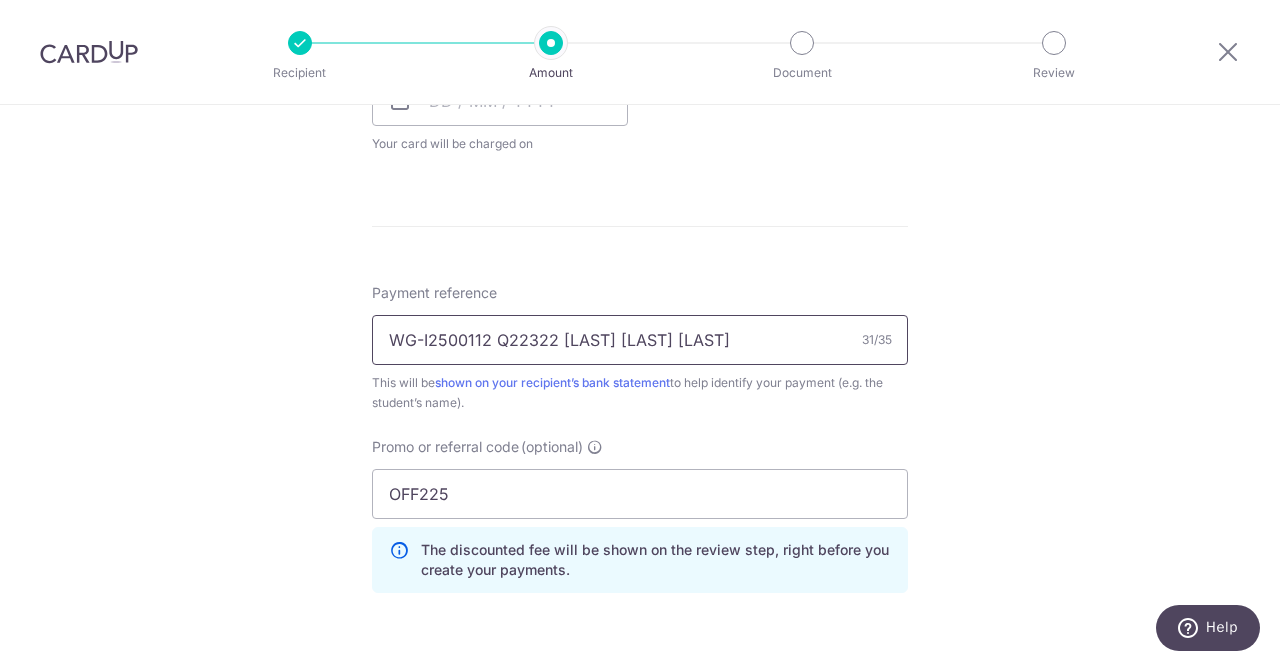 click on "WG-I2500112 Q22322 Chua Yun Han" at bounding box center [640, 340] 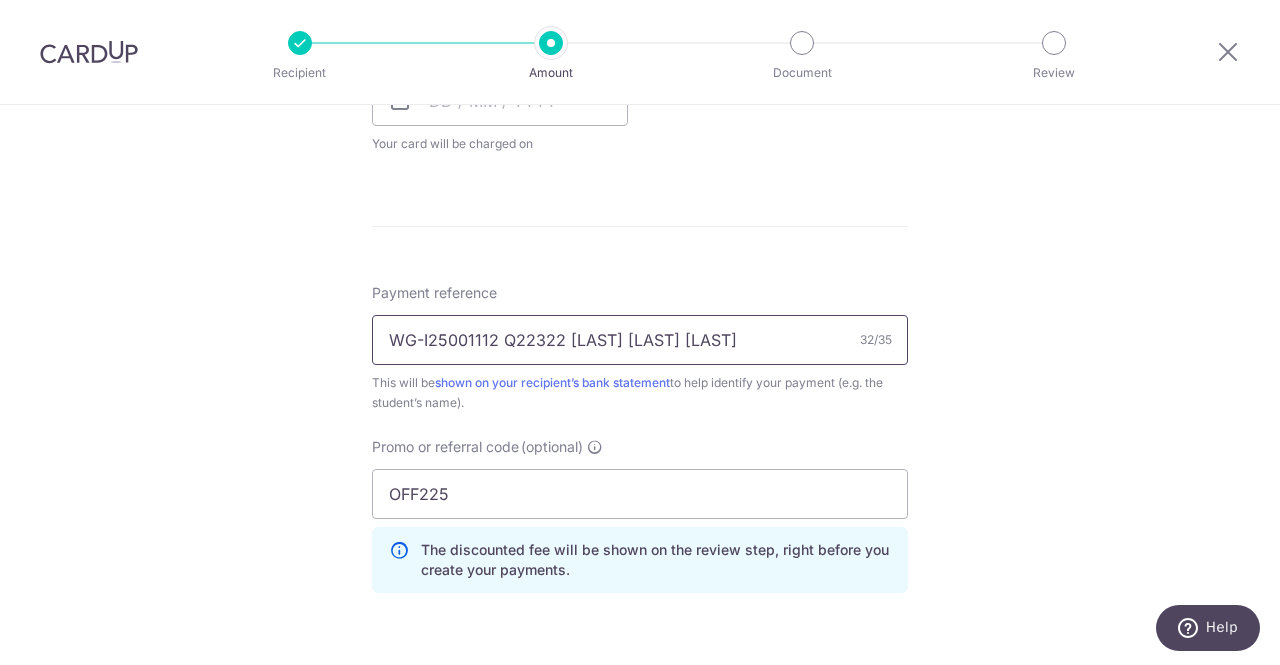 type on "WG-I25001112 Q22322 [NAME]" 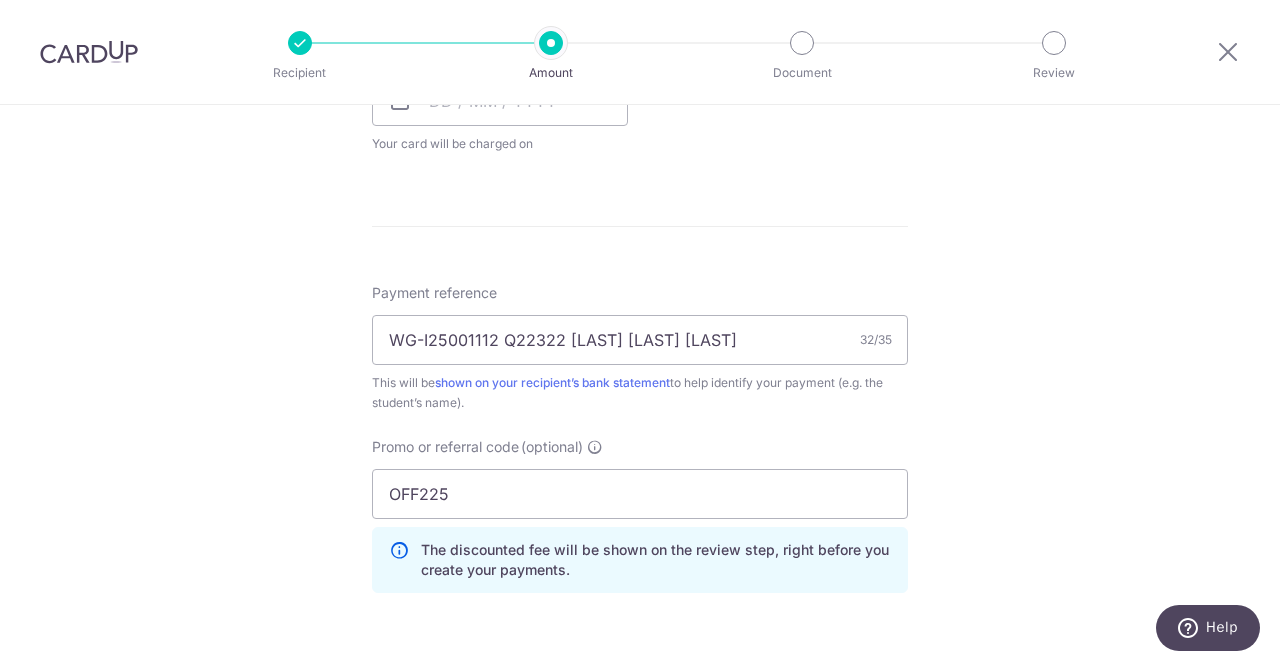 click on "Tell us more about your payment
Enter payment amount
SGD
850.00
850.00
Recipient added successfully!
Select Card
**** 5913
Add credit card
Your Cards
**** 5913
Secure 256-bit SSL
Text
New card details
Card
Secure 256-bit SSL" at bounding box center (640, 73) 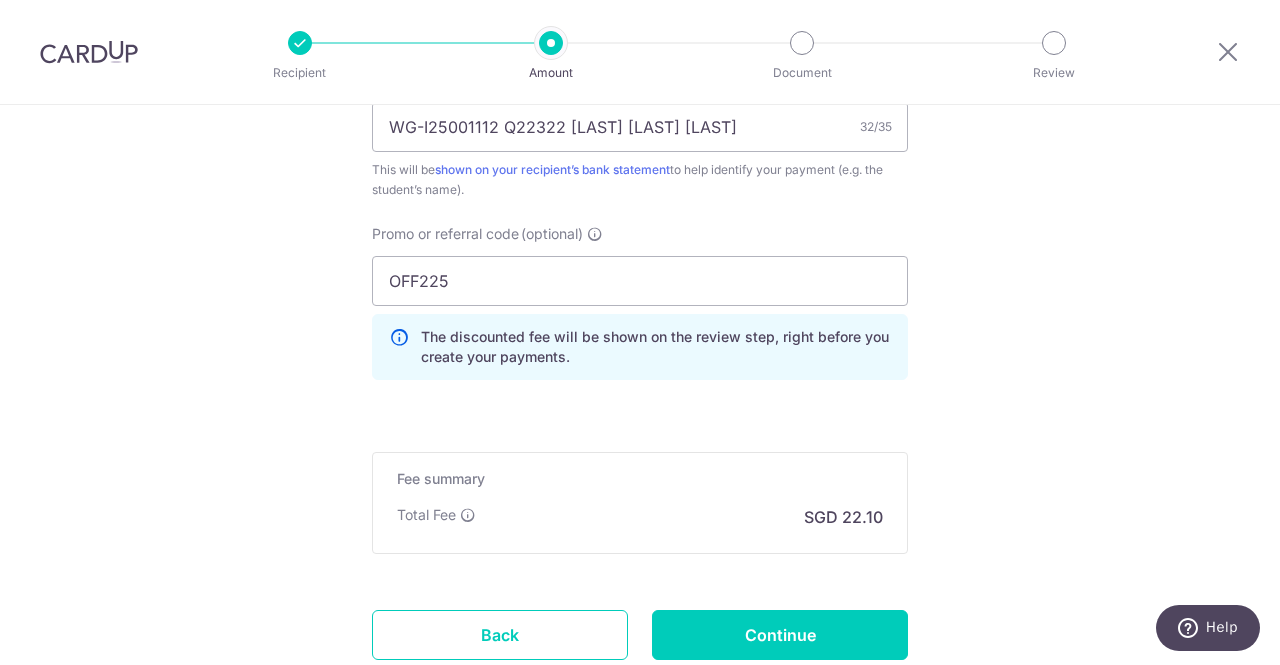 scroll, scrollTop: 1334, scrollLeft: 0, axis: vertical 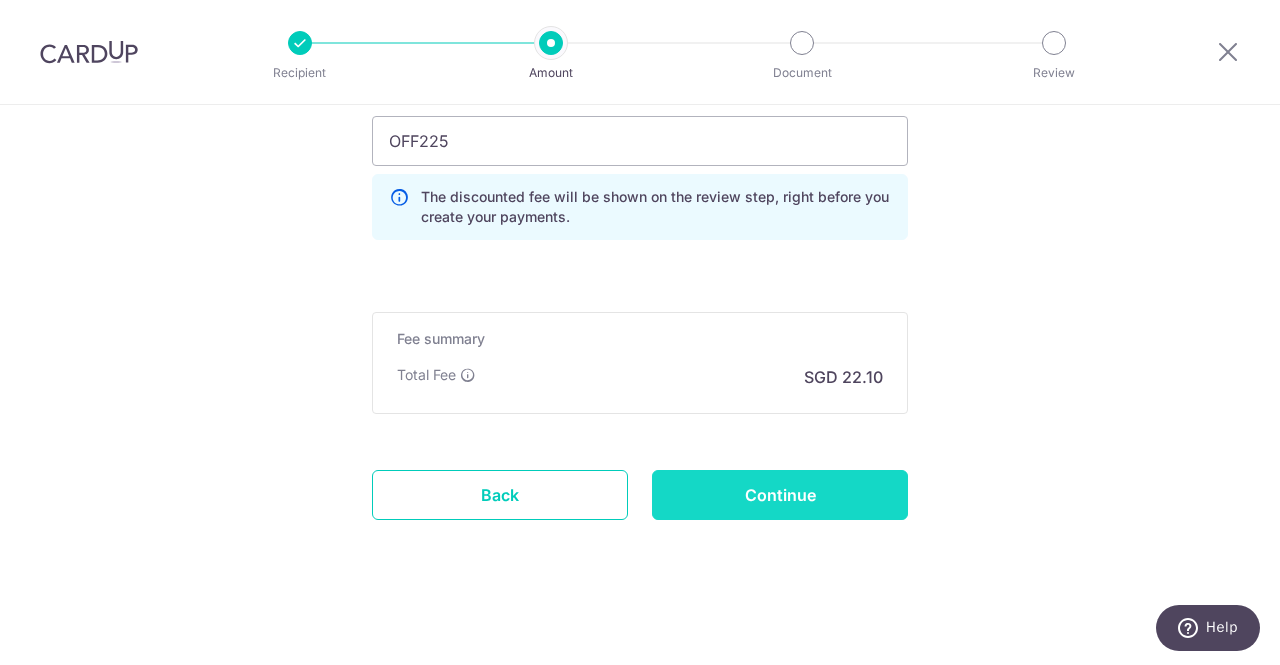click on "Continue" at bounding box center (780, 495) 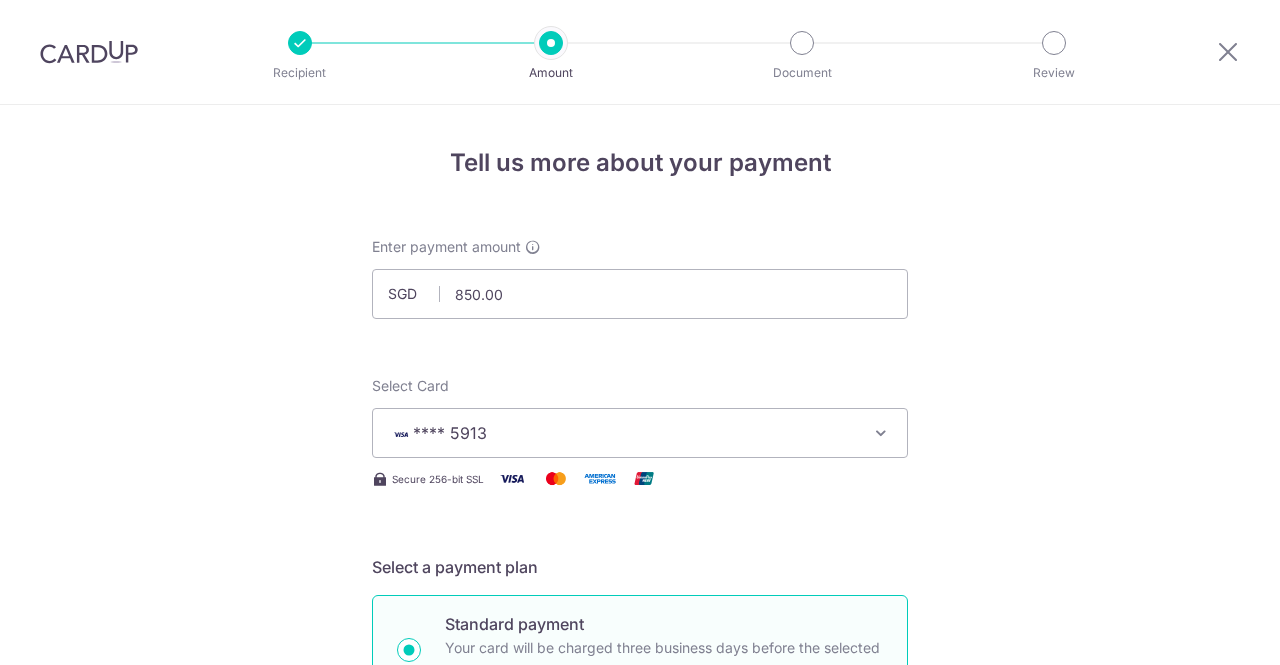 scroll, scrollTop: 0, scrollLeft: 0, axis: both 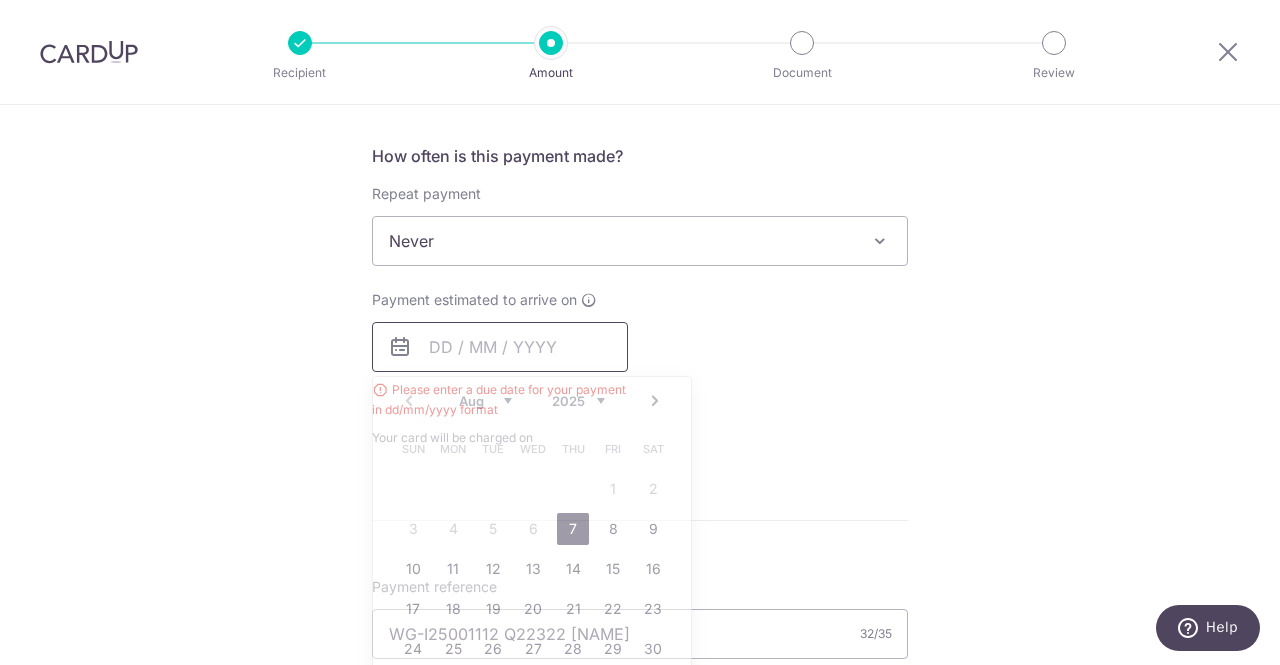 click at bounding box center (500, 347) 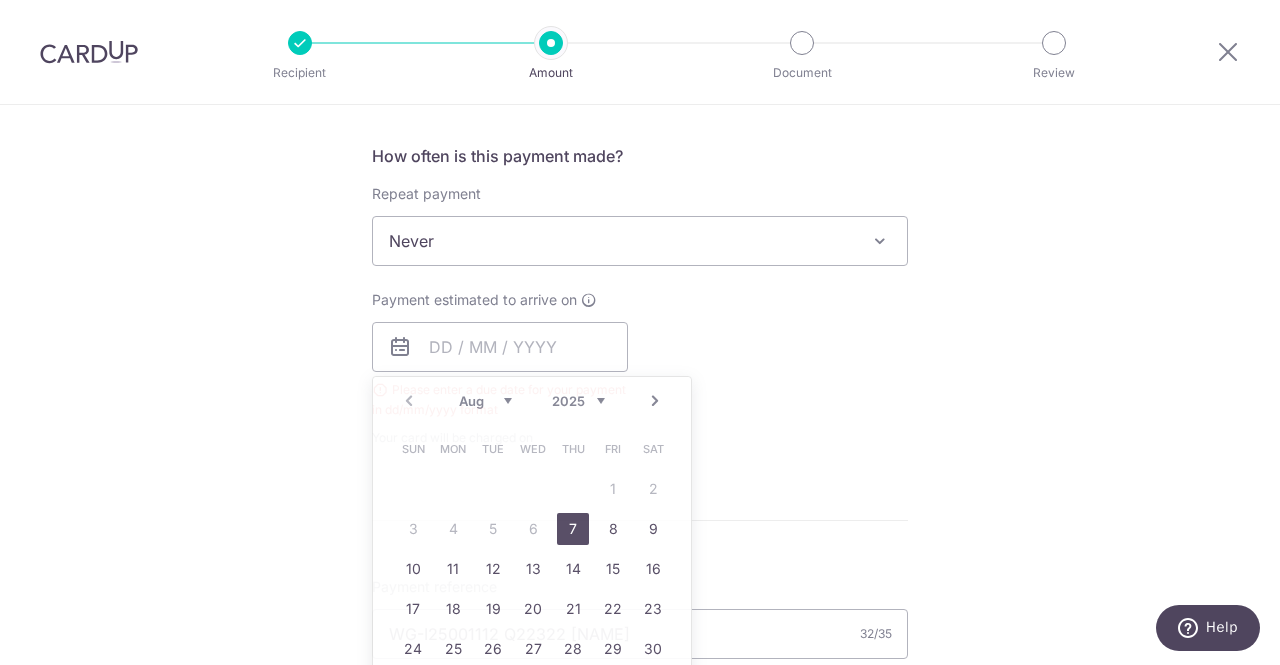 click on "Tell us more about your payment
Enter payment amount
SGD
850.00
850.00
Select Card
**** [LAST_FOUR_DIGITS]
Add credit card
Your Cards
**** [LAST_FOUR_DIGITS]
Secure 256-bit SSL
Text
New card details
Card
Secure 256-bit SSL" at bounding box center [640, 343] 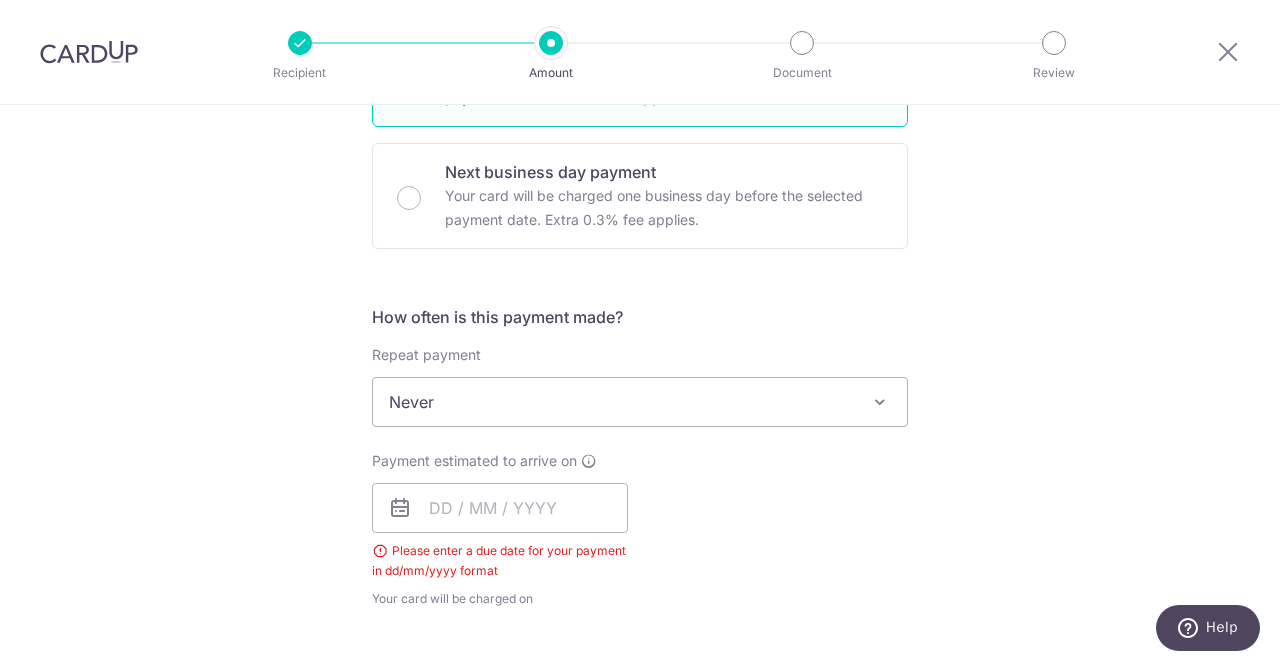 scroll, scrollTop: 679, scrollLeft: 0, axis: vertical 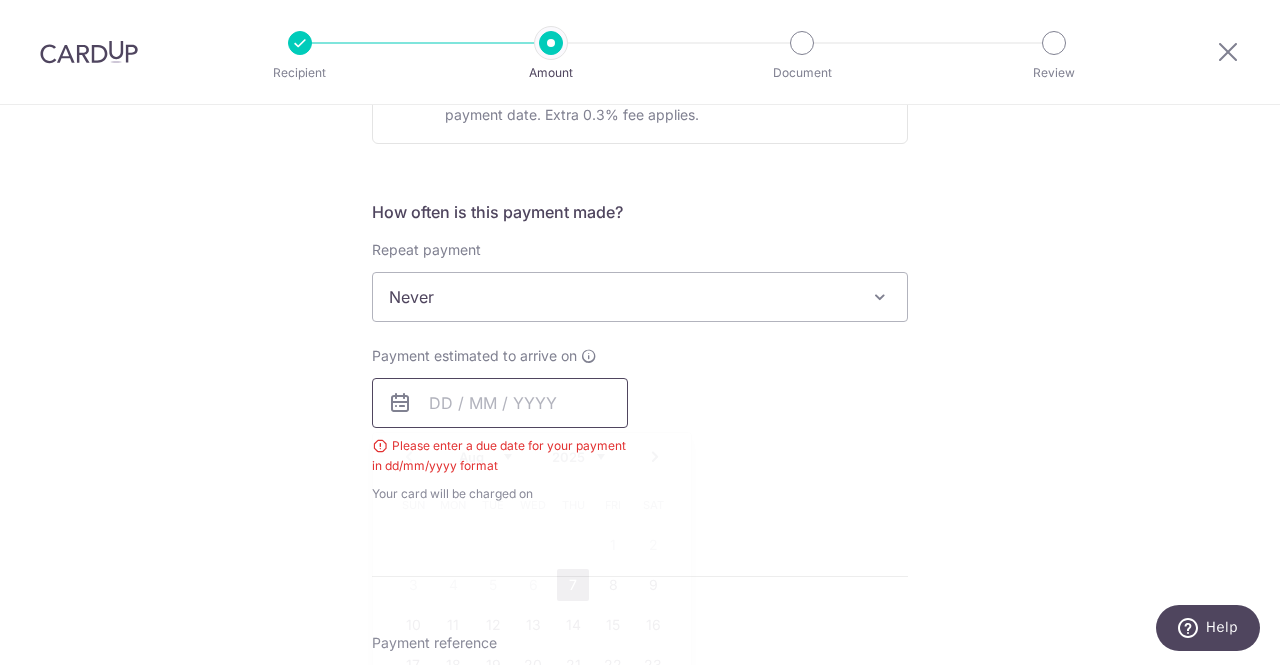 click at bounding box center [500, 403] 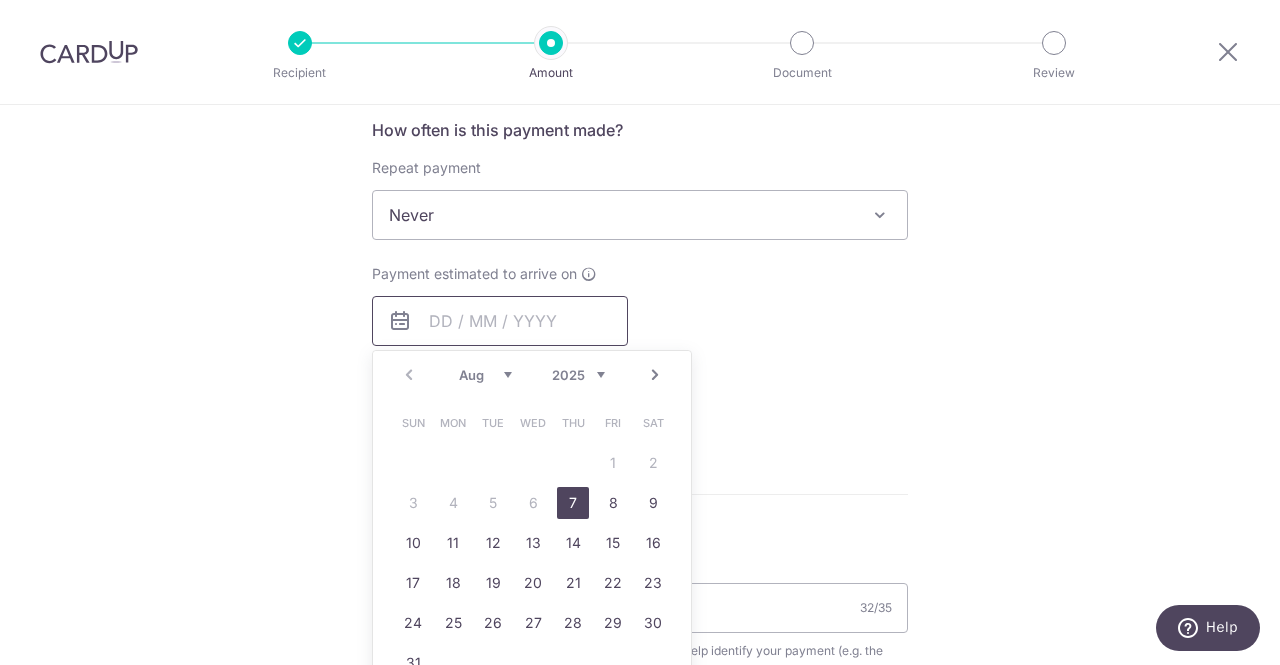scroll, scrollTop: 767, scrollLeft: 0, axis: vertical 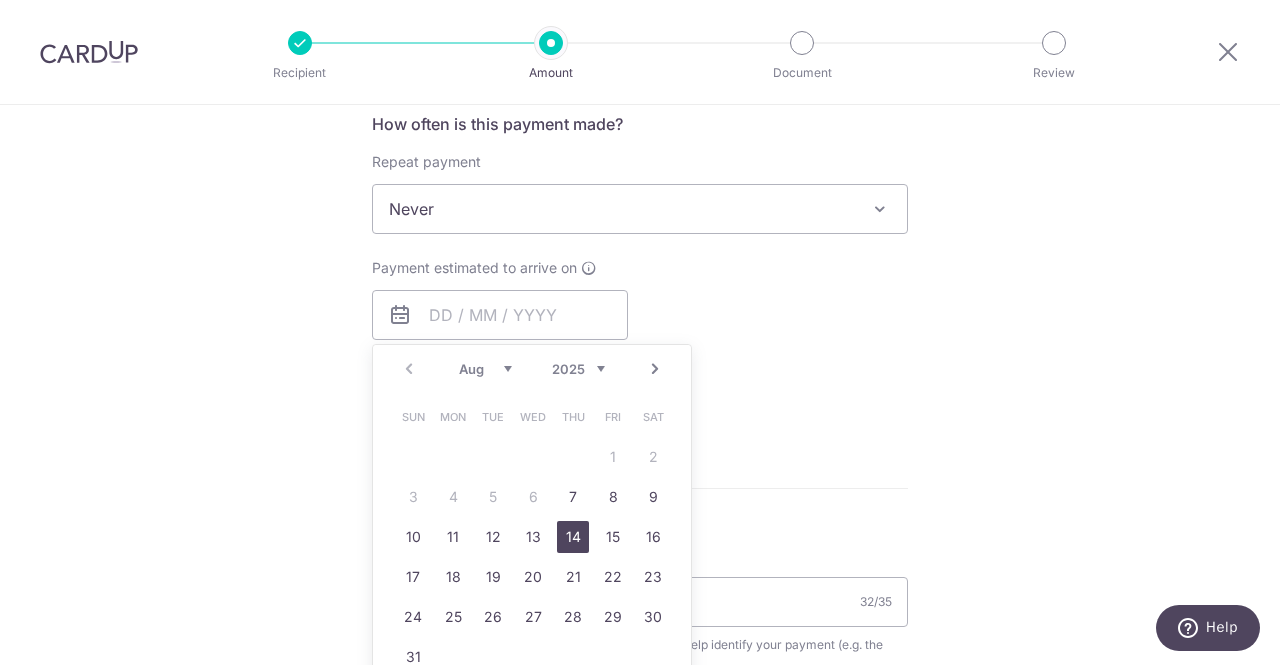 click on "14" at bounding box center [573, 537] 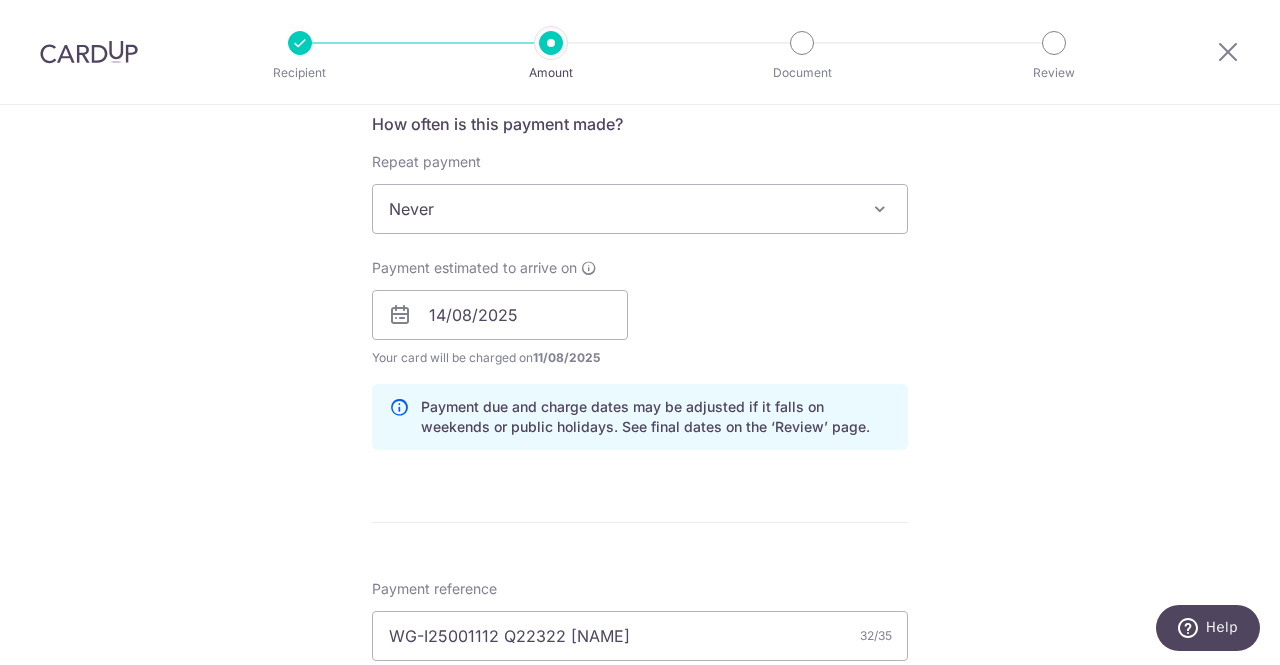 click on "Tell us more about your payment
Enter payment amount
SGD
850.00
850.00
Select Card
**** 5913
Add credit card
Your Cards
**** 5913
Secure 256-bit SSL
Text
New card details
Card
Secure 256-bit SSL" at bounding box center [640, 328] 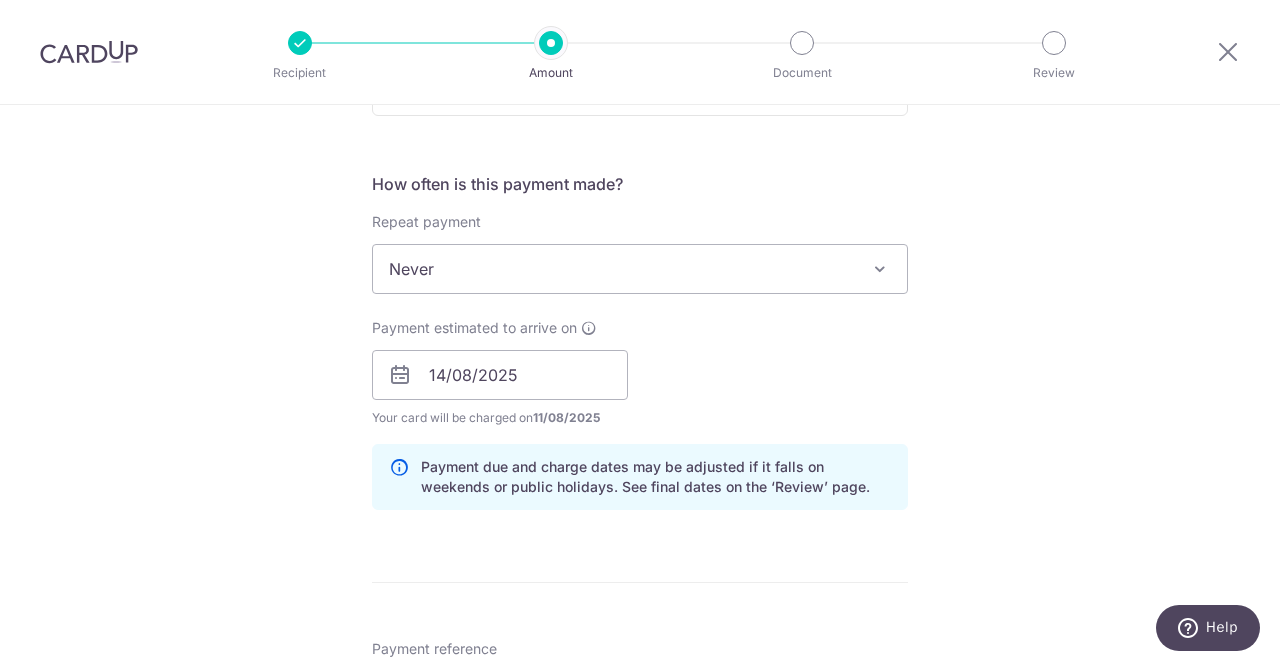 scroll, scrollTop: 708, scrollLeft: 0, axis: vertical 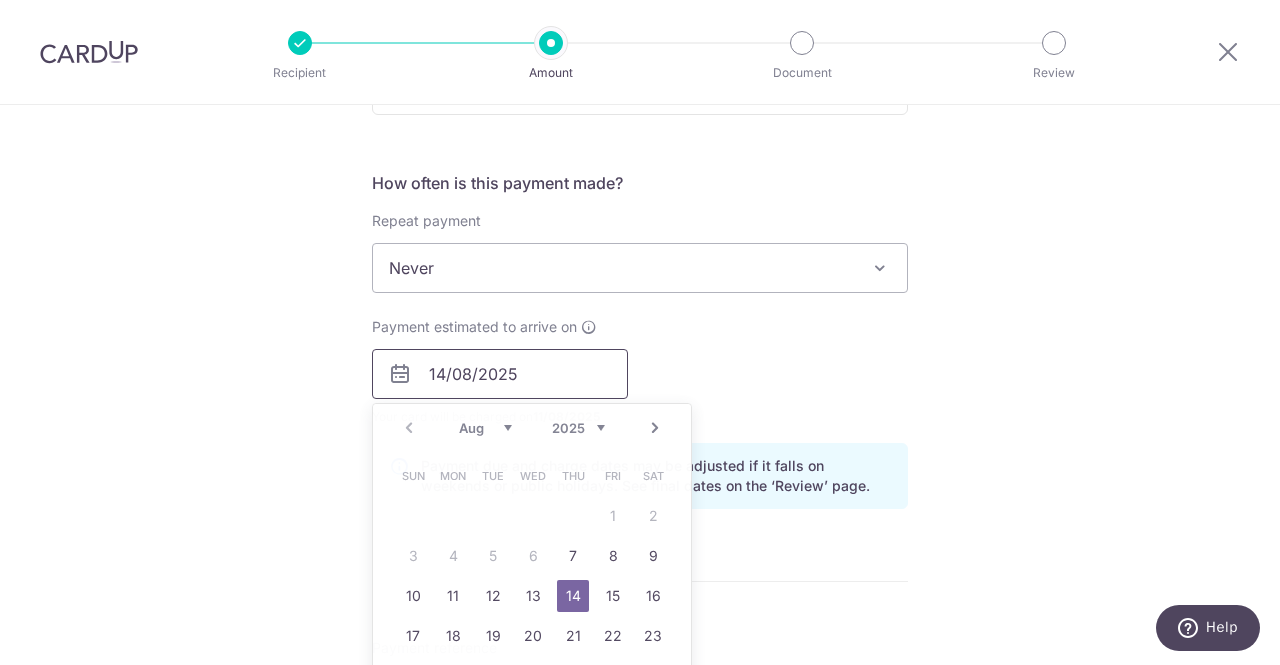 click on "14/08/2025" at bounding box center [500, 374] 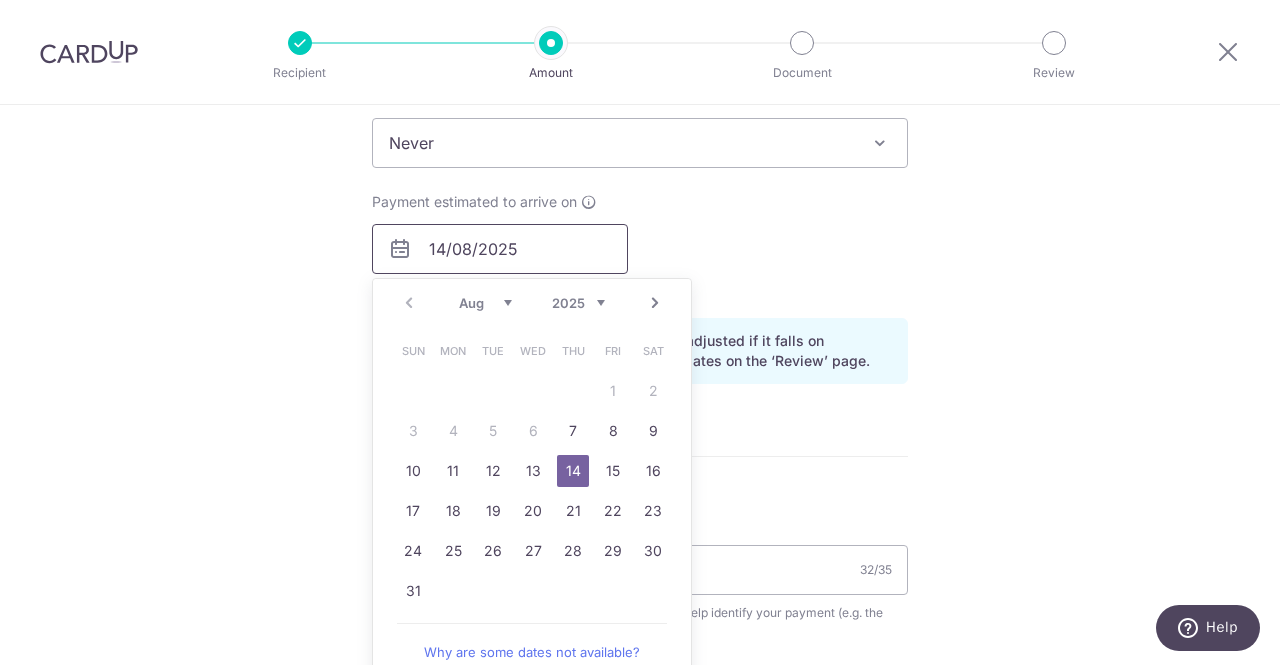 scroll, scrollTop: 834, scrollLeft: 0, axis: vertical 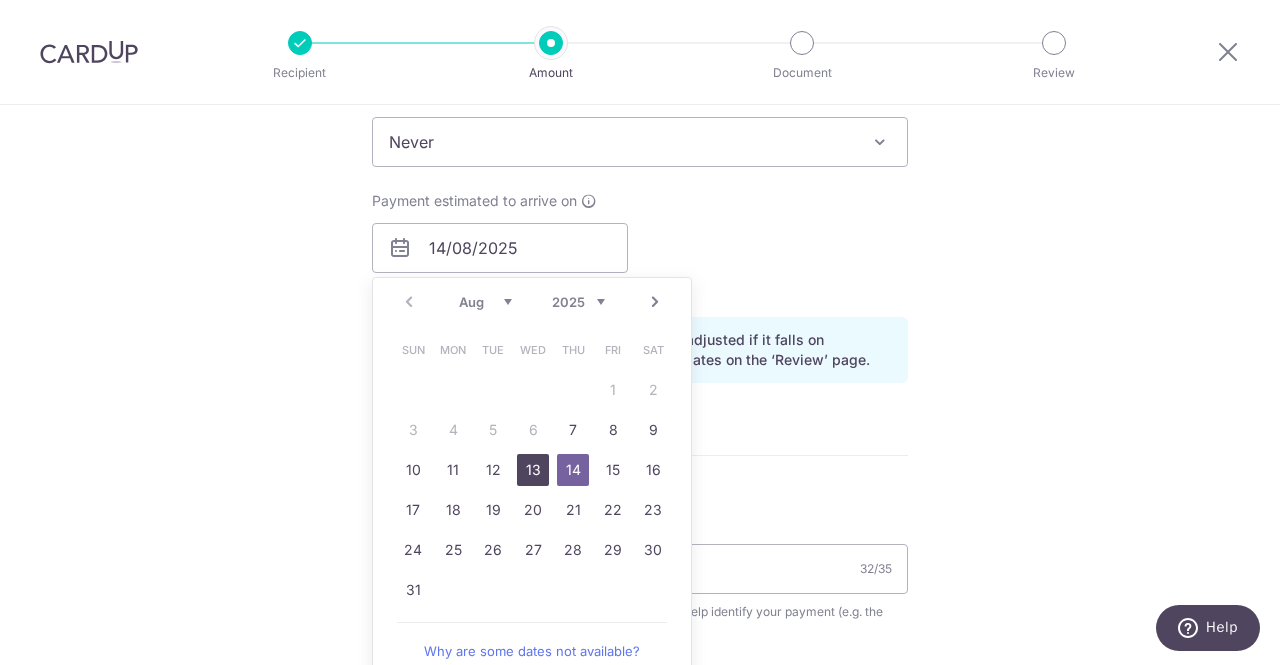 click on "13" at bounding box center (533, 470) 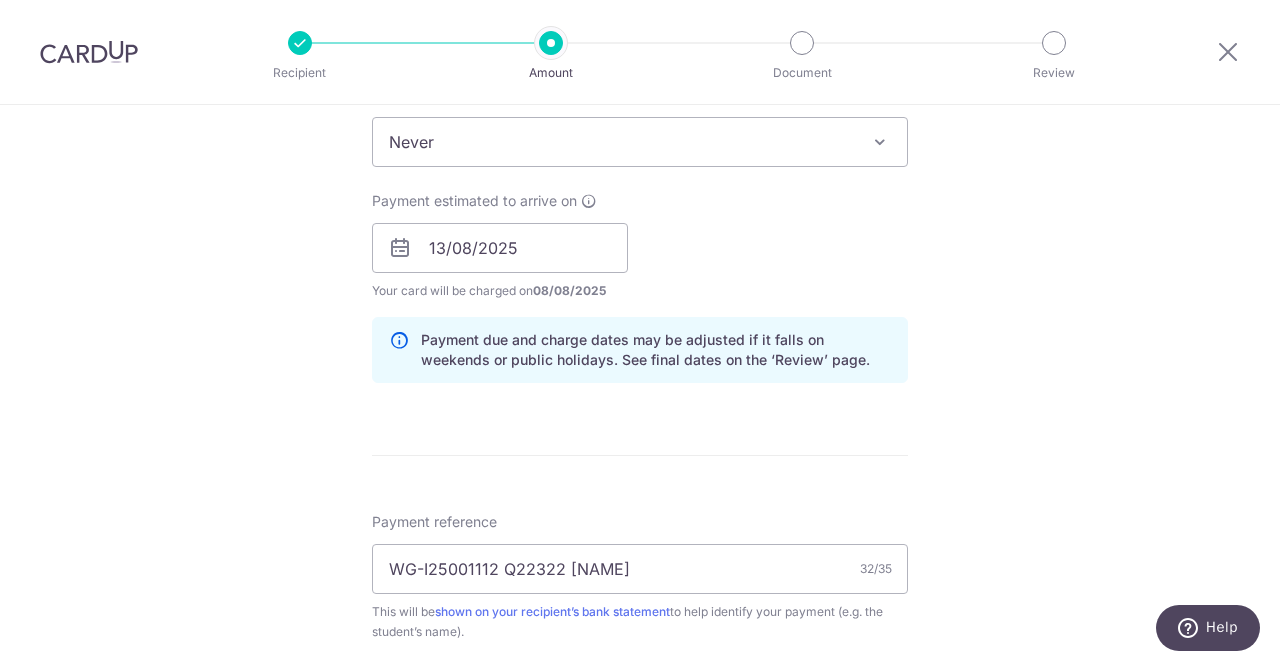 click on "How often is this payment made?
Repeat payment
Never
Every week
Every month
Every quarter
Every half a year Never
To set up monthly income tax payments on CardUp, please ensure the following:     Keep GIRO active   First payment through GIRO   Limit of 11 months scheduling   Upload Notice of Assessment    For more details, refer to this guide:  CardUp Help - Monthly Income Tax Payments
Payment estimated to arrive on
13/08/2025
Prev Next Aug Sep Oct Nov Dec 2025 2026 2027 2028 2029 2030 2031 2032 2033 2034 2035 Sun Mon Tue Wed Thu Fri Sat           1 2 3 4 5 6 7 8 9 10 11 12 13 14 15 16 17 18 19 20 21 22 23 24 25 26 27 28 29 30 31
Please enter a due date for your payment in dd/mm/yyyy format
08/08/2025  for the first payment" at bounding box center (640, 222) 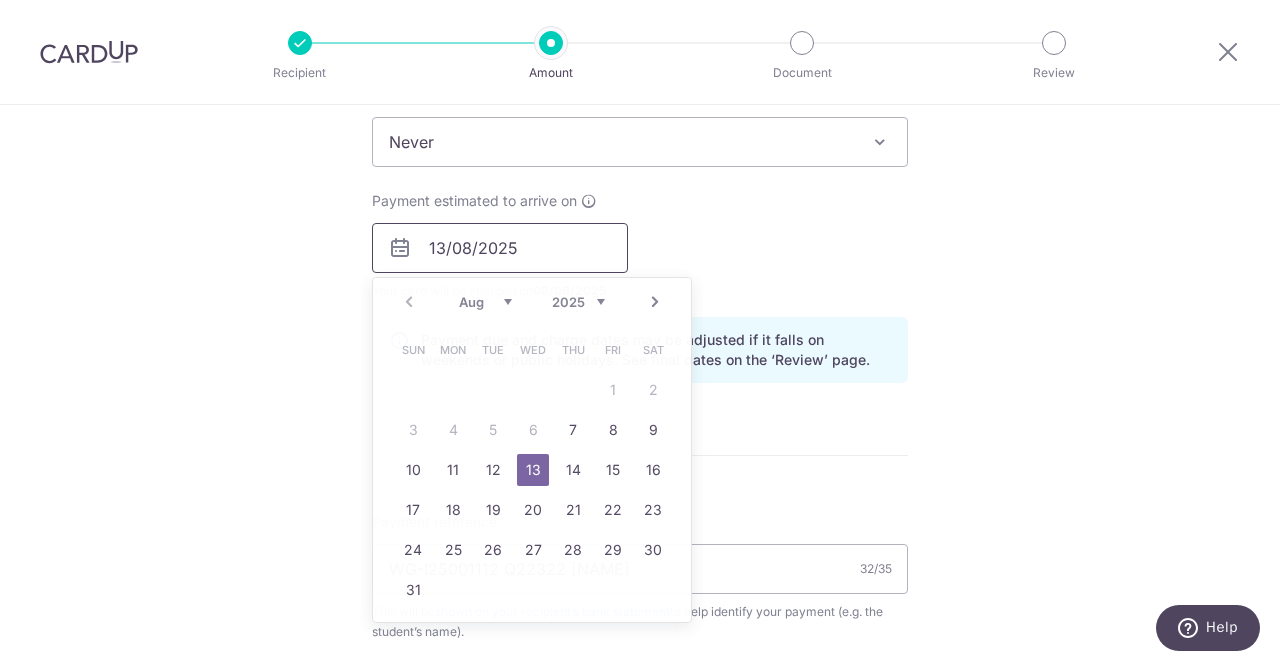 click on "13/08/2025" at bounding box center (500, 248) 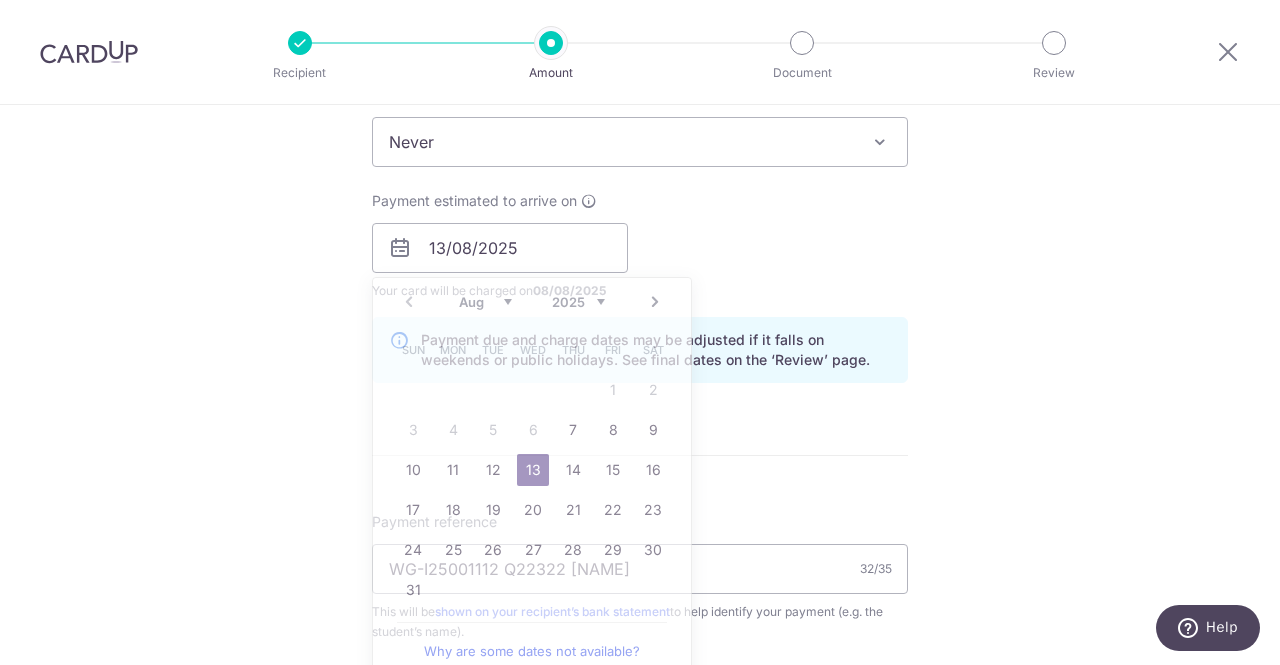 click on "Payment estimated to arrive on
13/08/2025
Prev Next Aug Sep Oct Nov Dec 2025 2026 2027 2028 2029 2030 2031 2032 2033 2034 2035 Sun Mon Tue Wed Thu Fri Sat           1 2 3 4 5 6 7 8 9 10 11 12 13 14 15 16 17 18 19 20 21 22 23 24 25 26 27 28 29 30 31             Why are some dates not available?
Please enter a due date for your payment in dd/mm/yyyy format
Your card will be charged on  08/08/2025  for the first payment
* If your payment is funded by  9:00am SGT on Tuesday 05/08/2025
05/08/2025
No. of Payments" at bounding box center [640, 246] 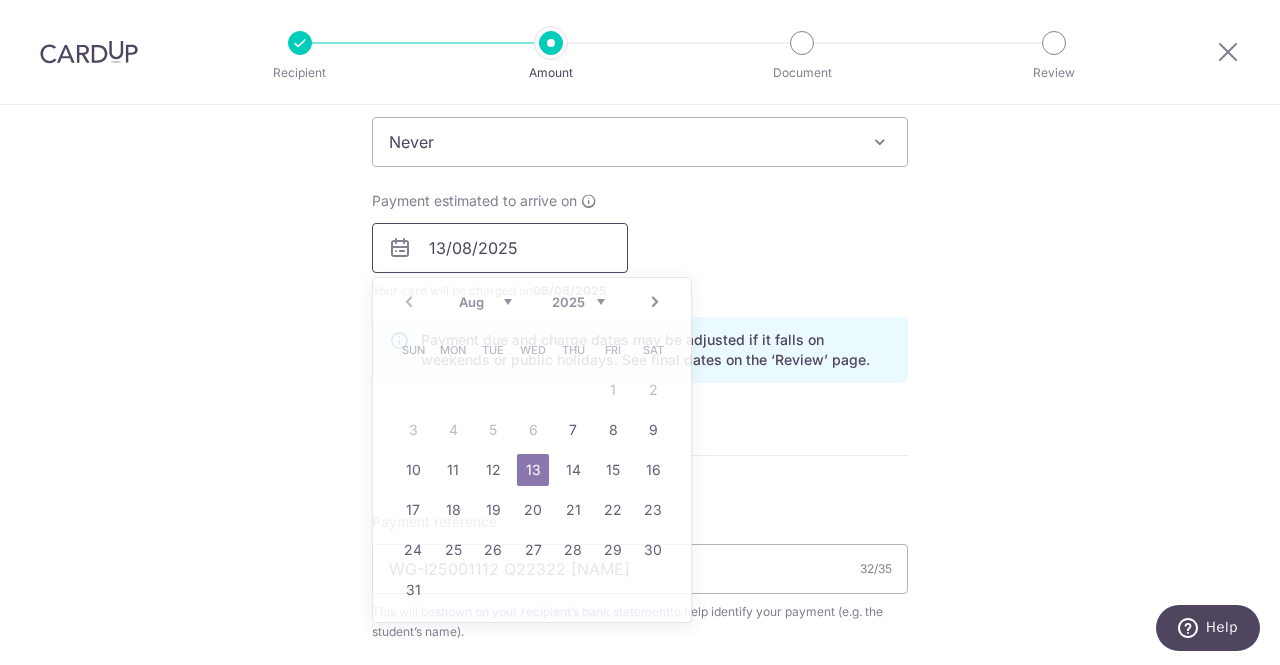 click on "13/08/2025" at bounding box center [500, 248] 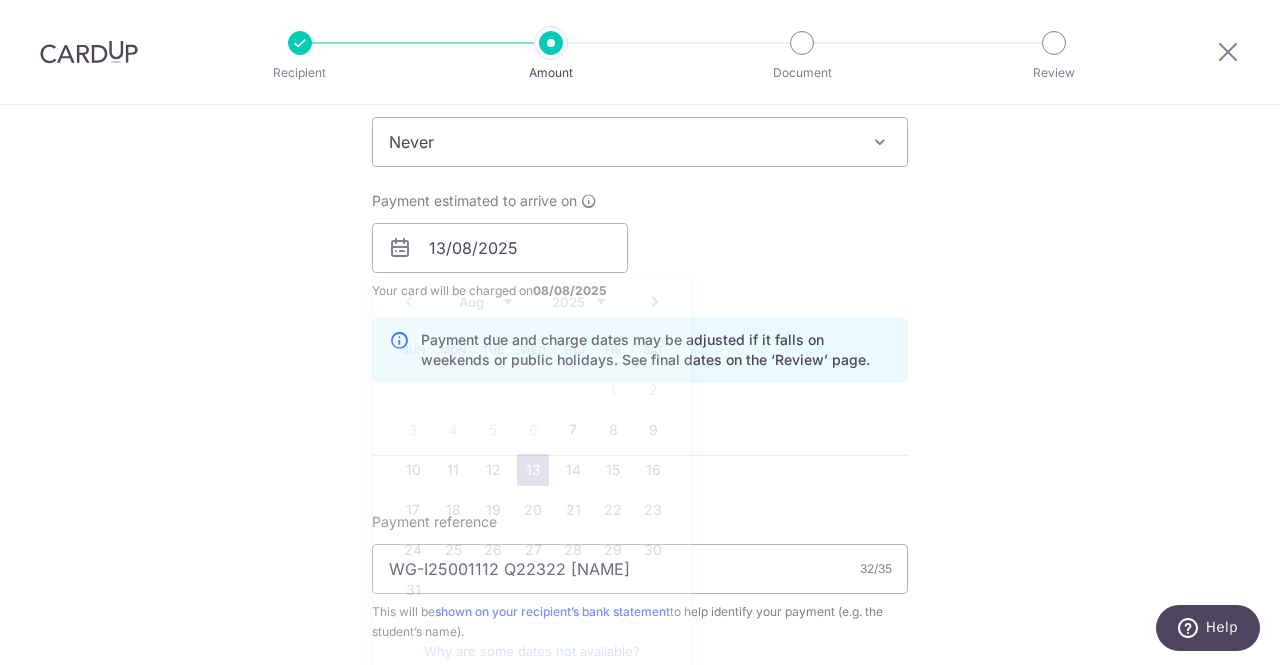 click on "Payment estimated to arrive on
13/08/2025
Prev Next Aug Sep Oct Nov Dec 2025 2026 2027 2028 2029 2030 2031 2032 2033 2034 2035 Sun Mon Tue Wed Thu Fri Sat           1 2 3 4 5 6 7 8 9 10 11 12 13 14 15 16 17 18 19 20 21 22 23 24 25 26 27 28 29 30 31             Why are some dates not available?
Please enter a due date for your payment in dd/mm/yyyy format
Your card will be charged on  08/08/2025  for the first payment
* If your payment is funded by  9:00am SGT on Tuesday 05/08/2025
05/08/2025
No. of Payments" at bounding box center [640, 246] 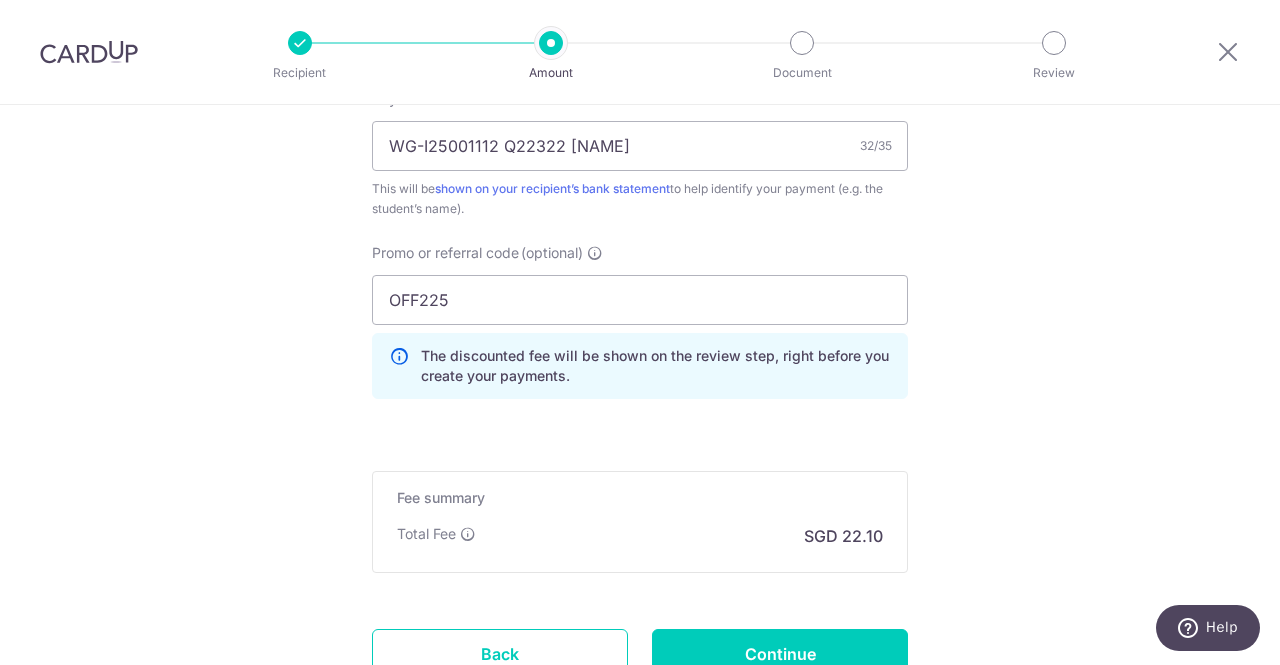 scroll, scrollTop: 1327, scrollLeft: 0, axis: vertical 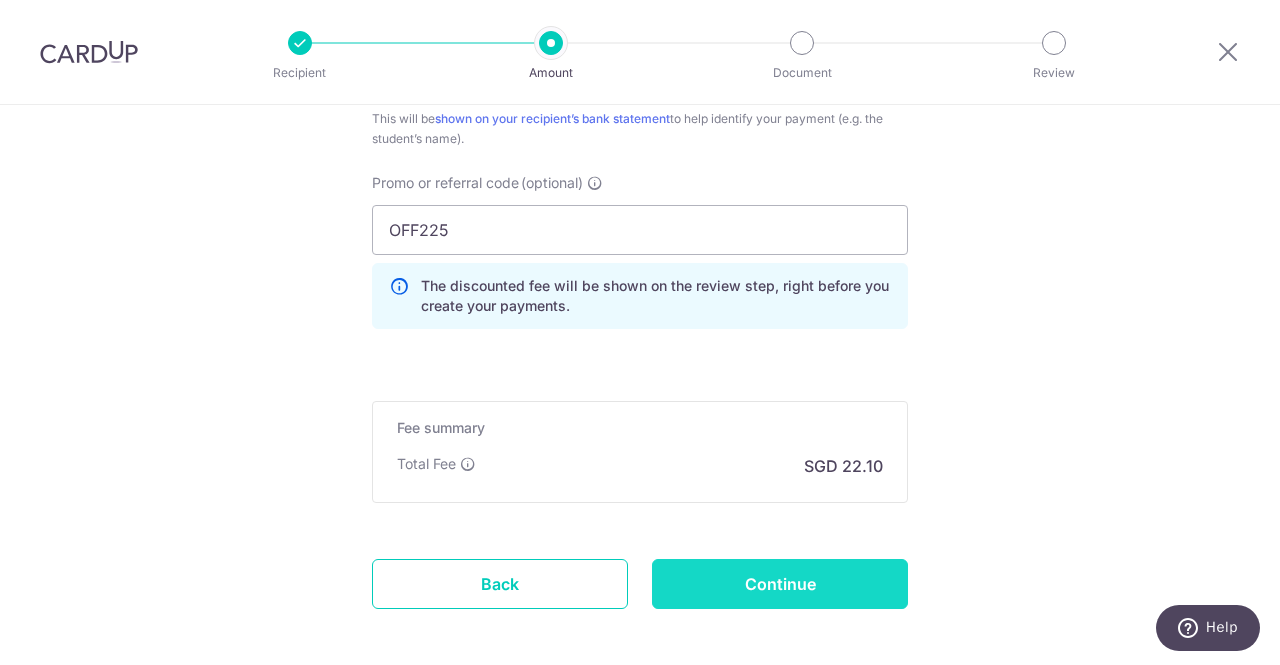 click on "Continue" at bounding box center (780, 584) 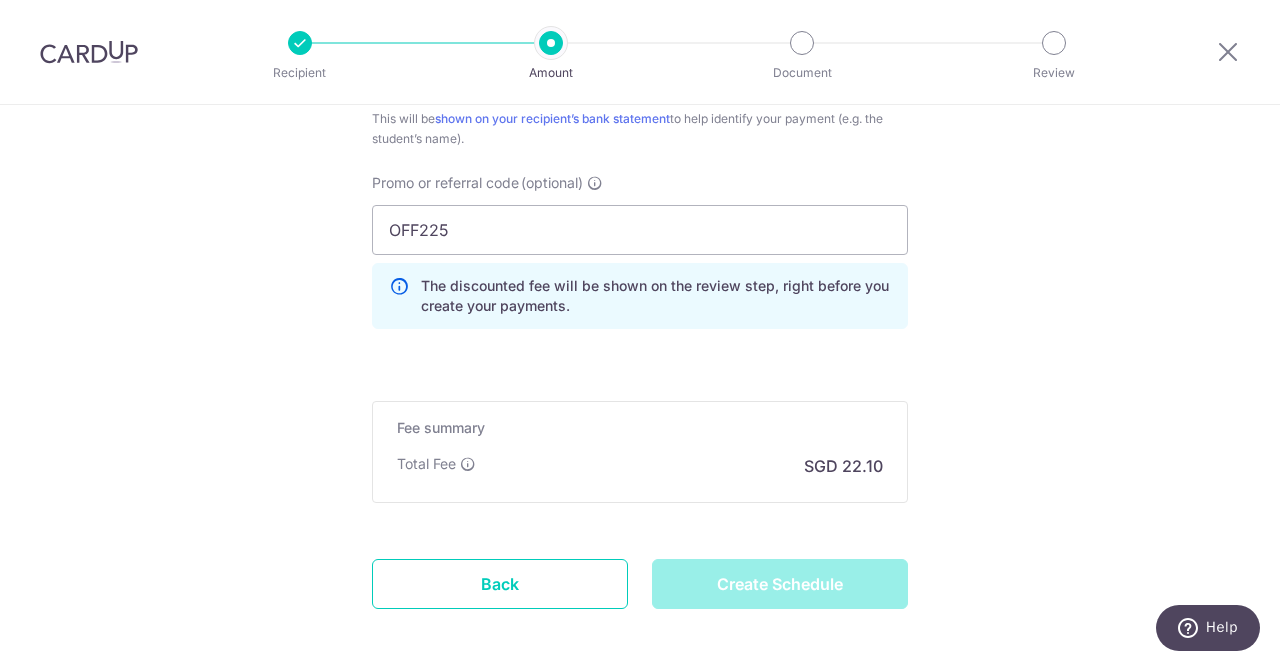 type on "Create Schedule" 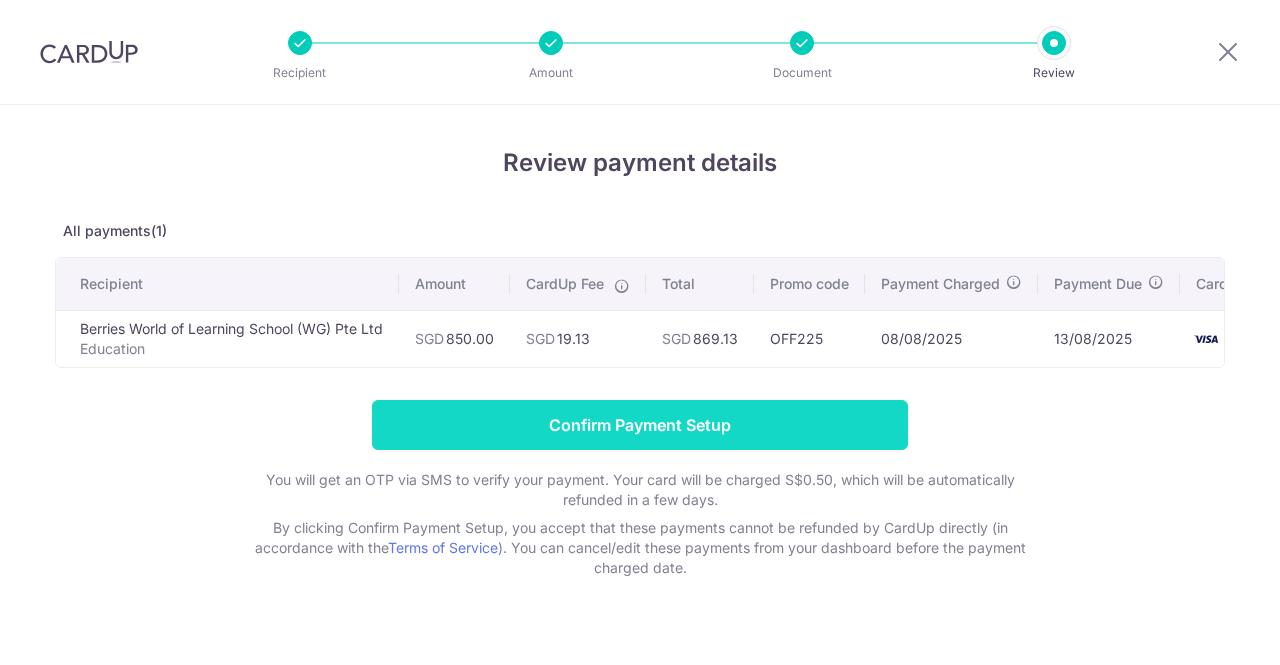 scroll, scrollTop: 0, scrollLeft: 0, axis: both 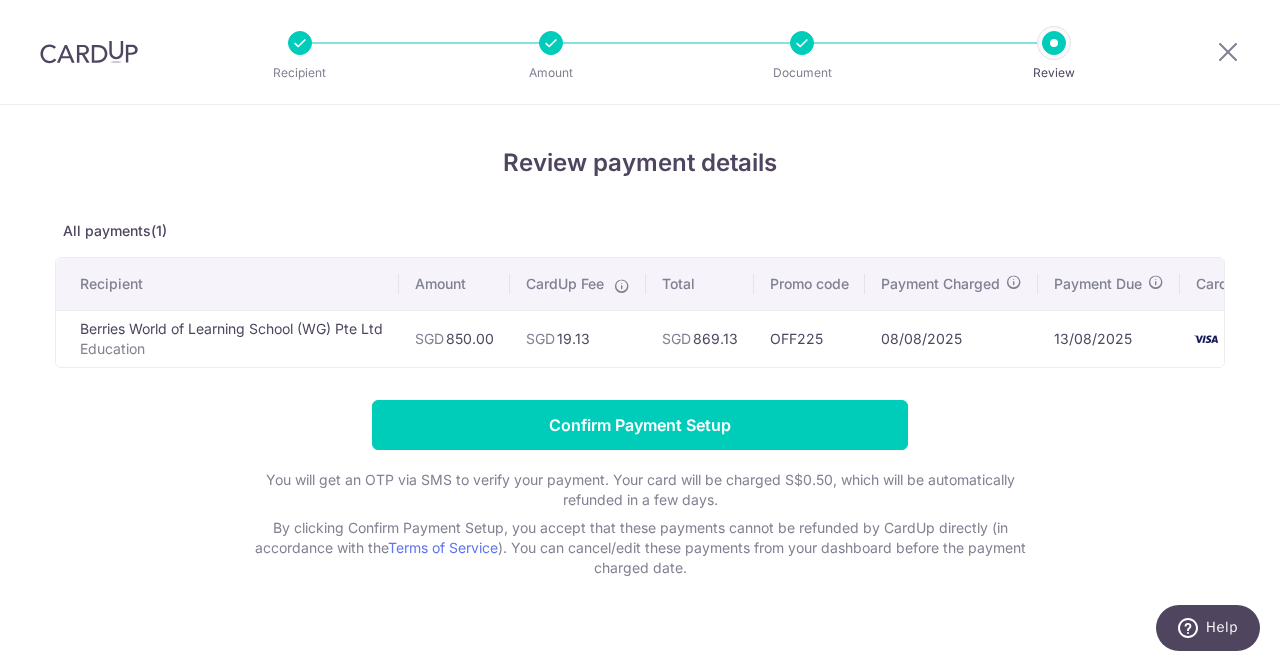 click at bounding box center (551, 43) 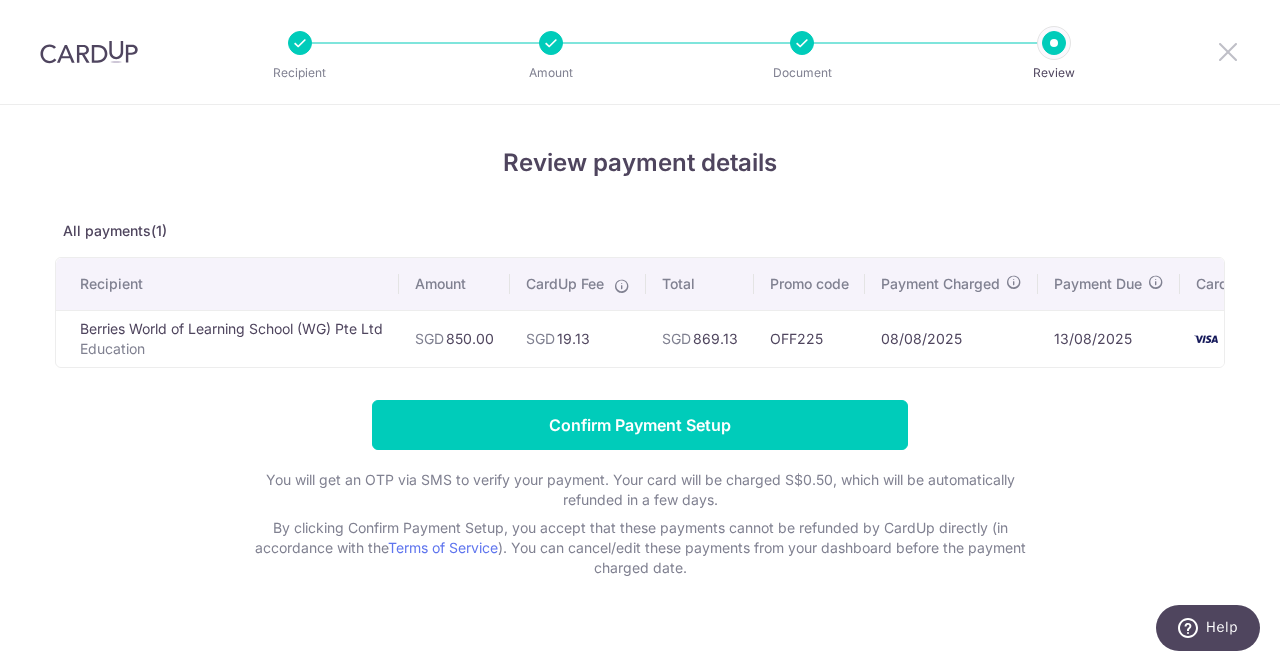click at bounding box center (1228, 51) 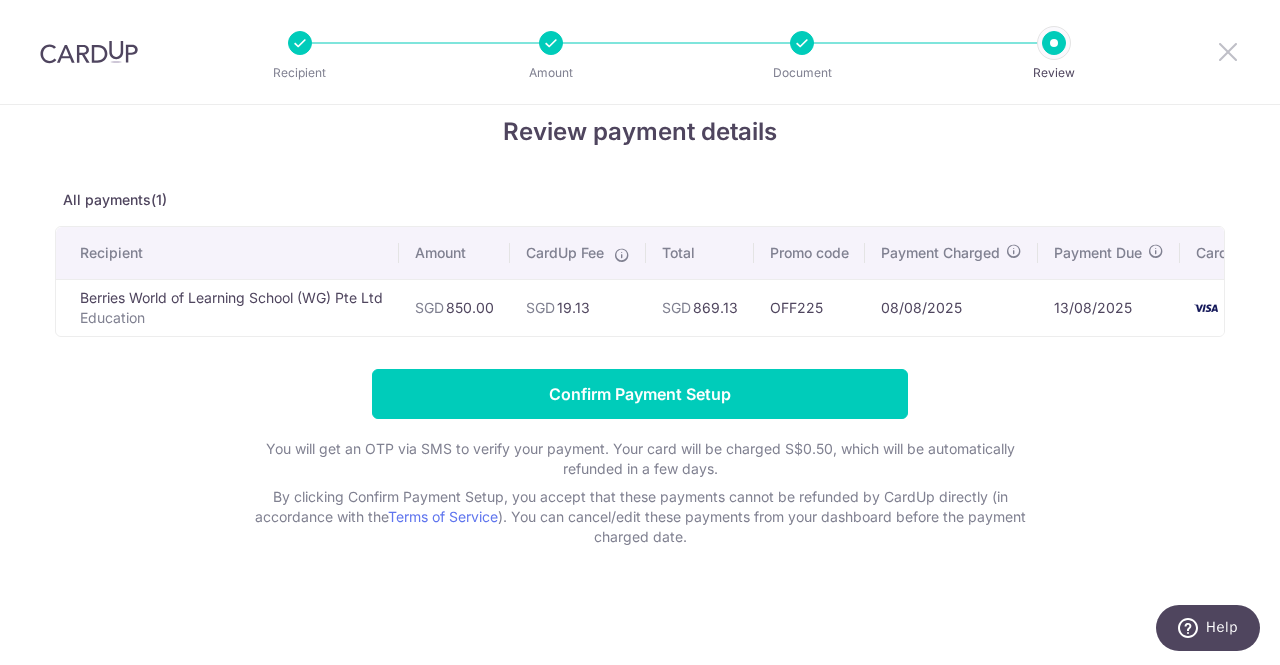 scroll, scrollTop: 0, scrollLeft: 0, axis: both 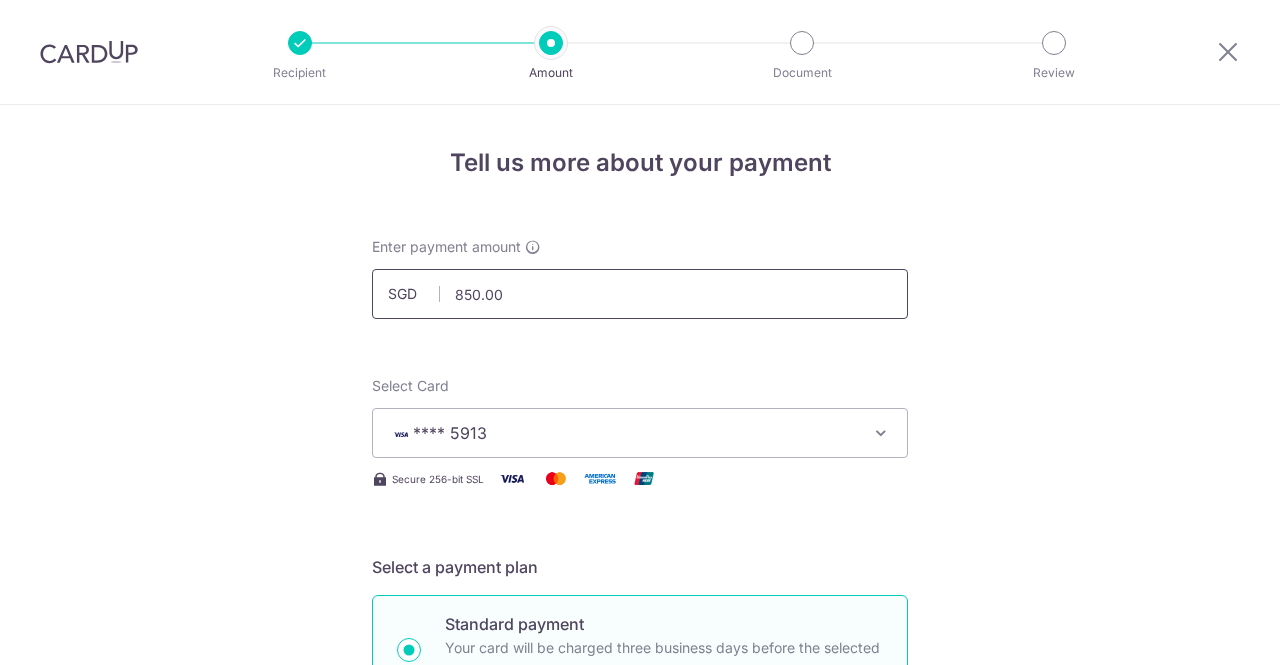 click on "850.00" at bounding box center [640, 294] 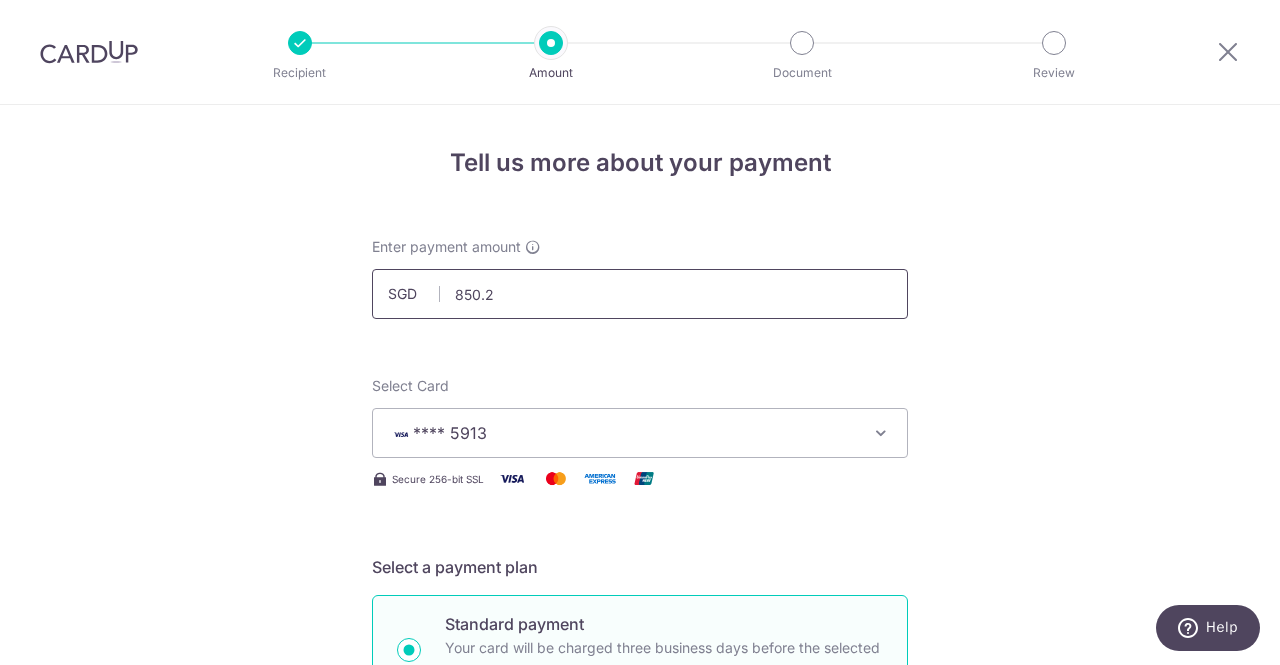 type on "850.20" 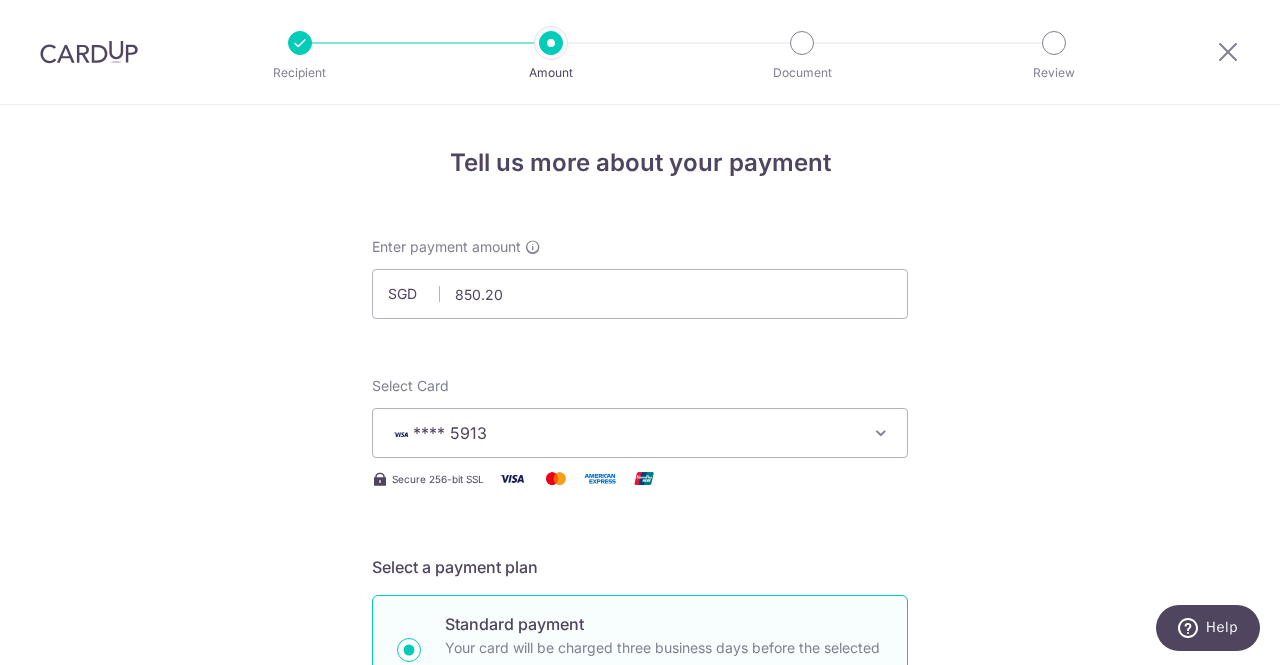 click on "Tell us more about your payment
Enter payment amount
SGD
850.20
850.20
Select Card
**** 5913
Add credit card
Your Cards
**** 5913
Secure 256-bit SSL
Text
New card details
Card
Secure 256-bit SSL" at bounding box center [640, 1095] 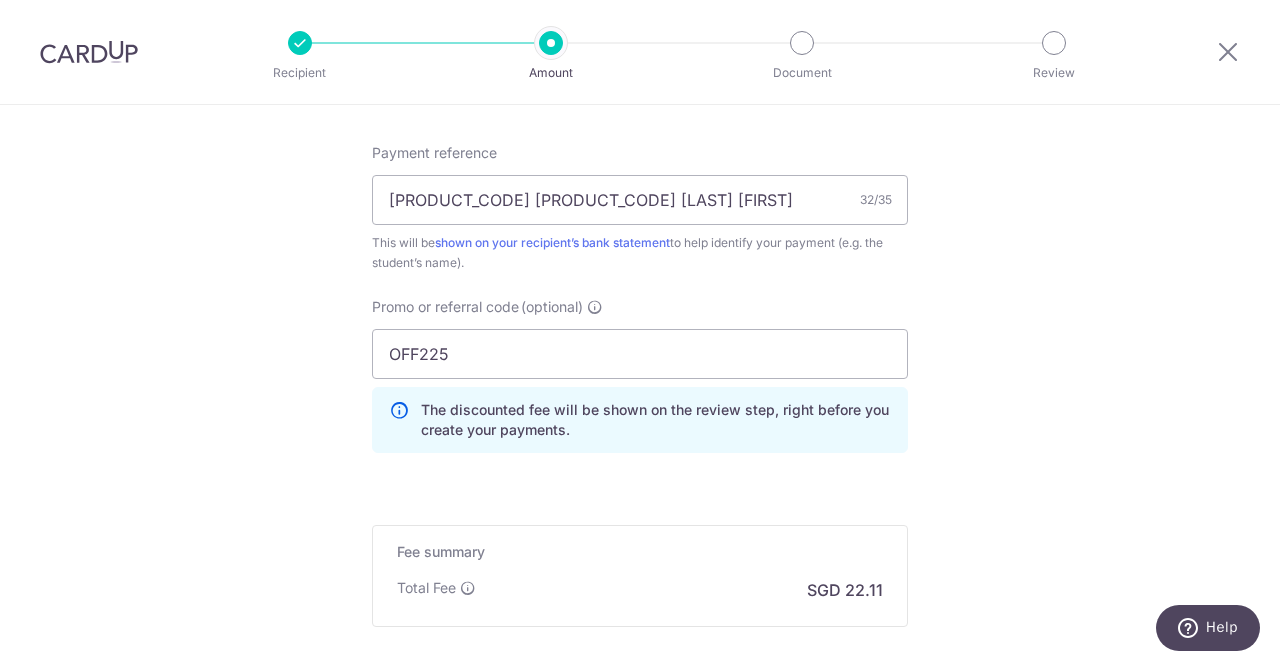 scroll, scrollTop: 1204, scrollLeft: 0, axis: vertical 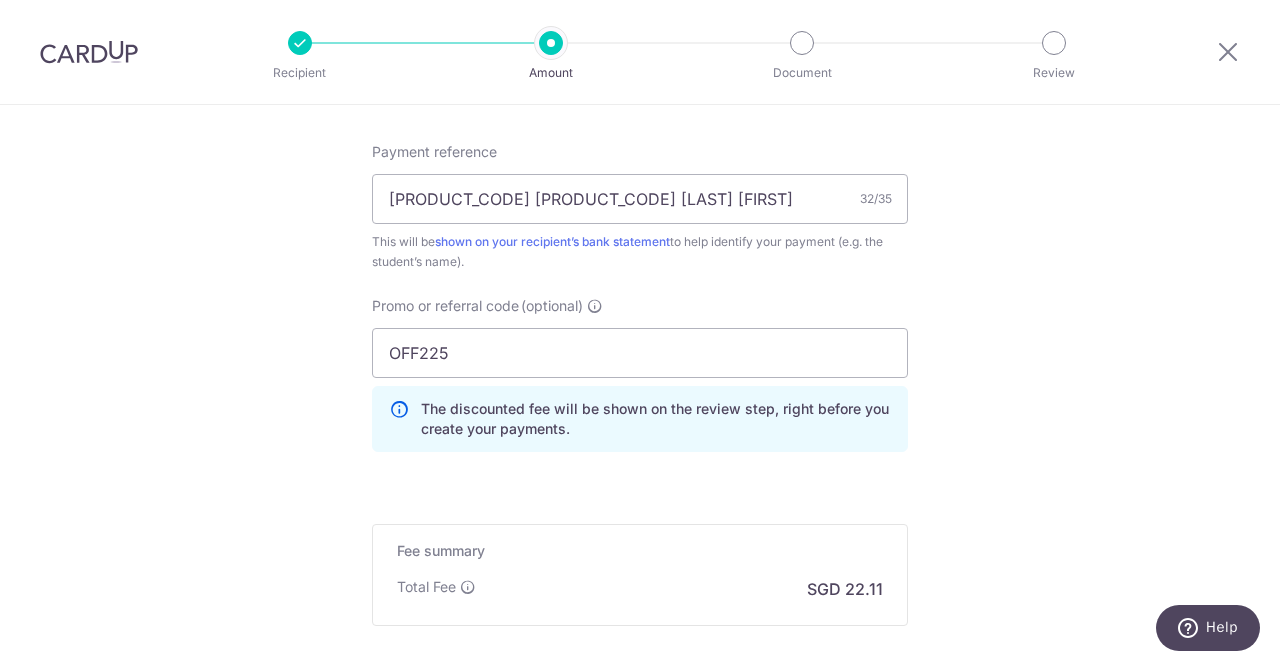 drag, startPoint x: 1131, startPoint y: 414, endPoint x: 1126, endPoint y: 491, distance: 77.16217 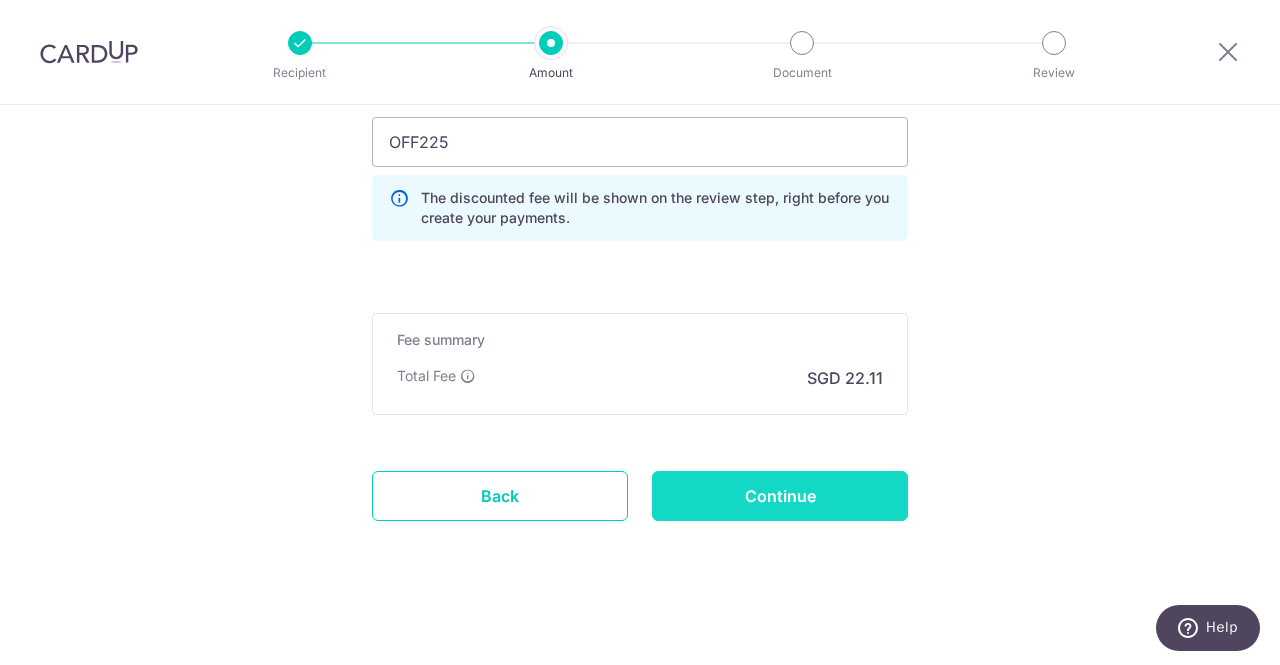click on "Continue" at bounding box center (780, 496) 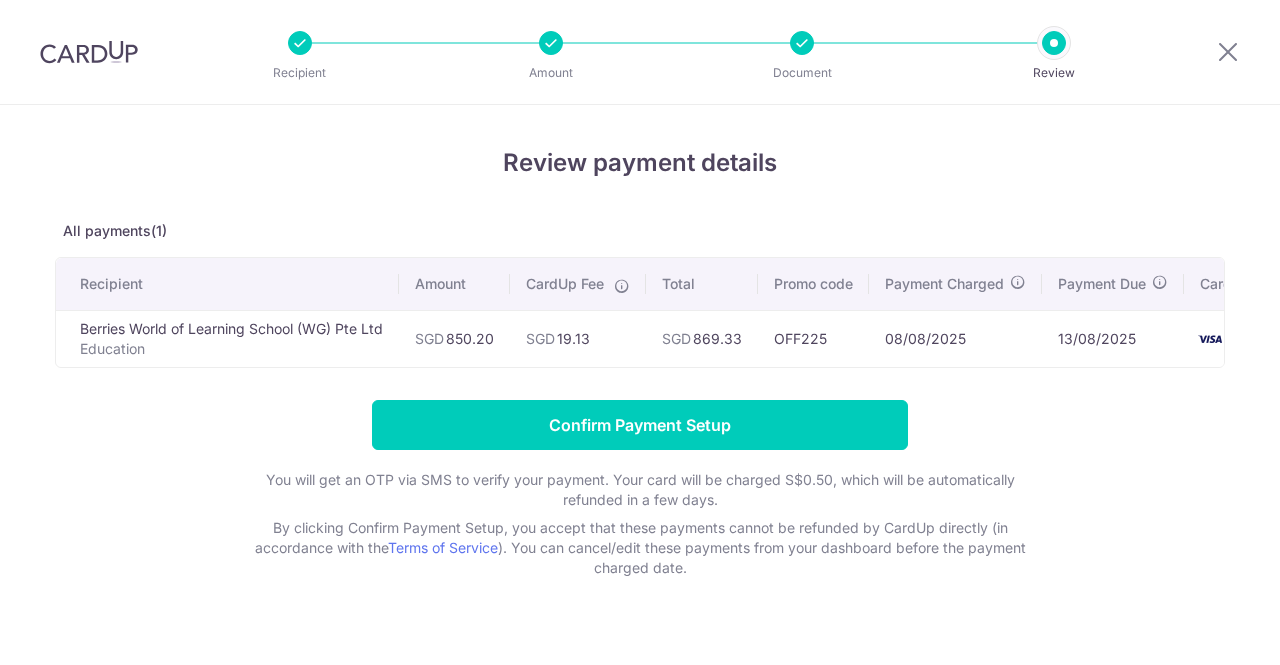 scroll, scrollTop: 0, scrollLeft: 0, axis: both 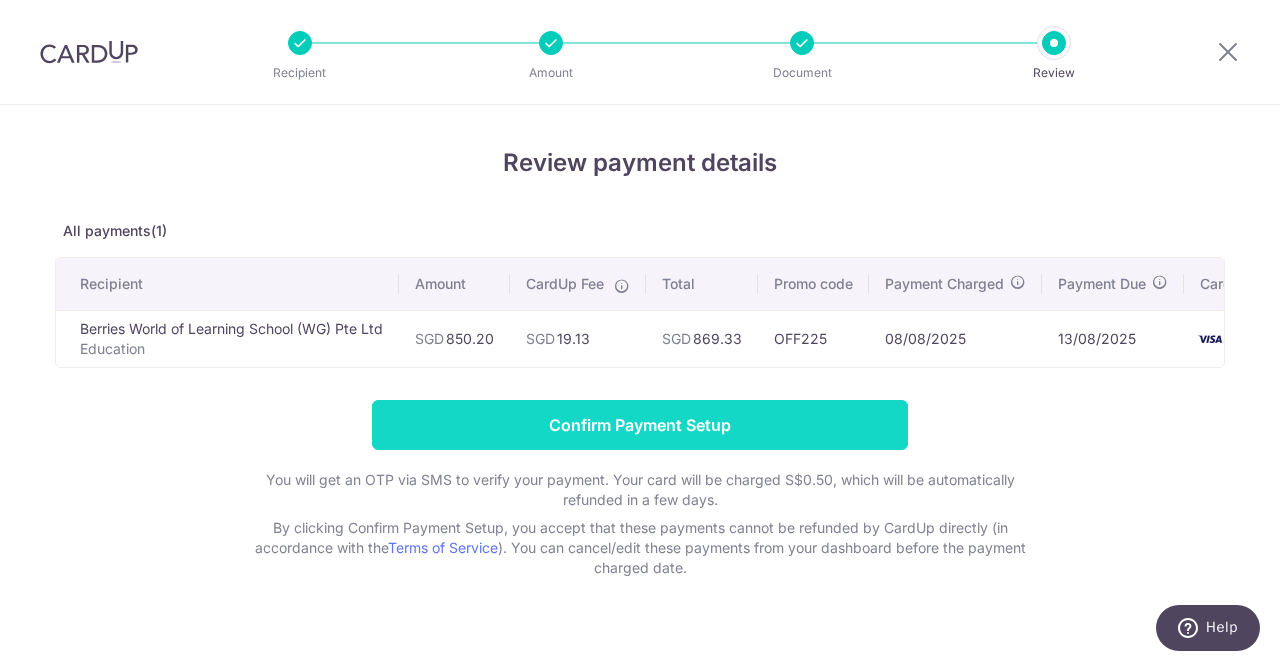 click on "Confirm Payment Setup" at bounding box center (640, 425) 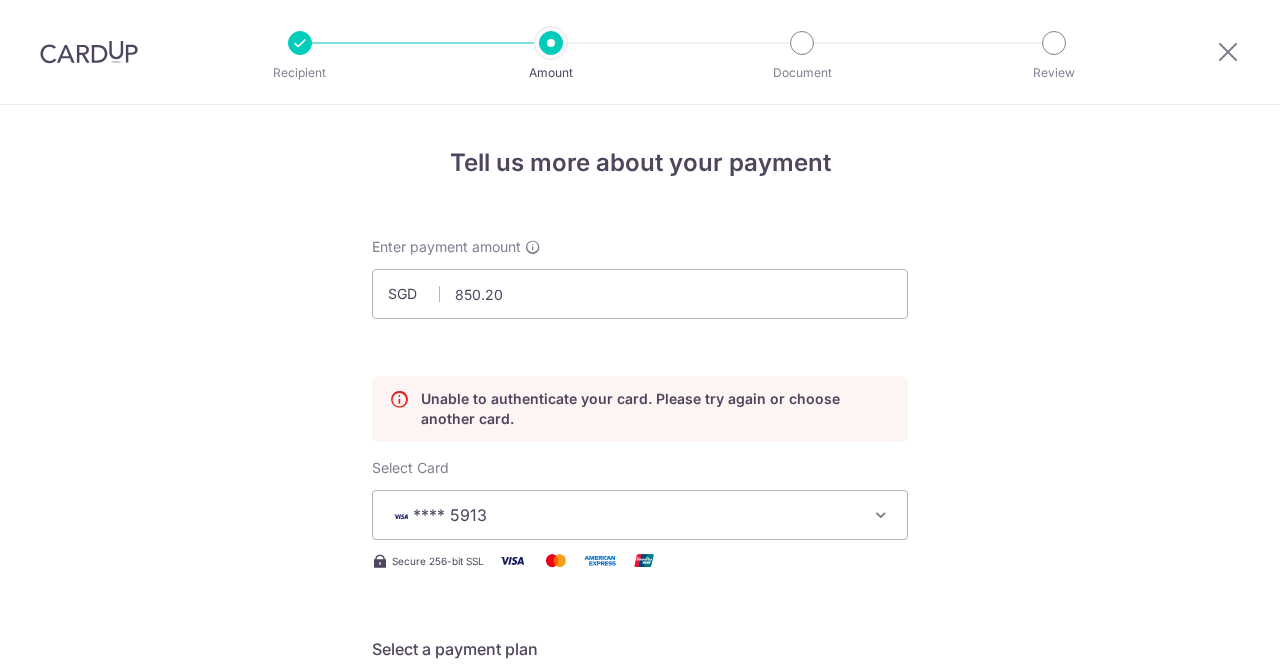 scroll, scrollTop: 0, scrollLeft: 0, axis: both 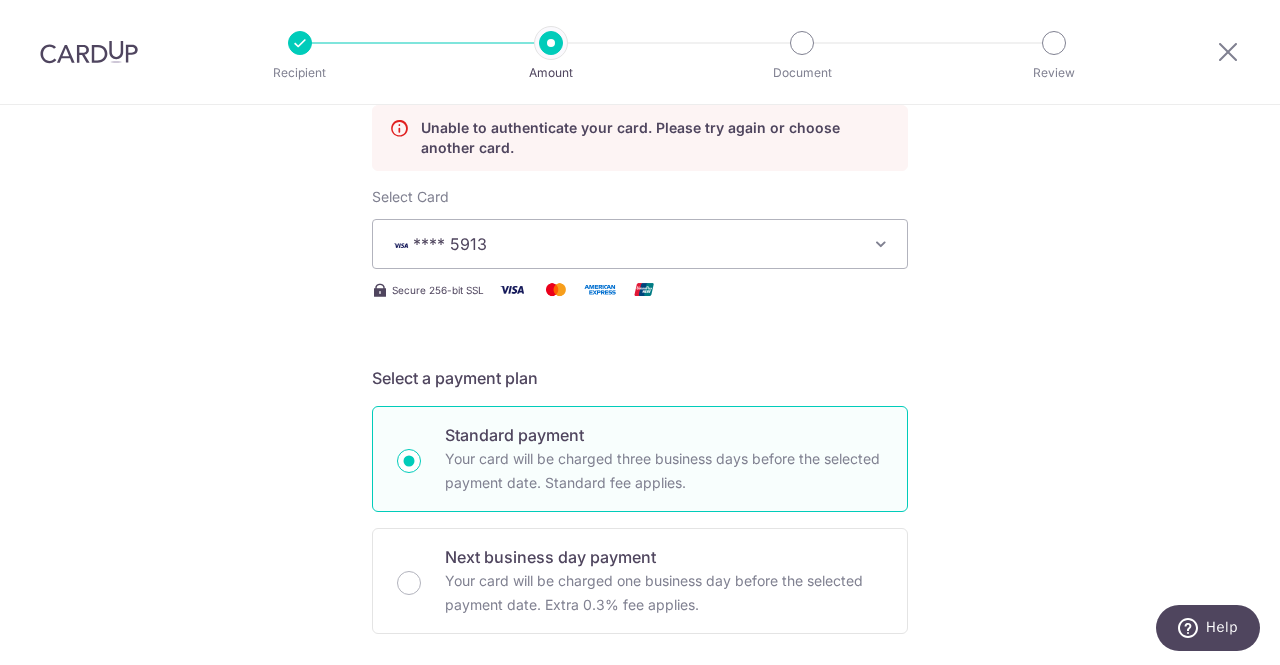 click at bounding box center [89, 52] 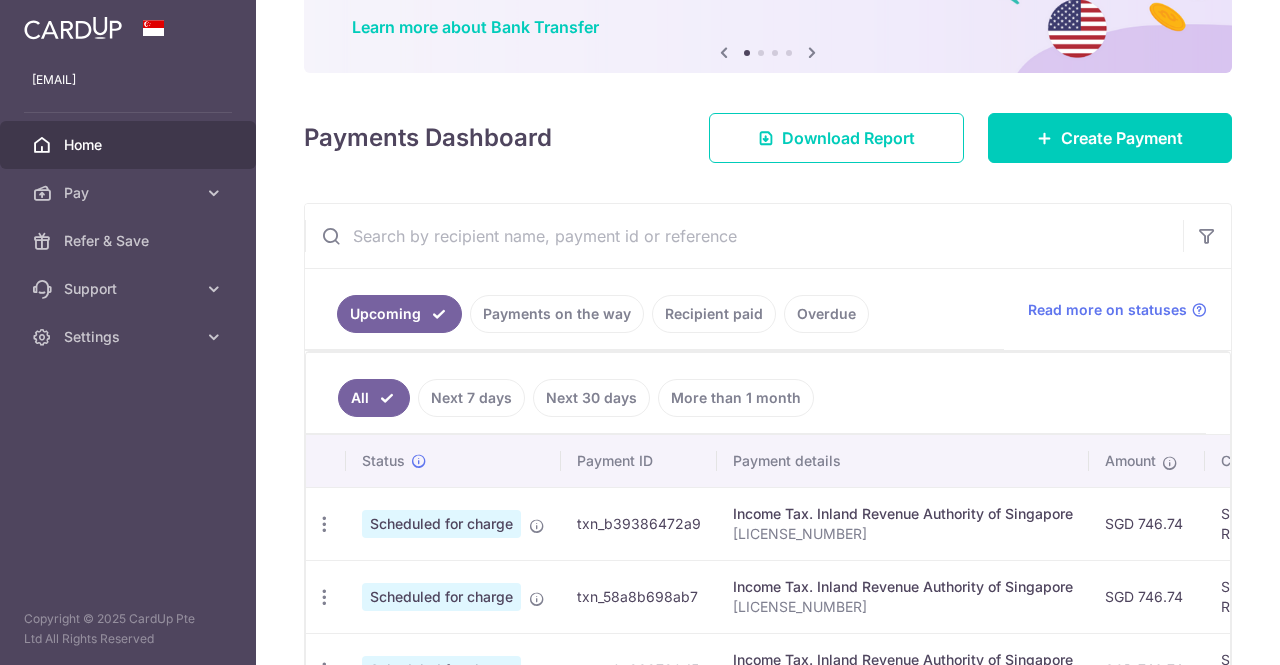 scroll, scrollTop: 160, scrollLeft: 0, axis: vertical 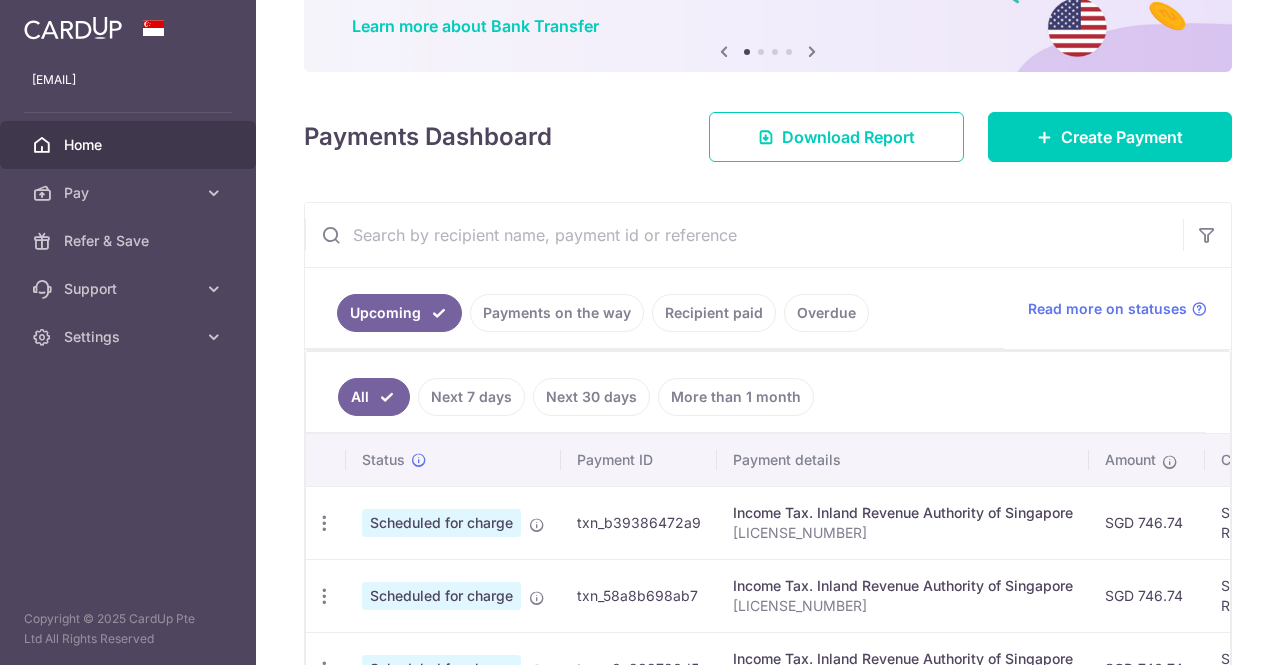 click on "Payments on the way" at bounding box center [557, 313] 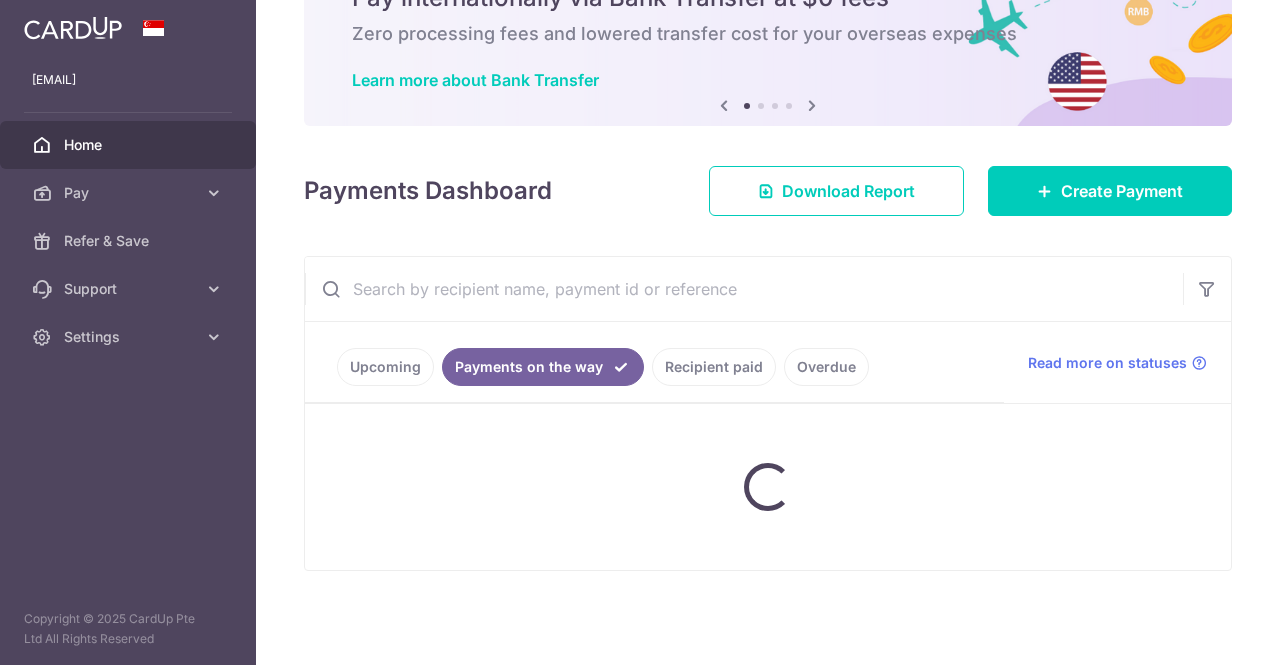scroll, scrollTop: 160, scrollLeft: 0, axis: vertical 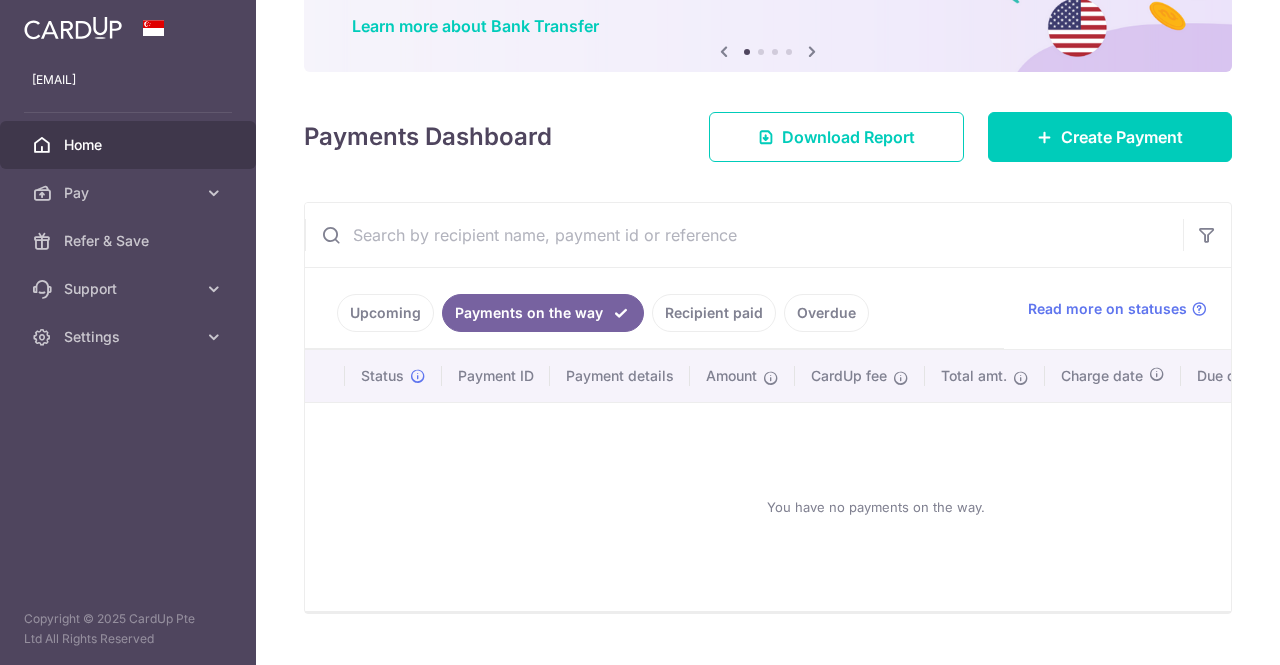 click on "Upcoming" at bounding box center (385, 313) 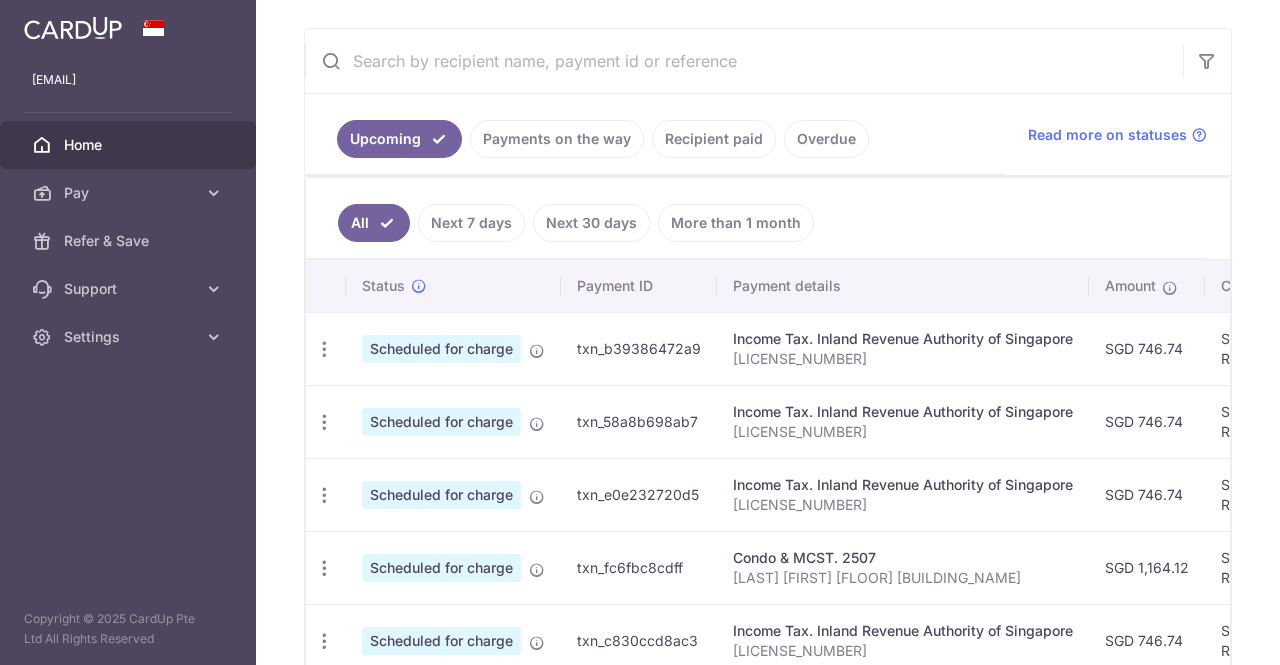 scroll, scrollTop: 333, scrollLeft: 0, axis: vertical 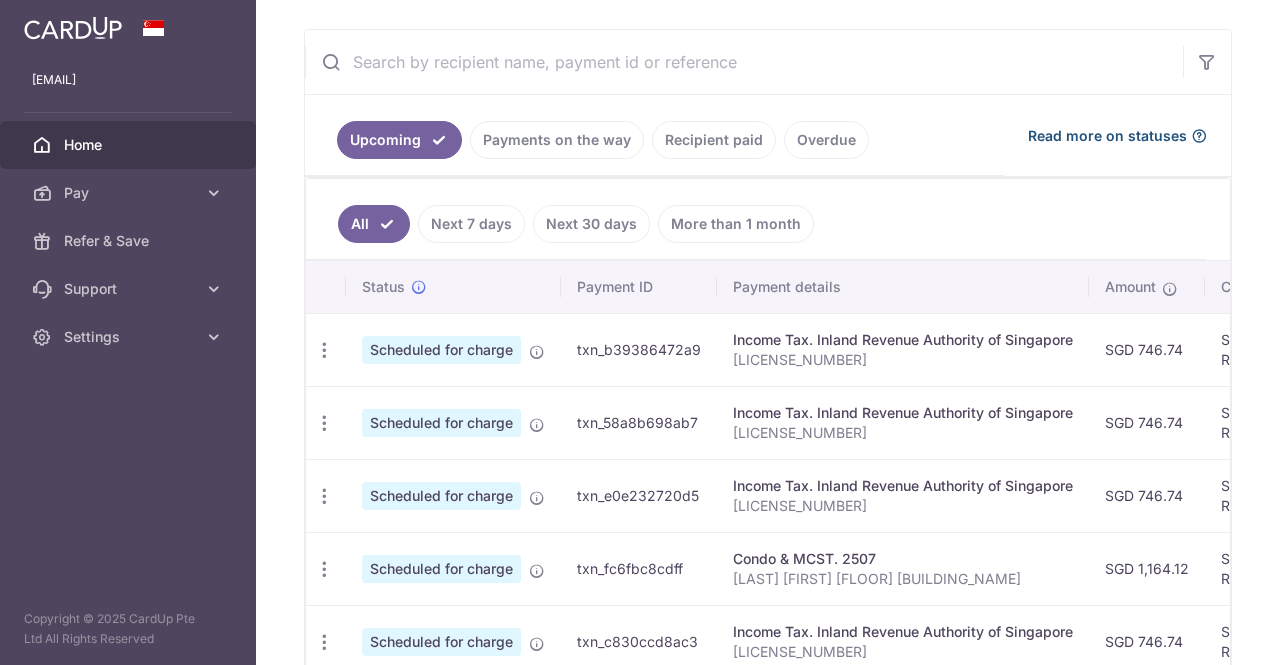 click on "Read more on statuses" at bounding box center [1107, 136] 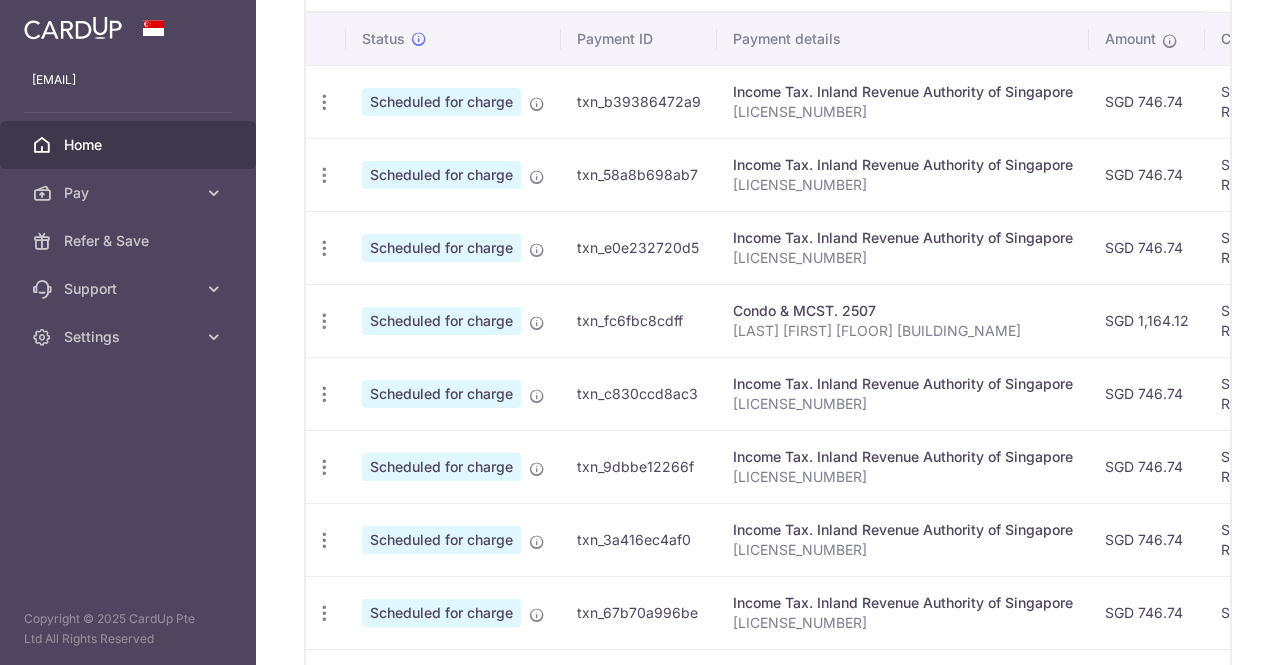 scroll, scrollTop: 579, scrollLeft: 0, axis: vertical 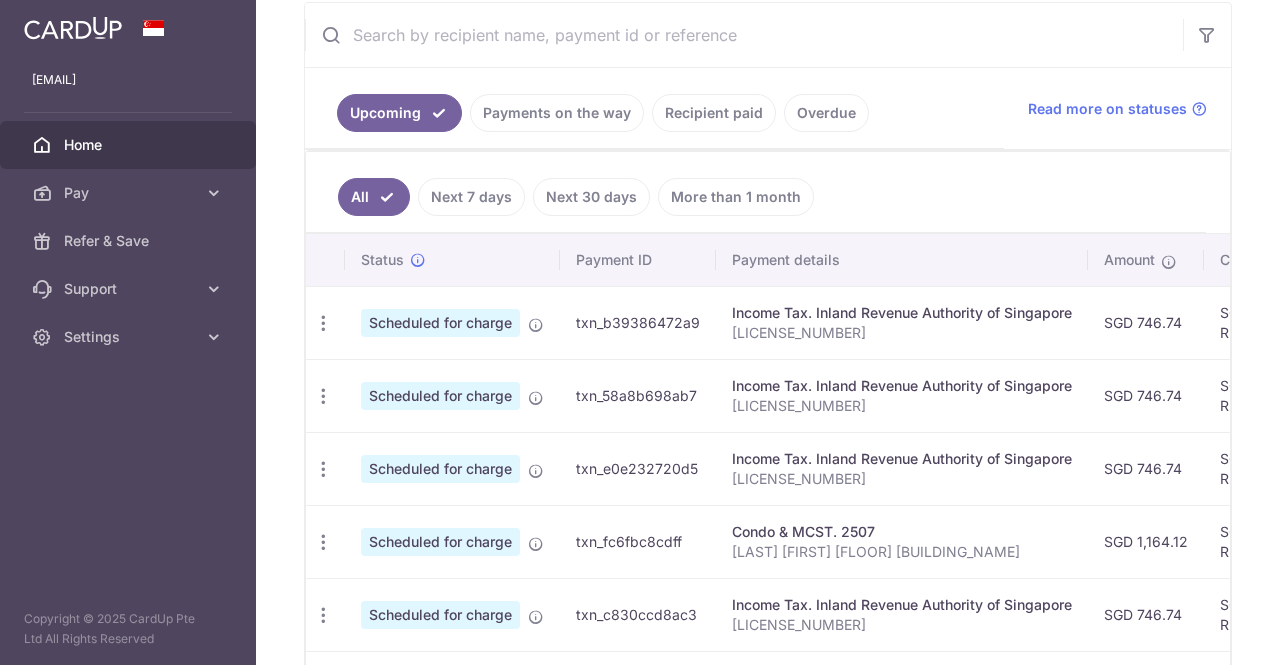 click on "Next 7 days" at bounding box center (471, 197) 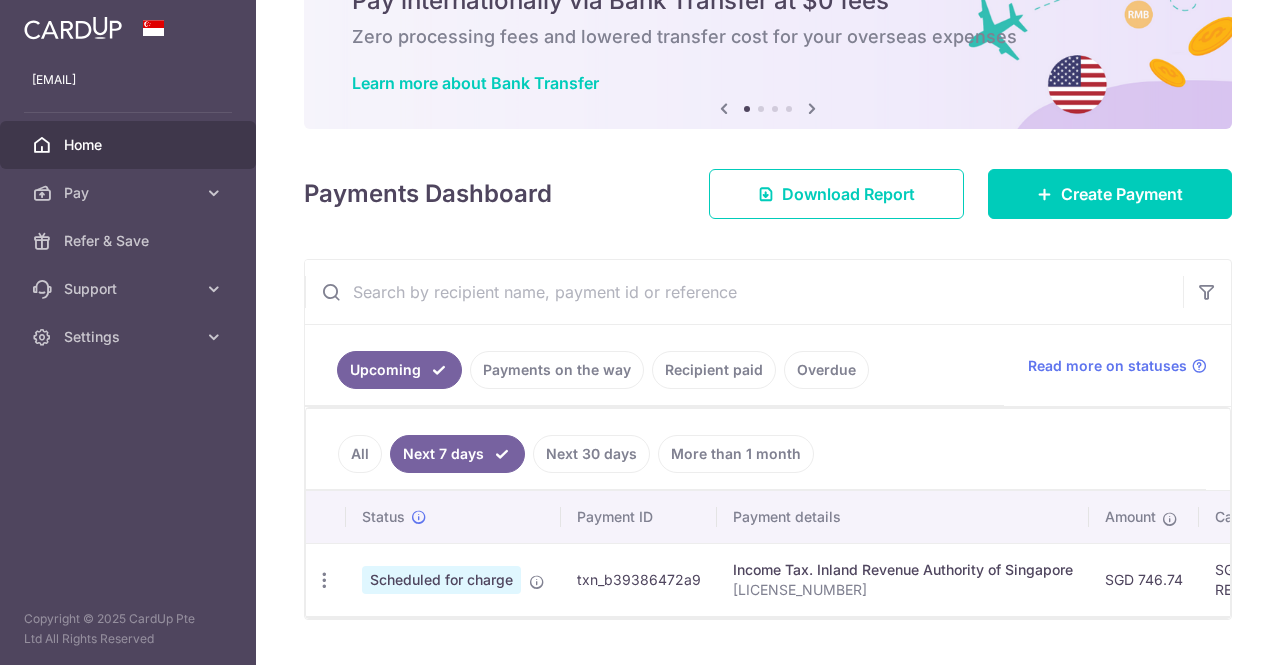 scroll, scrollTop: 155, scrollLeft: 0, axis: vertical 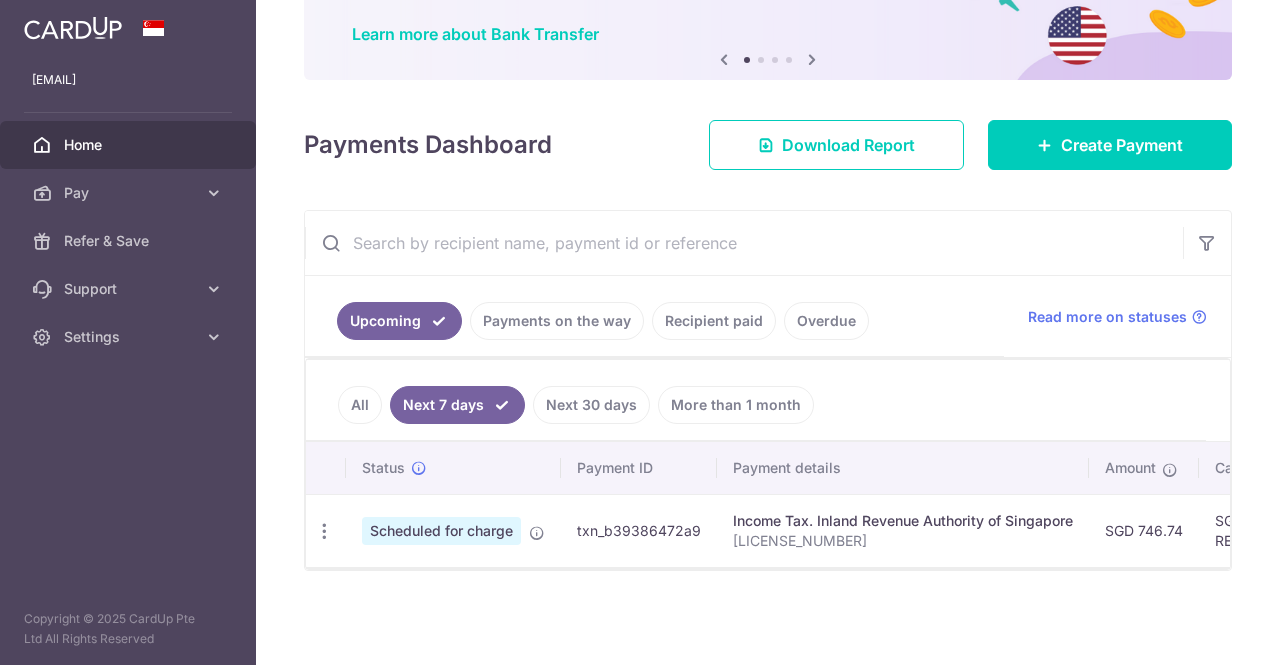 click on "All" at bounding box center [360, 405] 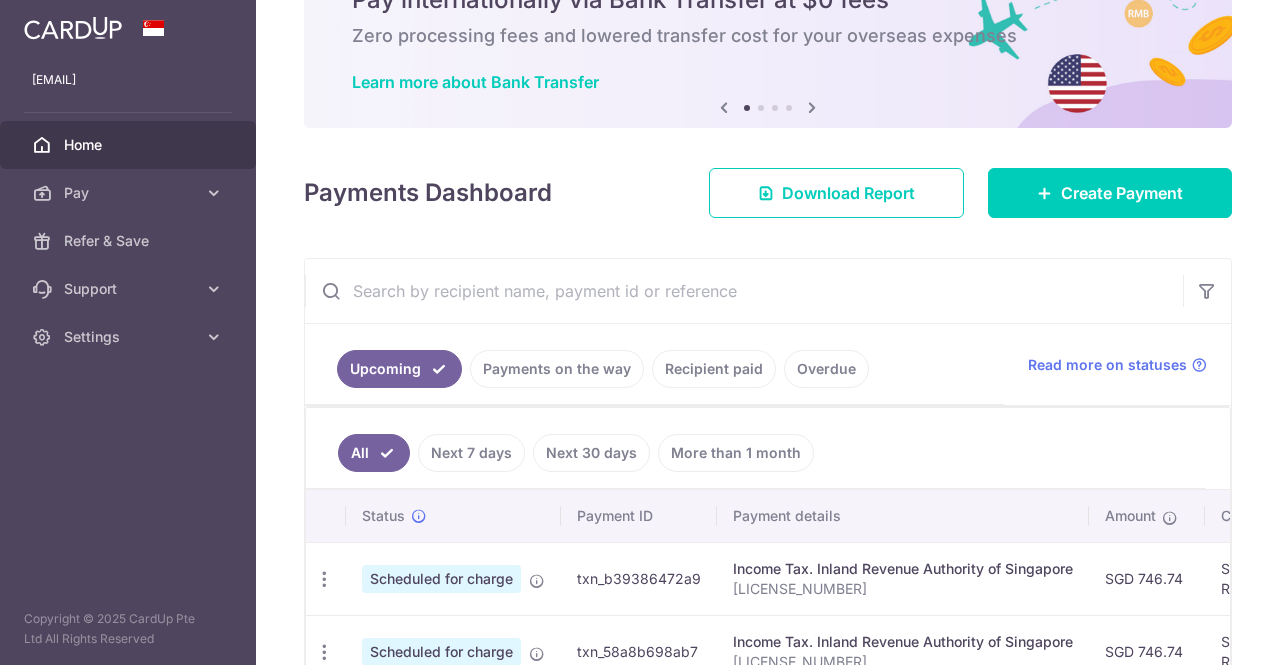 scroll, scrollTop: 0, scrollLeft: 0, axis: both 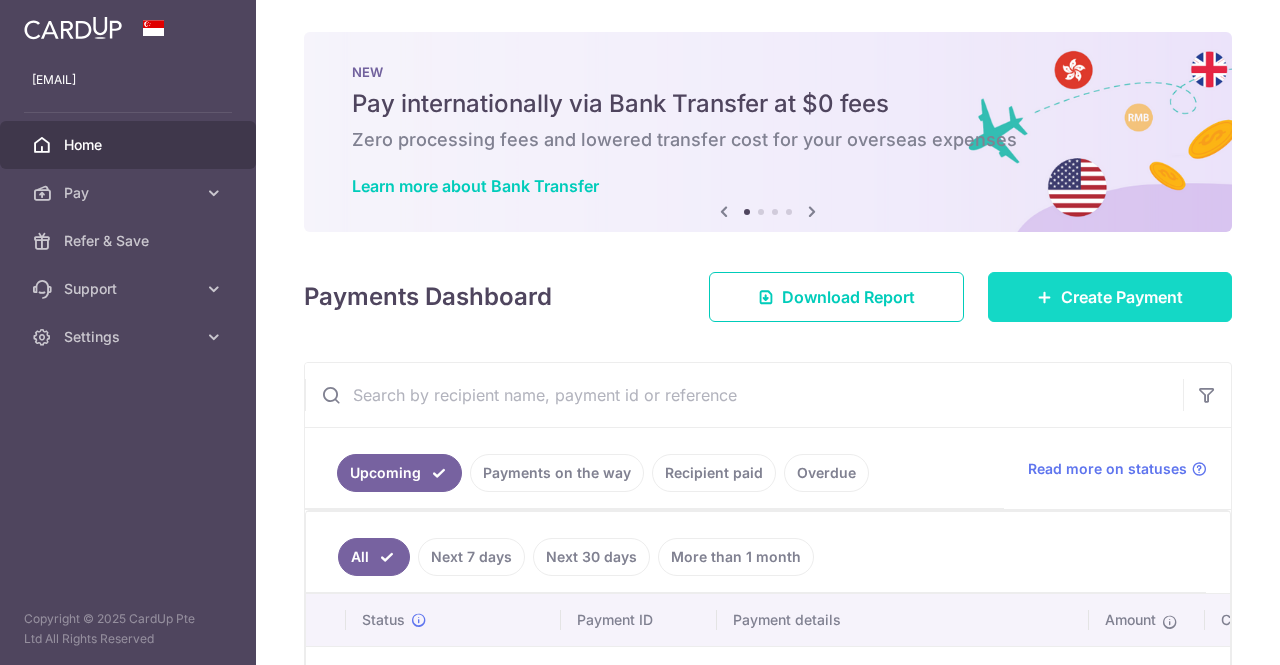 click on "Create Payment" at bounding box center [1110, 297] 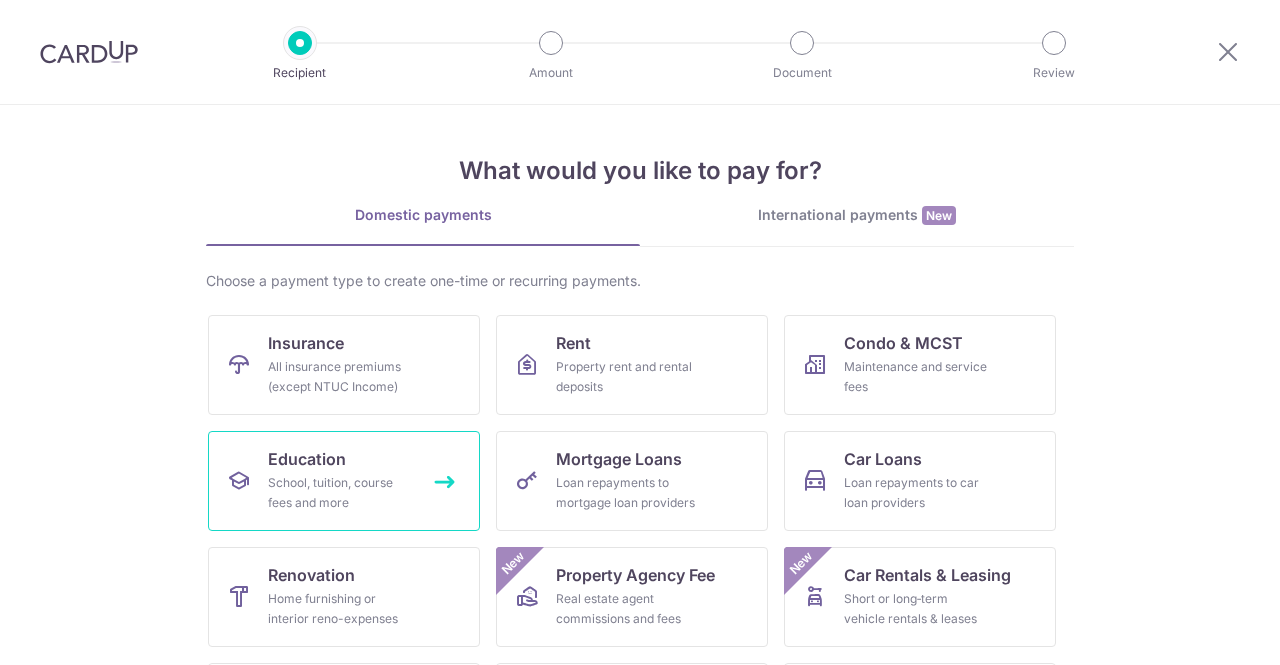 click on "Education School, tuition, course fees and more" at bounding box center (344, 481) 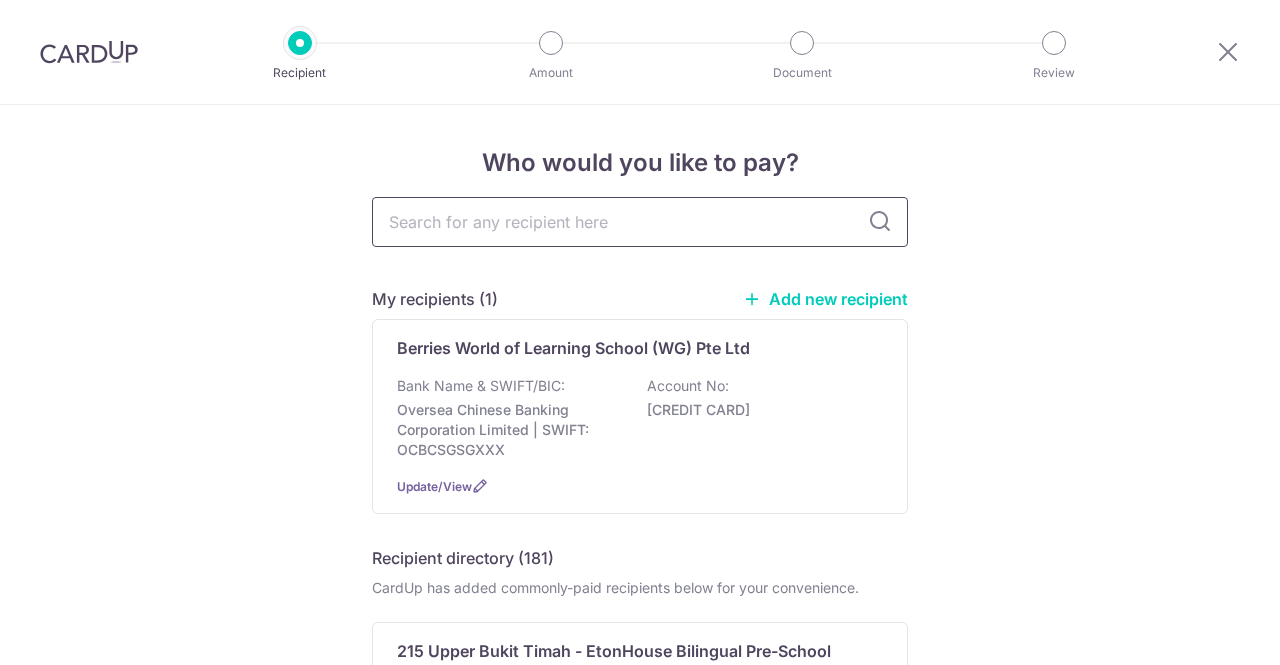 scroll, scrollTop: 0, scrollLeft: 0, axis: both 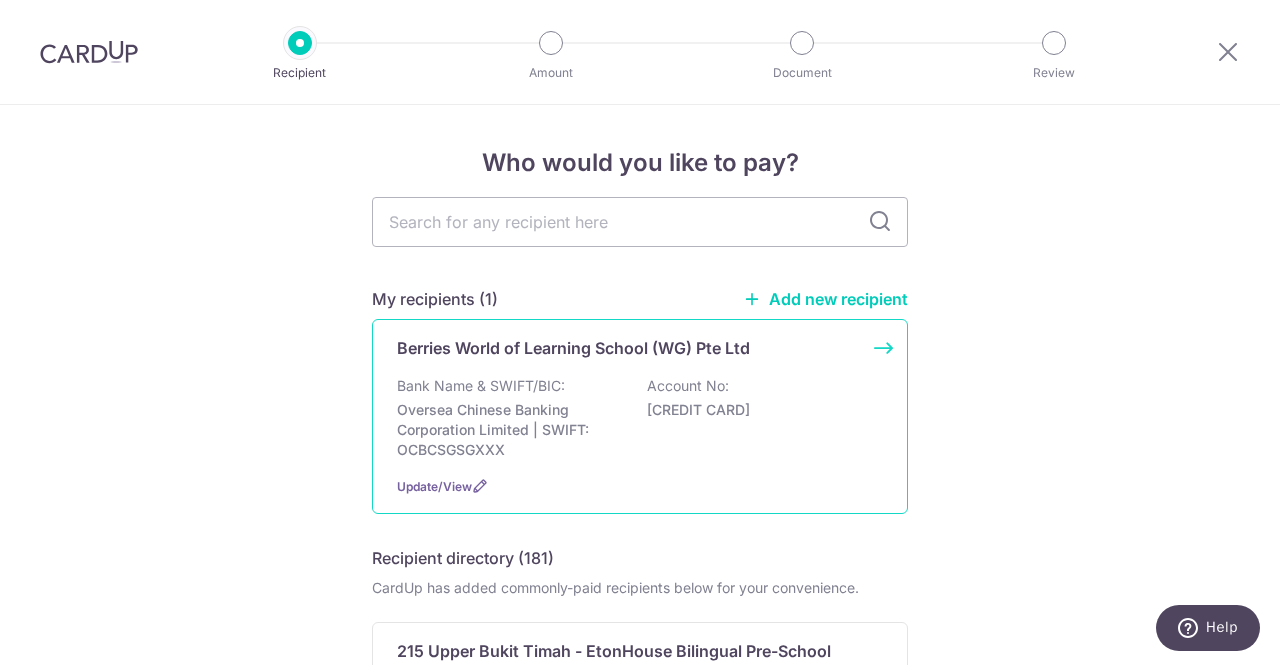 click on "[CREDIT CARD]" at bounding box center [759, 410] 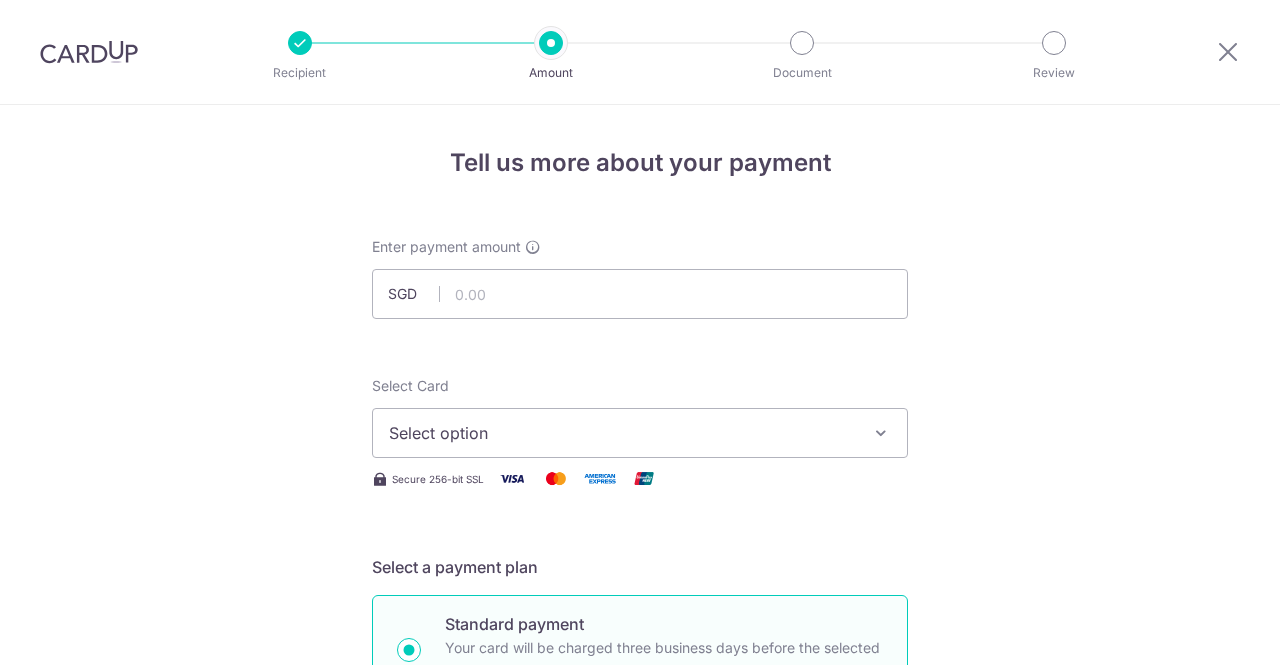 scroll, scrollTop: 0, scrollLeft: 0, axis: both 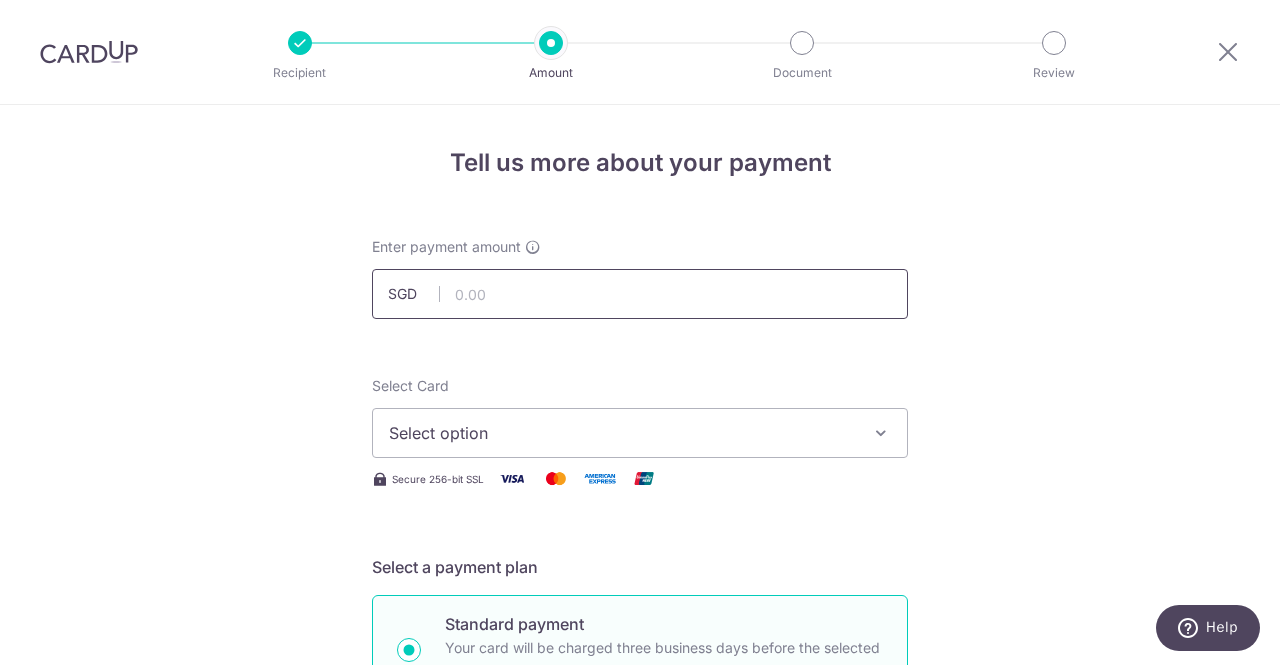 drag, startPoint x: 0, startPoint y: 0, endPoint x: 676, endPoint y: 301, distance: 739.98444 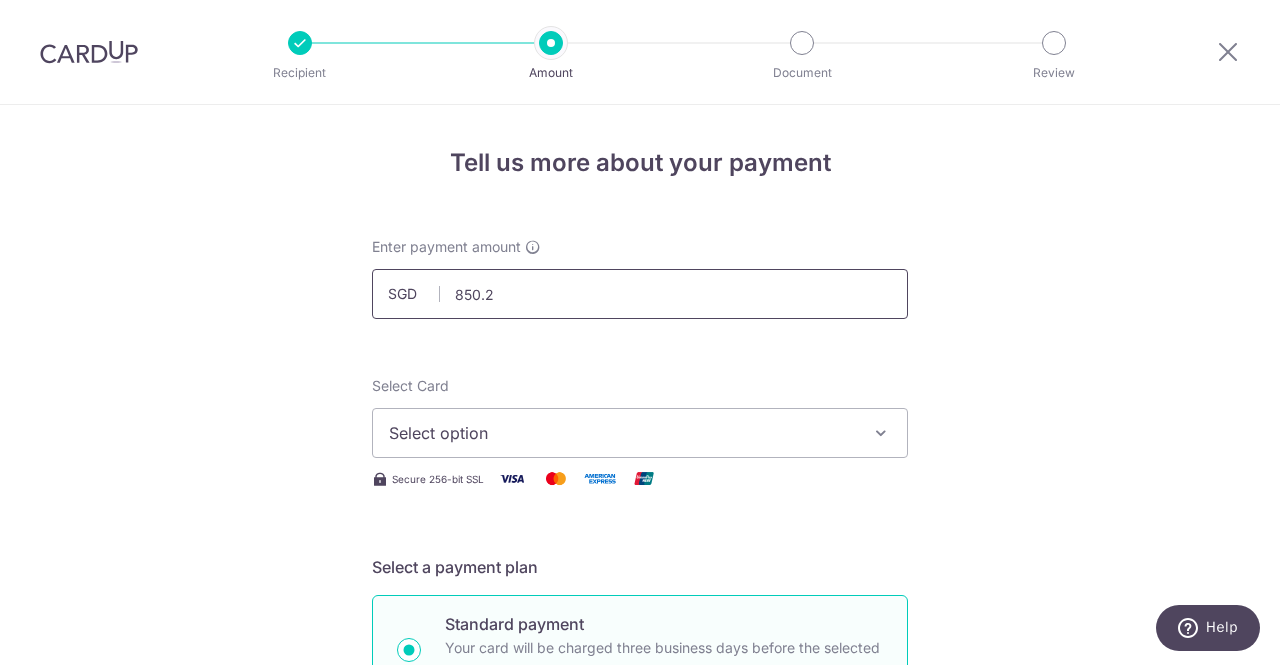type on "850.20" 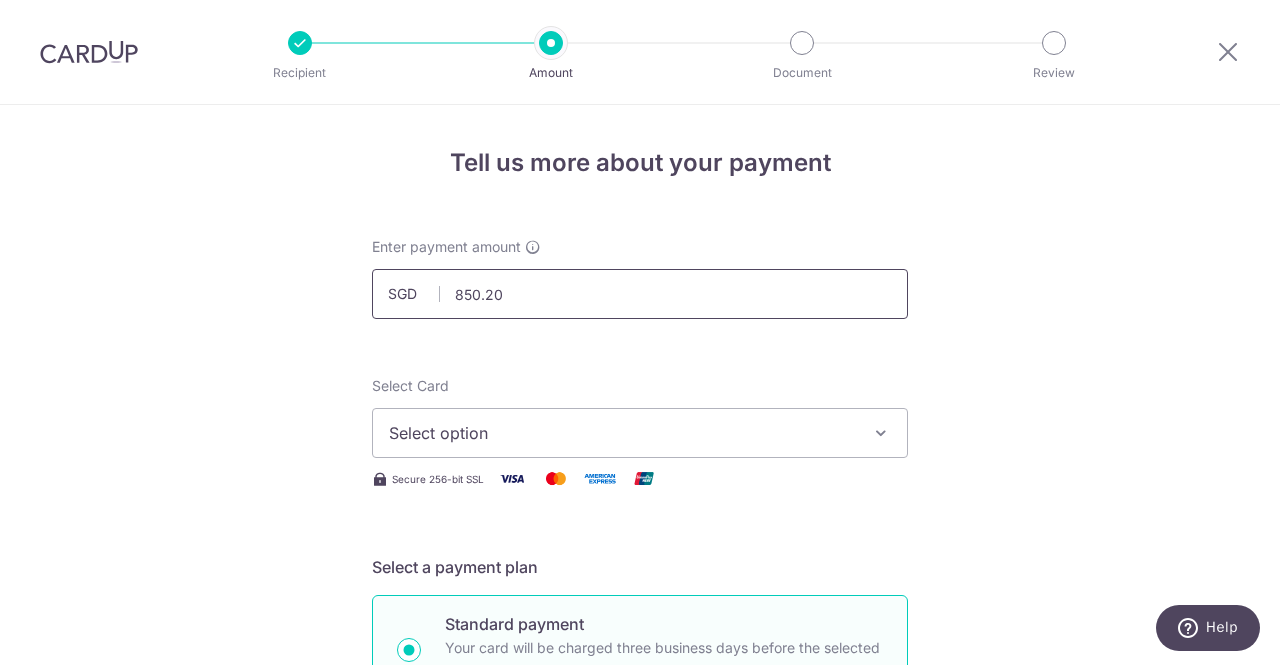 type 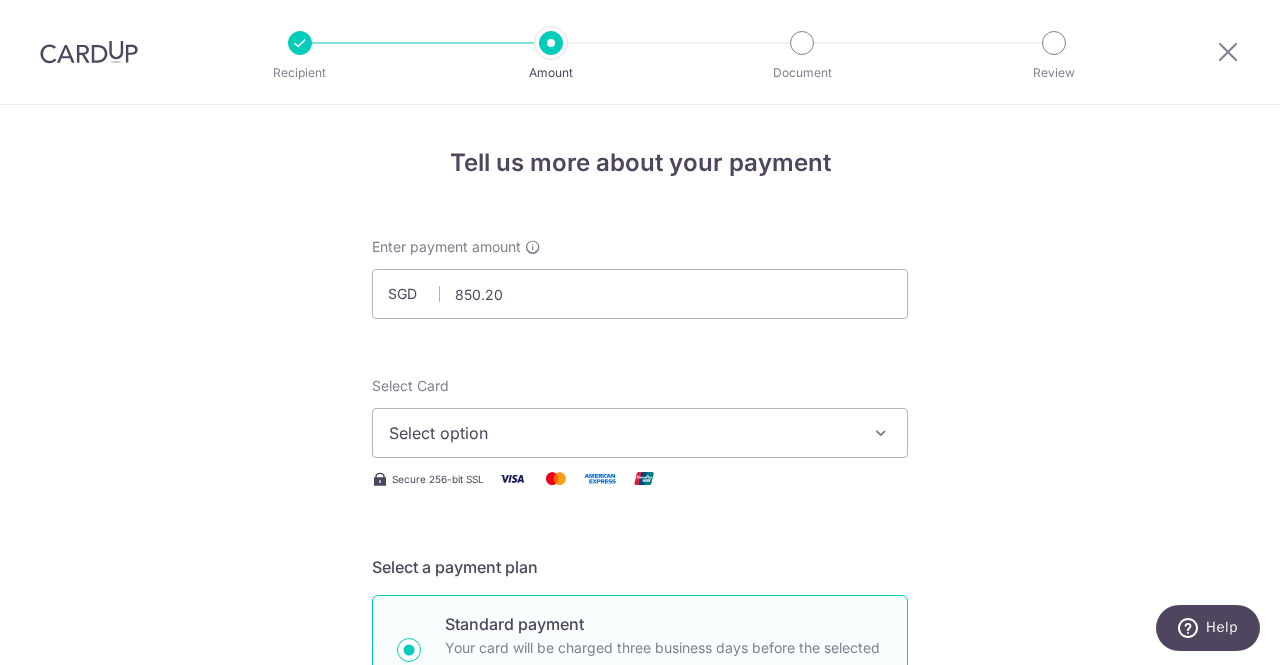 click on "Select option" at bounding box center (640, 433) 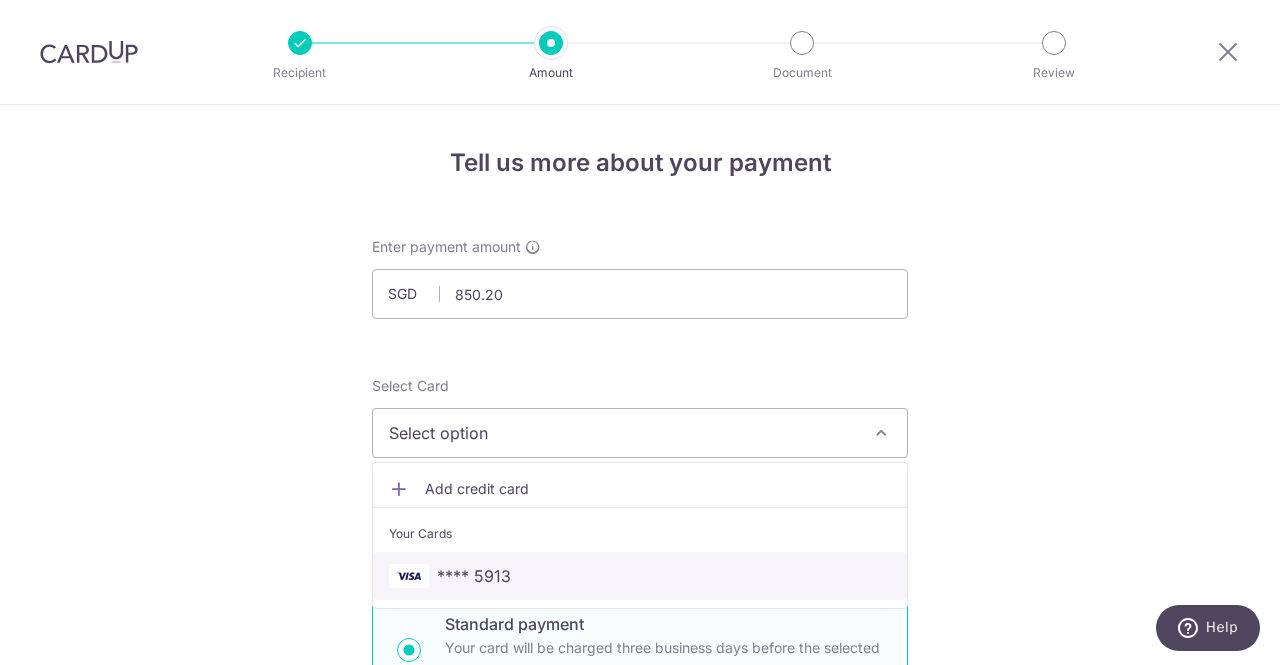 click on "**** 5913" at bounding box center (640, 576) 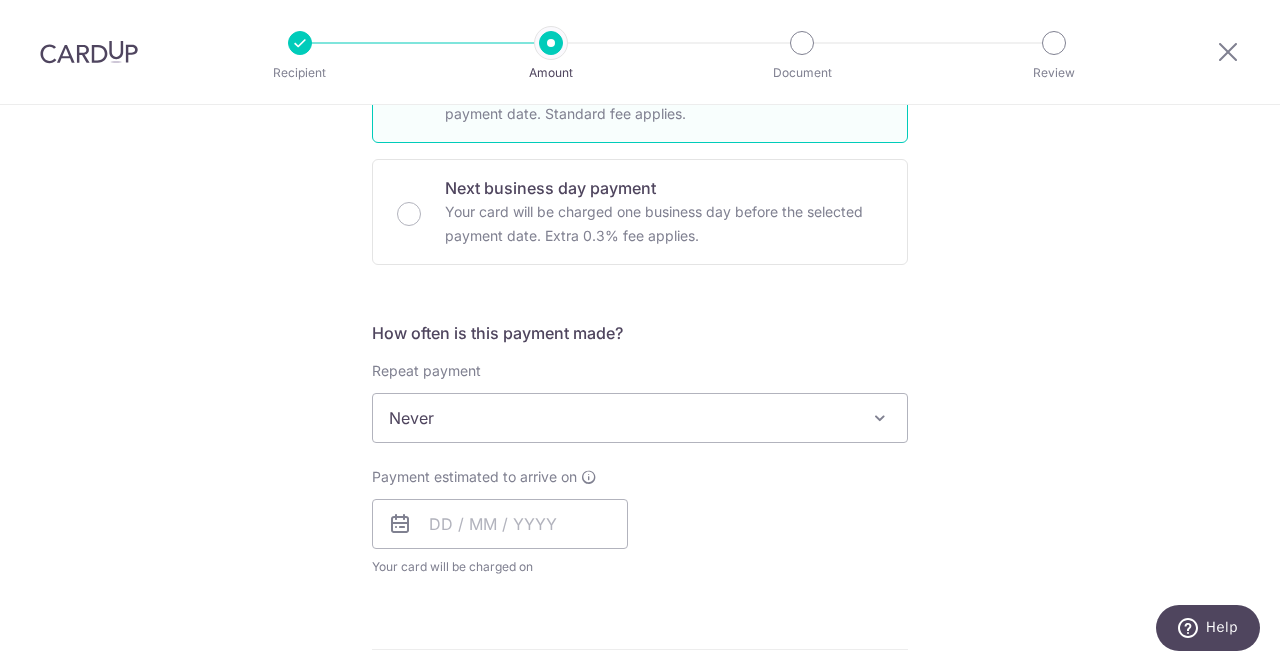 scroll, scrollTop: 562, scrollLeft: 0, axis: vertical 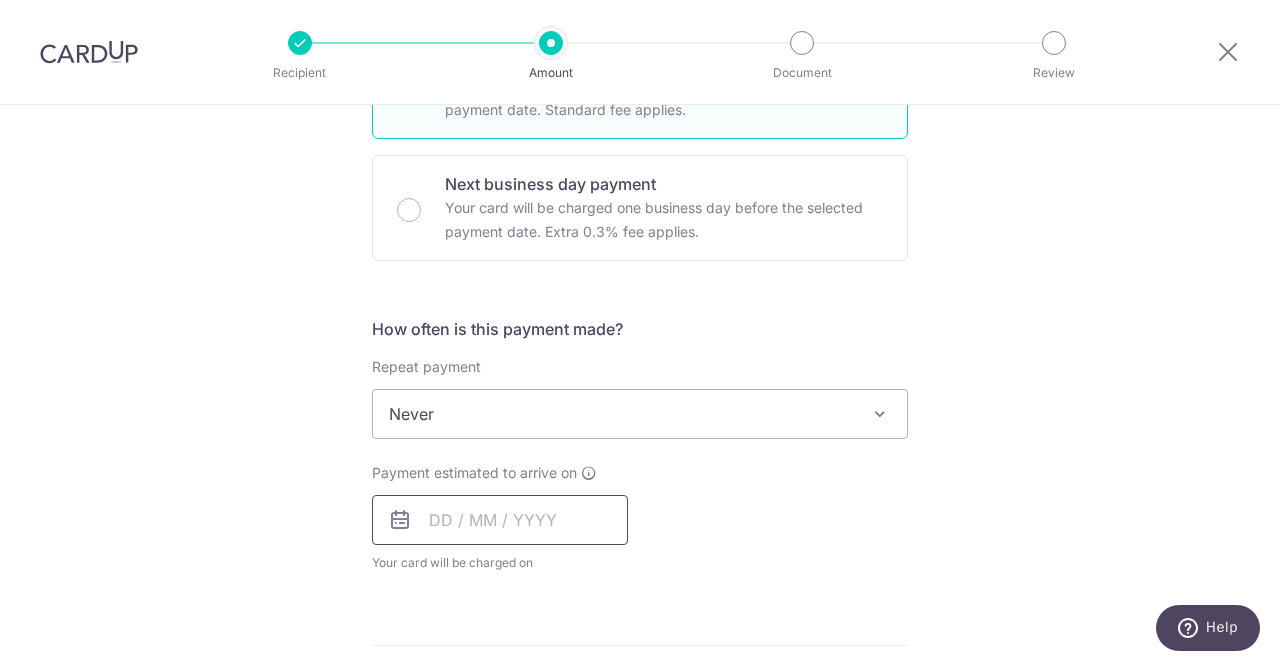 click at bounding box center (500, 520) 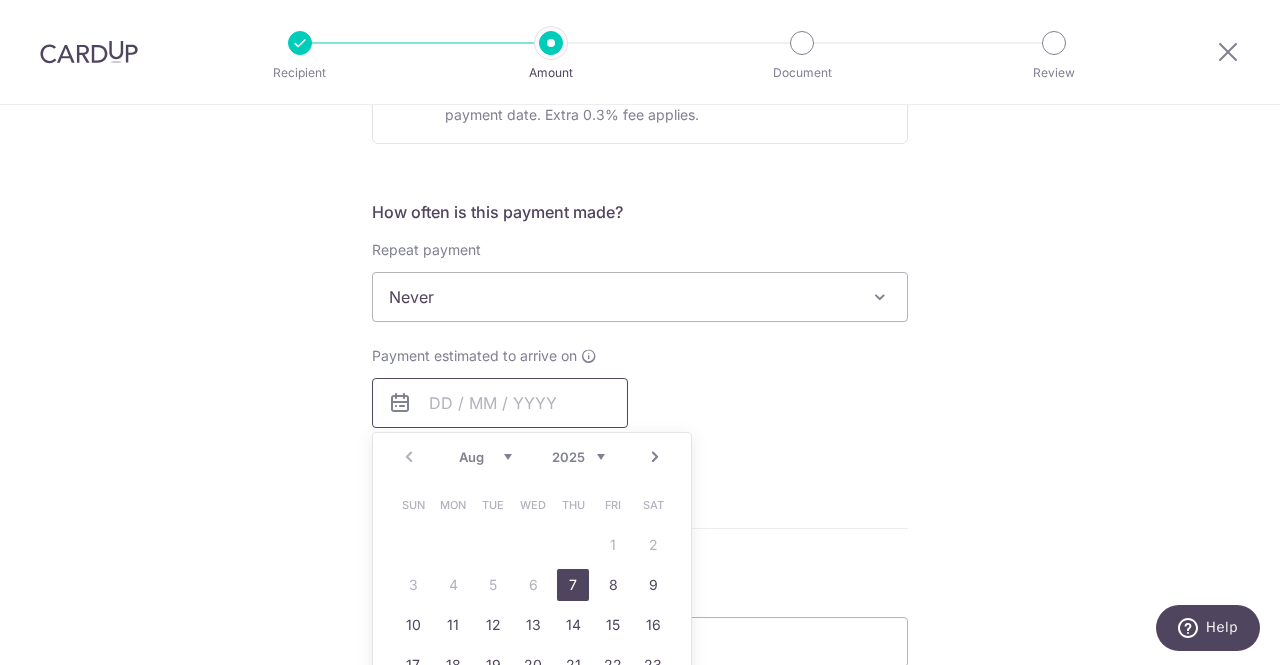 scroll, scrollTop: 680, scrollLeft: 0, axis: vertical 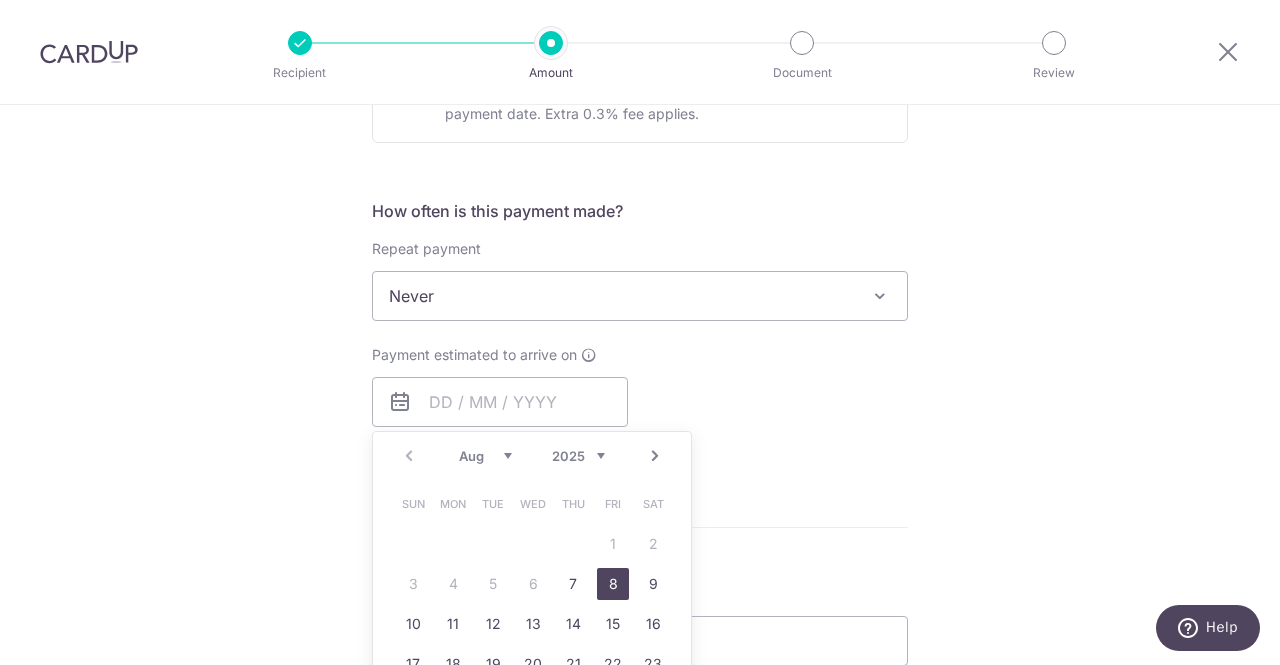 click on "8" at bounding box center (613, 584) 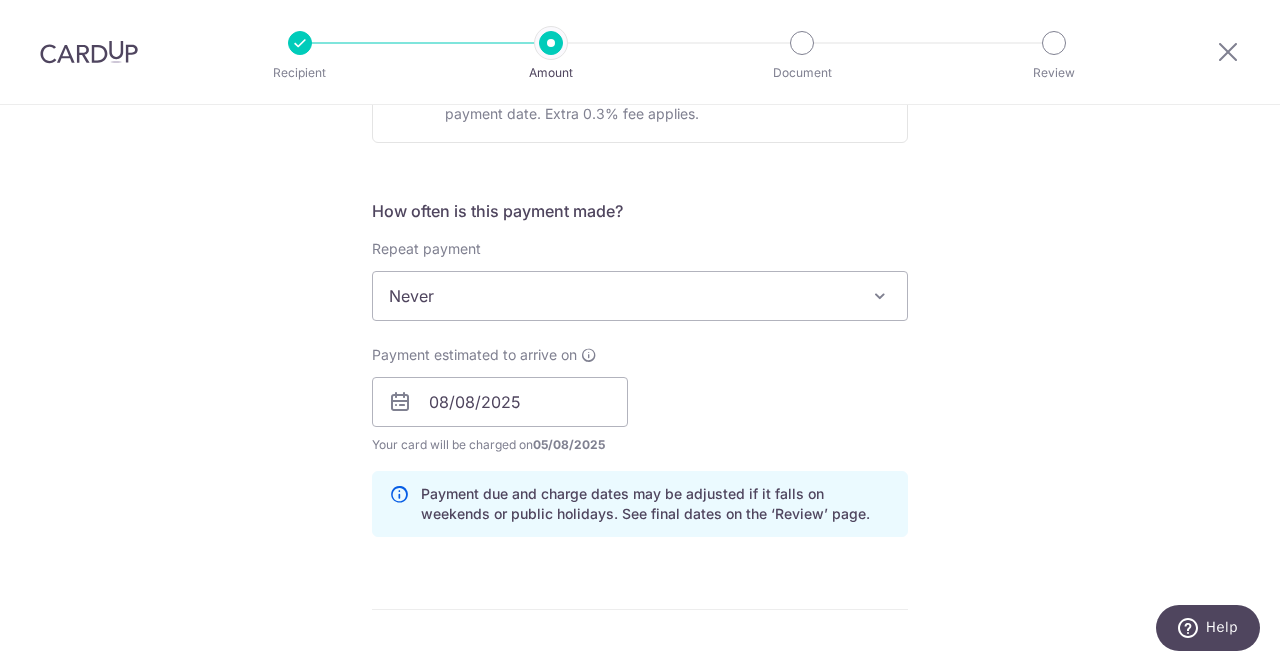 click on "Payment estimated to arrive on
08/08/2025
Prev Next Aug Sep Oct Nov Dec 2025 2026 2027 2028 2029 2030 2031 2032 2033 2034 2035 Sun Mon Tue Wed Thu Fri Sat           1 2 3 4 5 6 7 8 9 10 11 12 13 14 15 16 17 18 19 20 21 22 23 24 25 26 27 28 29 30 31
Your card will be charged on  05/08/2025  for the first payment
* If your payment is funded by  9:00am SGT on Tuesday 05/08/2025
05/08/2025
No. of Payments" at bounding box center (640, 400) 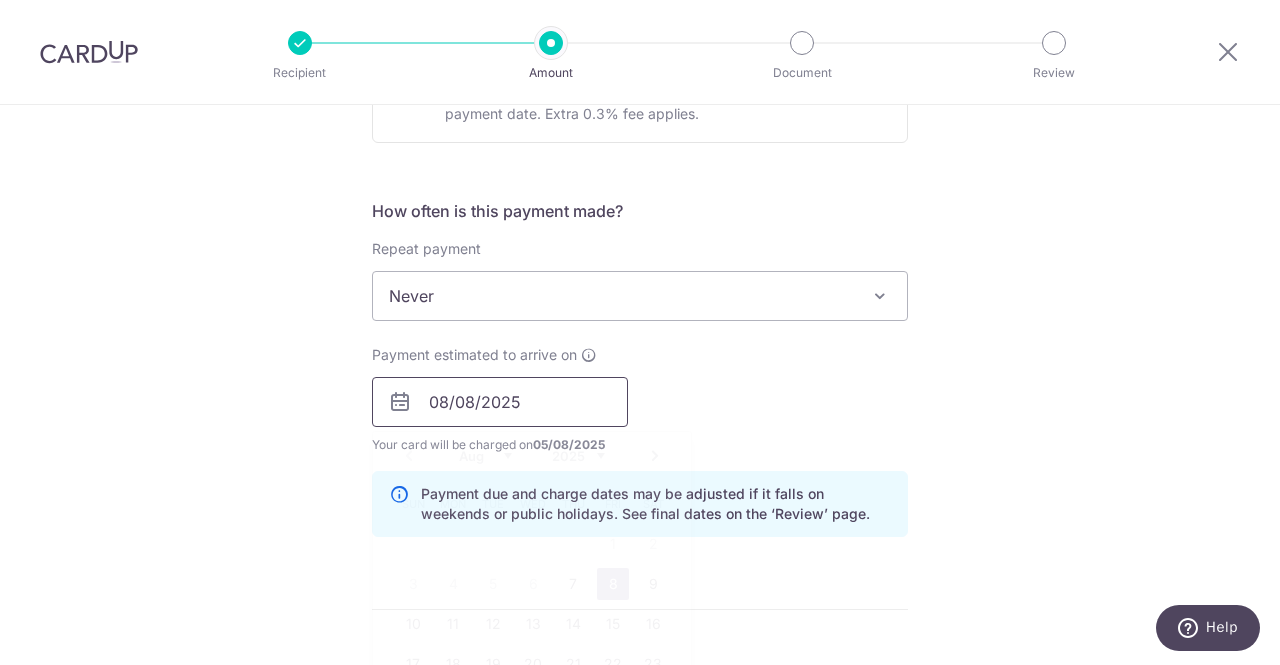click on "08/08/2025" at bounding box center [500, 402] 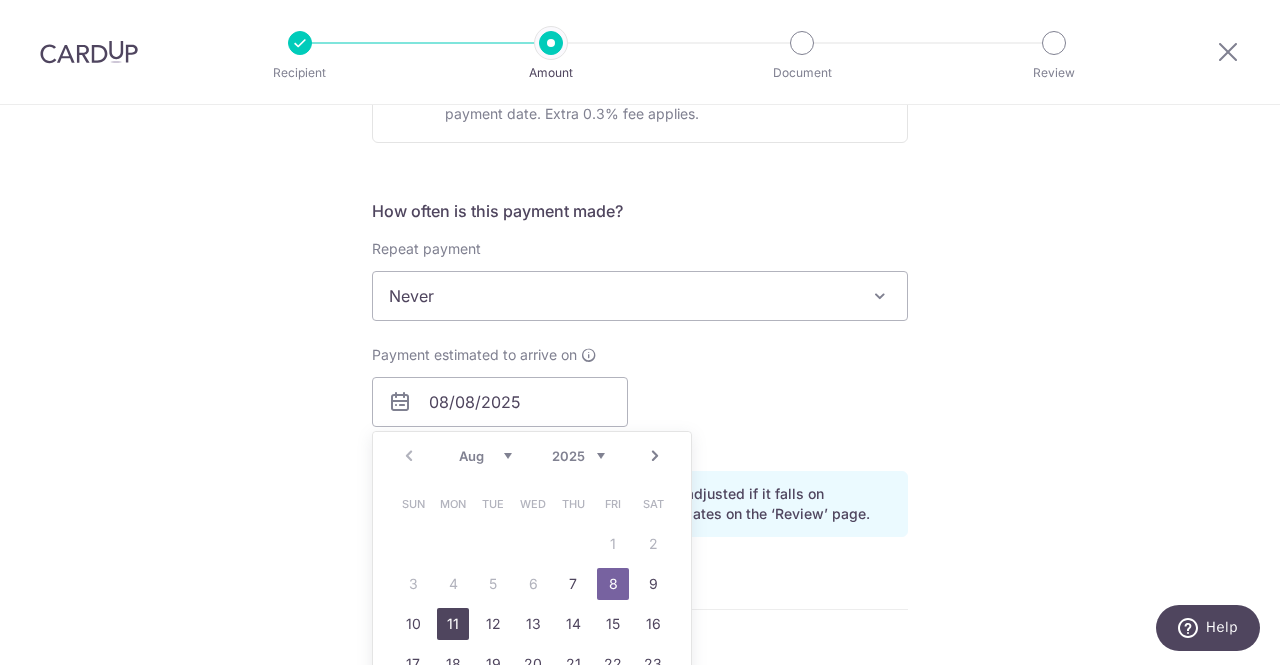 click on "11" at bounding box center [453, 624] 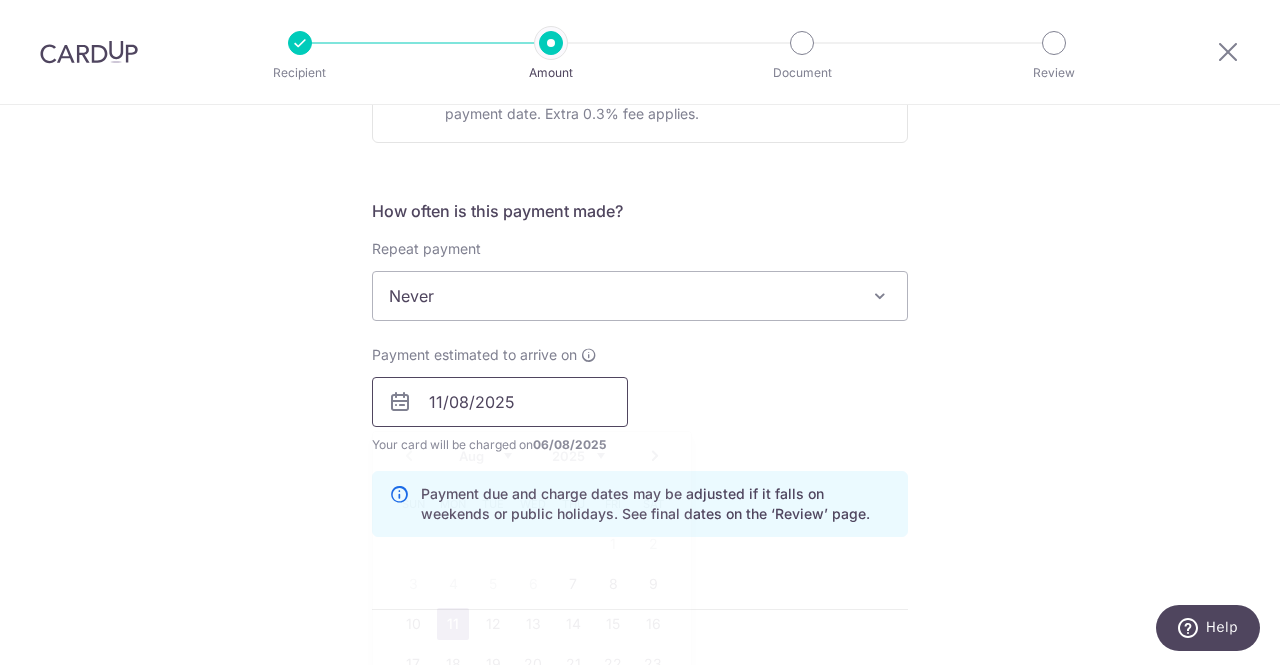 click on "11/08/2025" at bounding box center (500, 402) 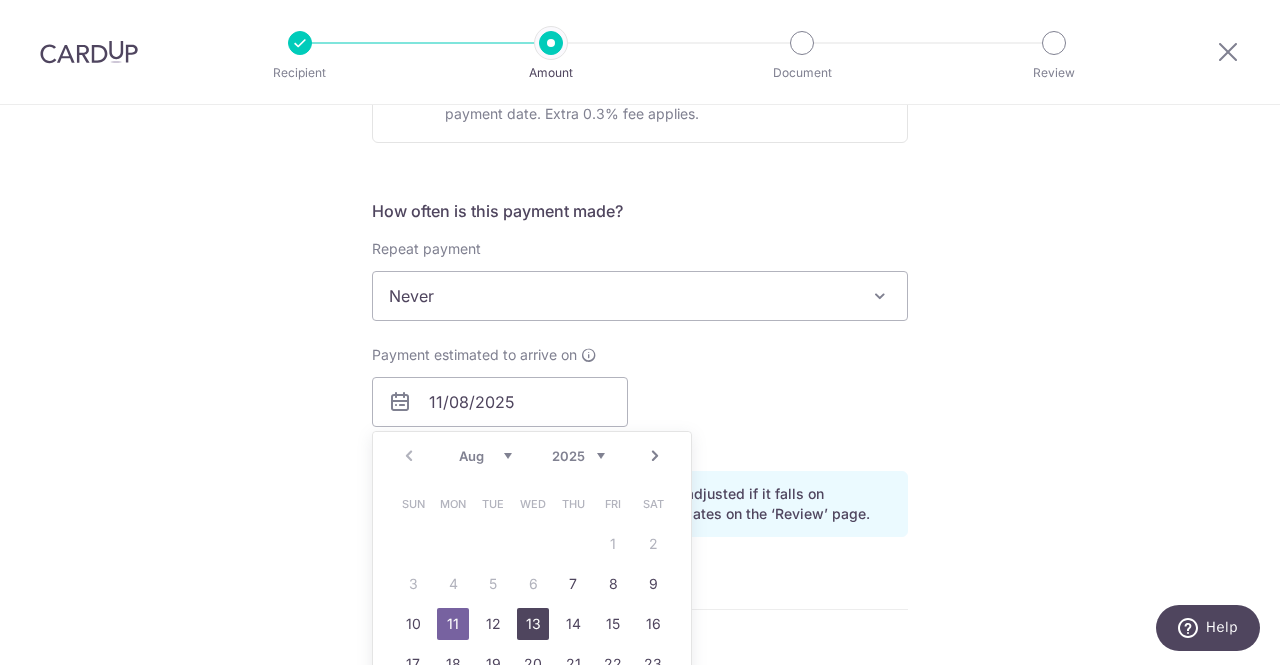 click on "13" at bounding box center [533, 624] 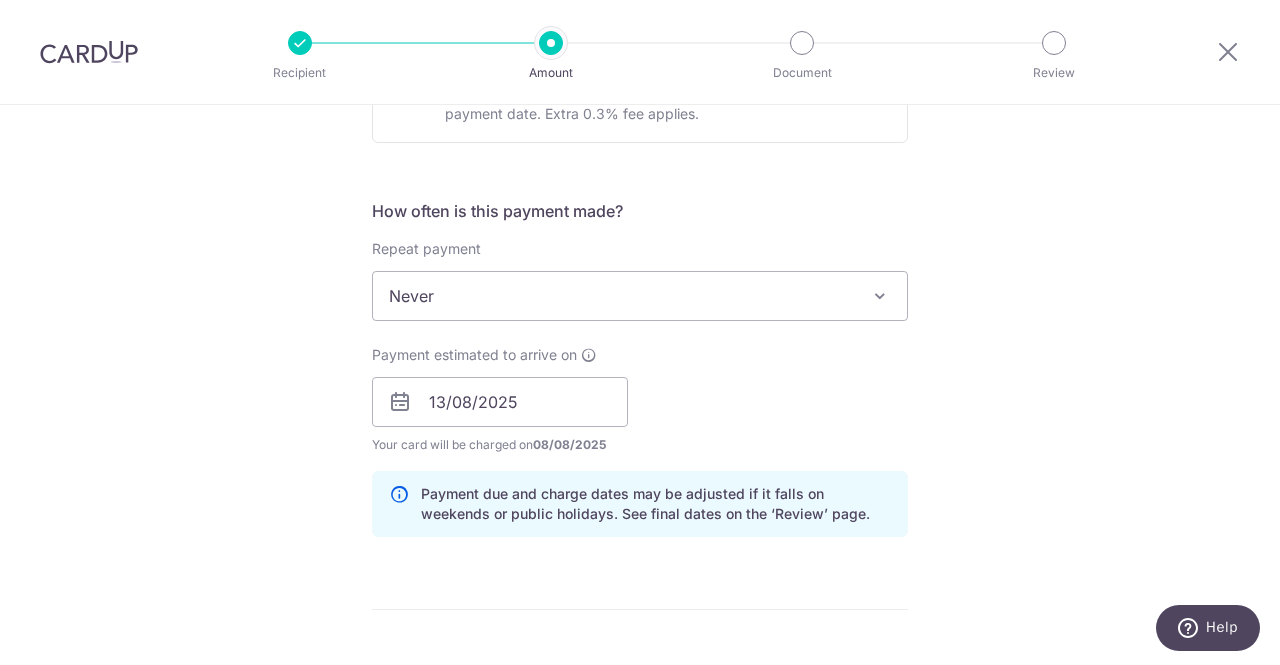 click on "Payment estimated to arrive on
13/08/2025
Prev Next Aug Sep Oct Nov Dec 2025 2026 2027 2028 2029 2030 2031 2032 2033 2034 2035 Sun Mon Tue Wed Thu Fri Sat           1 2 3 4 5 6 7 8 9 10 11 12 13 14 15 16 17 18 19 20 21 22 23 24 25 26 27 28 29 30 31
Your card will be charged on  08/08/2025  for the first payment
* If your payment is funded by  9:00am SGT on Tuesday 05/08/2025
05/08/2025
No. of Payments" at bounding box center (640, 400) 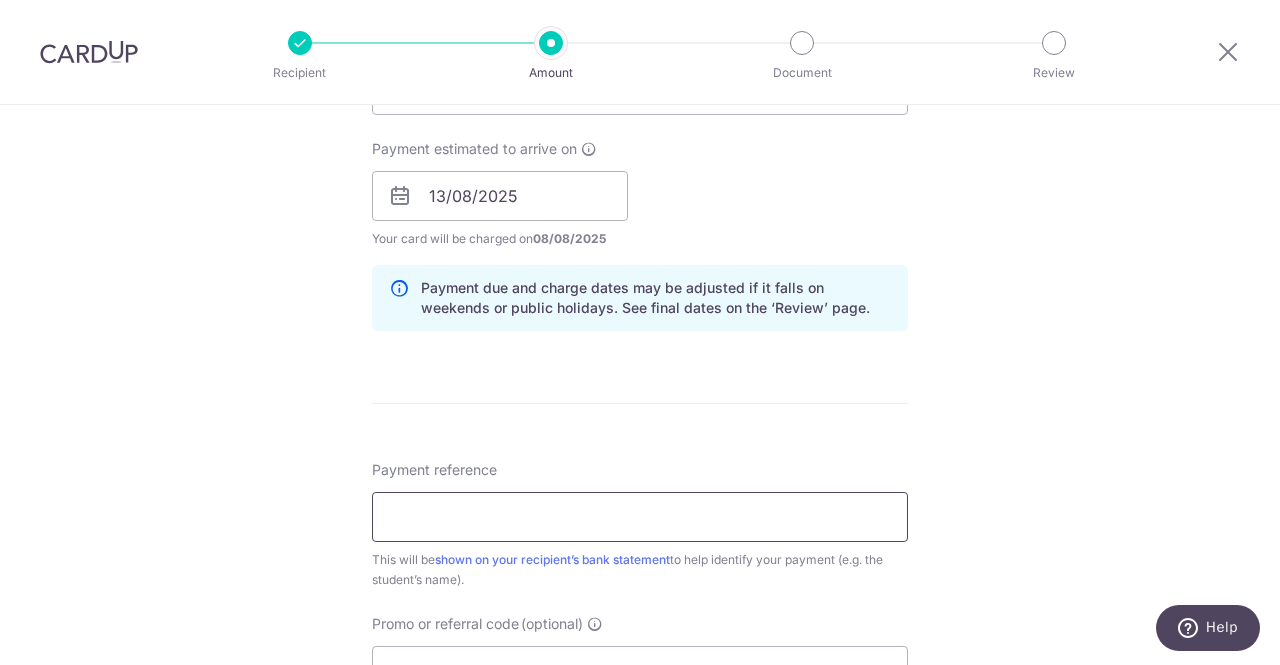 scroll, scrollTop: 887, scrollLeft: 0, axis: vertical 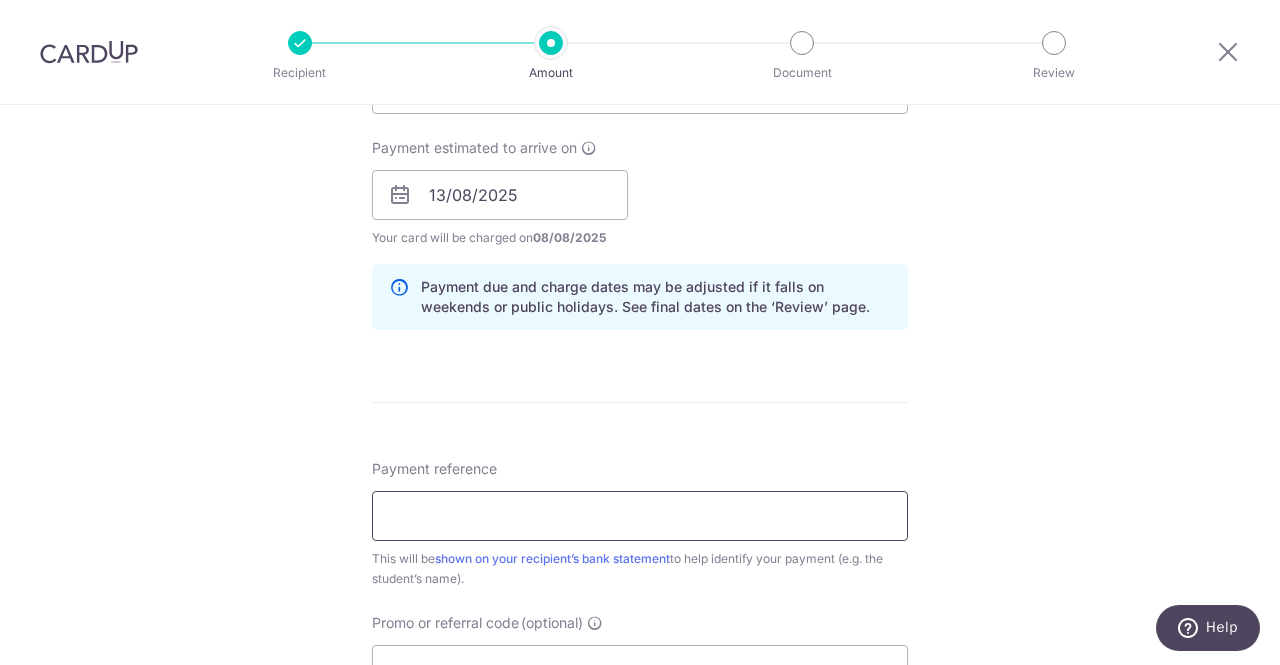 click on "Payment reference" at bounding box center [640, 516] 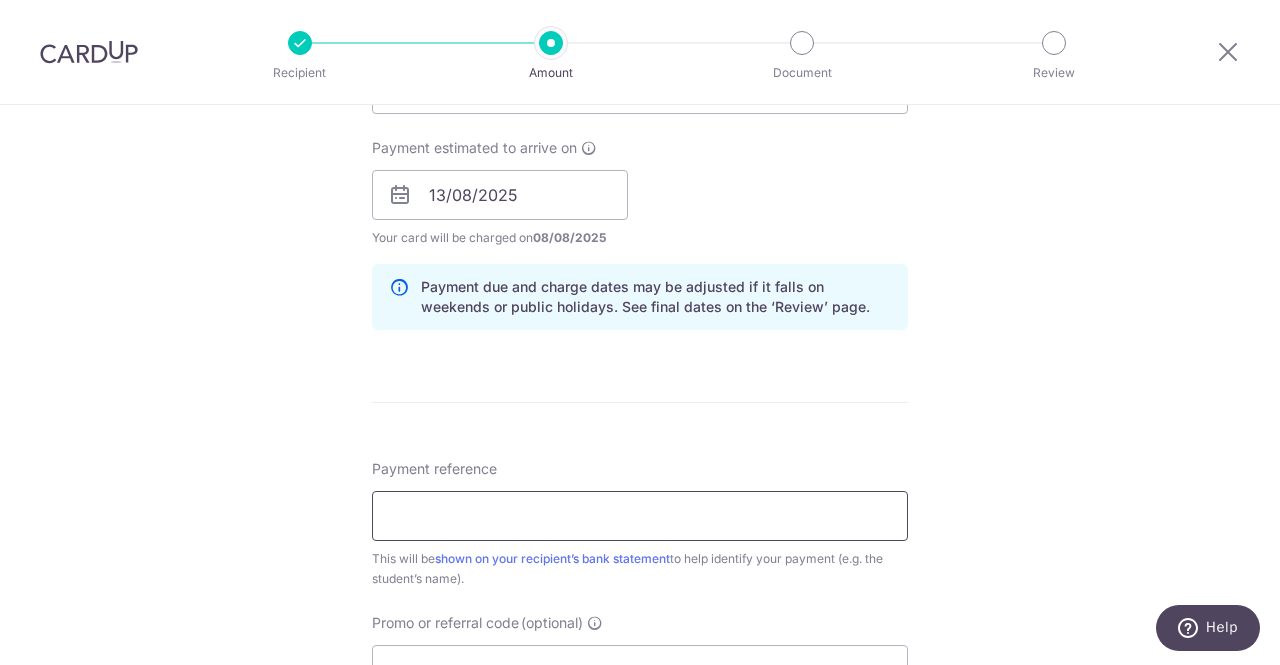 type on "WG-I25001112 Q22322 [FIRST] [LAST]" 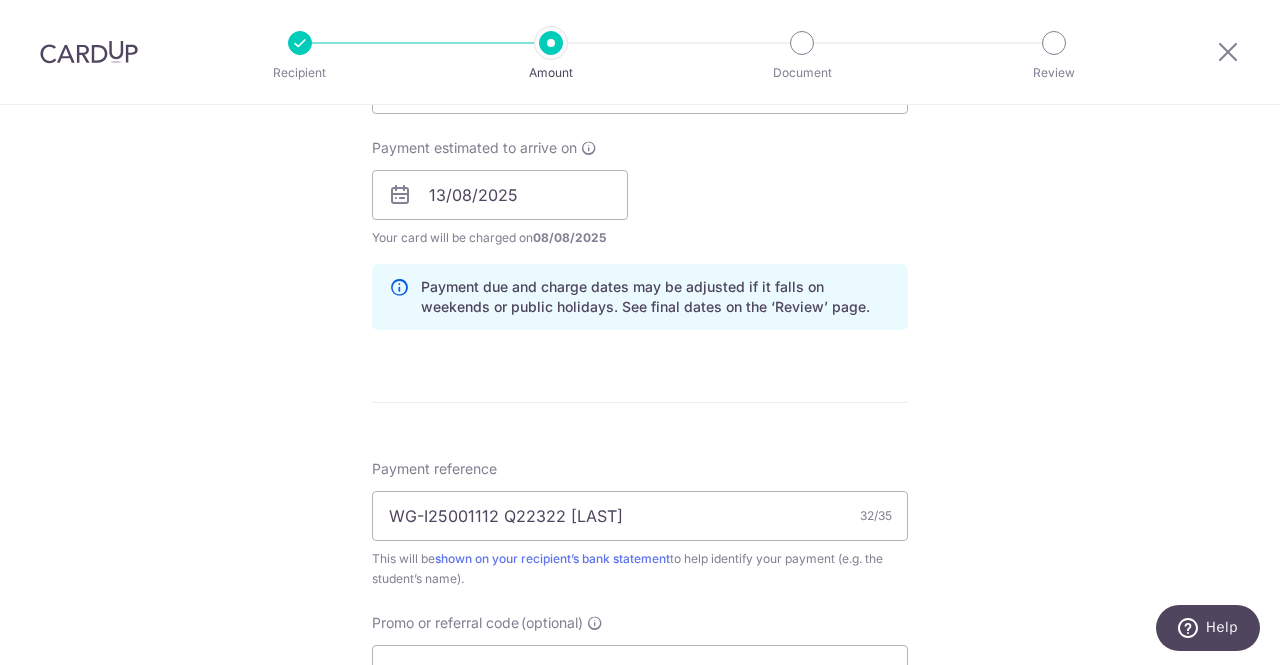 click on "Tell us more about your payment
Enter payment amount
SGD
850.20
850.20
Select Card
**** 5913
Add credit card
Your Cards
**** 5913
Secure 256-bit SSL
Text
New card details
Card
Secure 256-bit SSL" at bounding box center [640, 163] 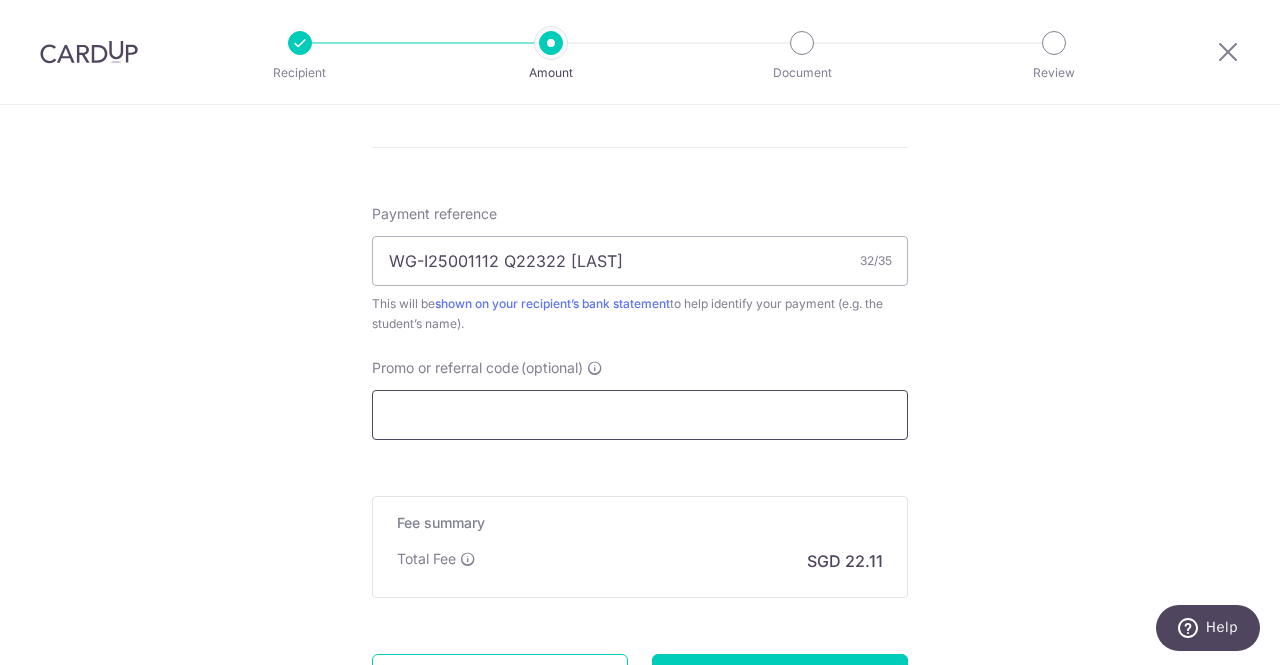 click on "Promo or referral code
(optional)" at bounding box center (640, 415) 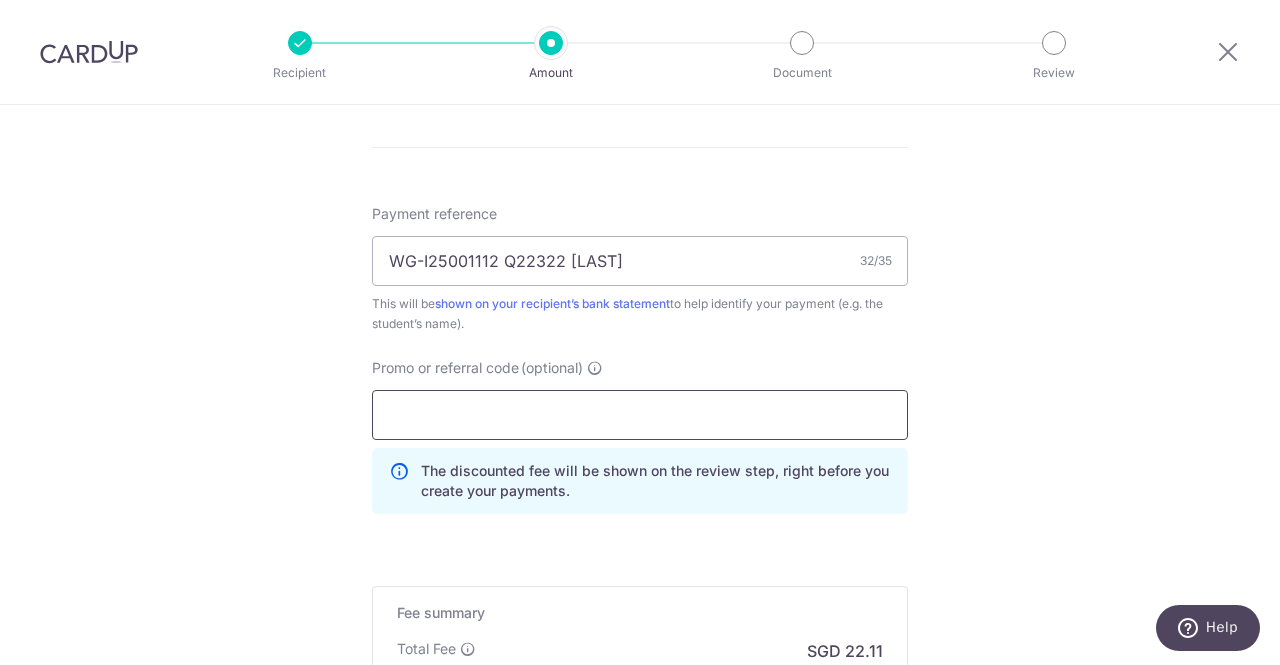 paste on "OFF225" 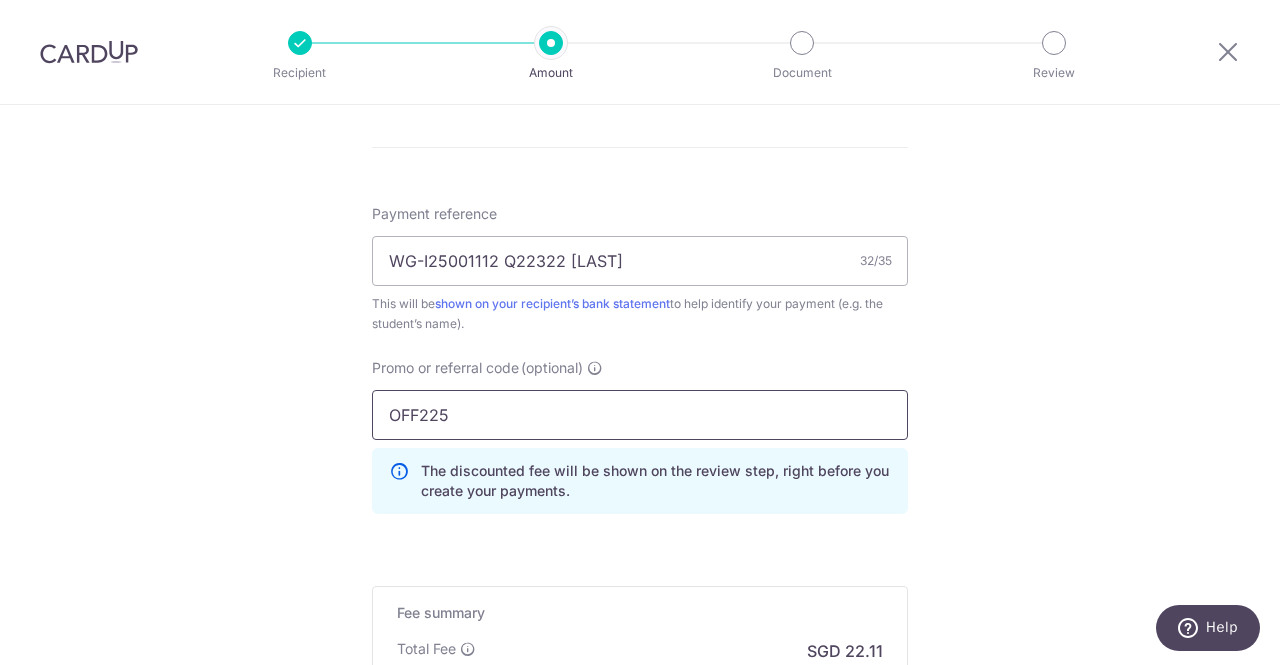 click on "OFF225" at bounding box center [640, 415] 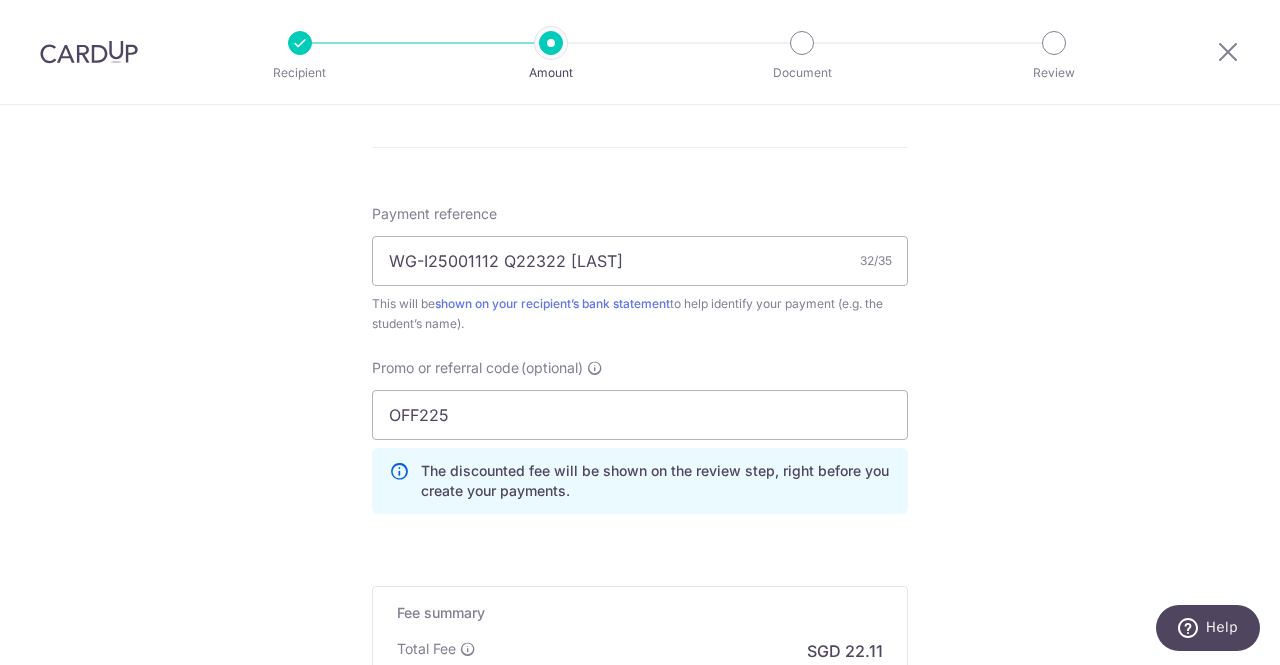 click on "Tell us more about your payment
Enter payment amount
SGD
850.20
850.20
Select Card
**** 5913
Add credit card
Your Cards
**** 5913
Secure 256-bit SSL
Text
New card details
Card
Secure 256-bit SSL" at bounding box center [640, -47] 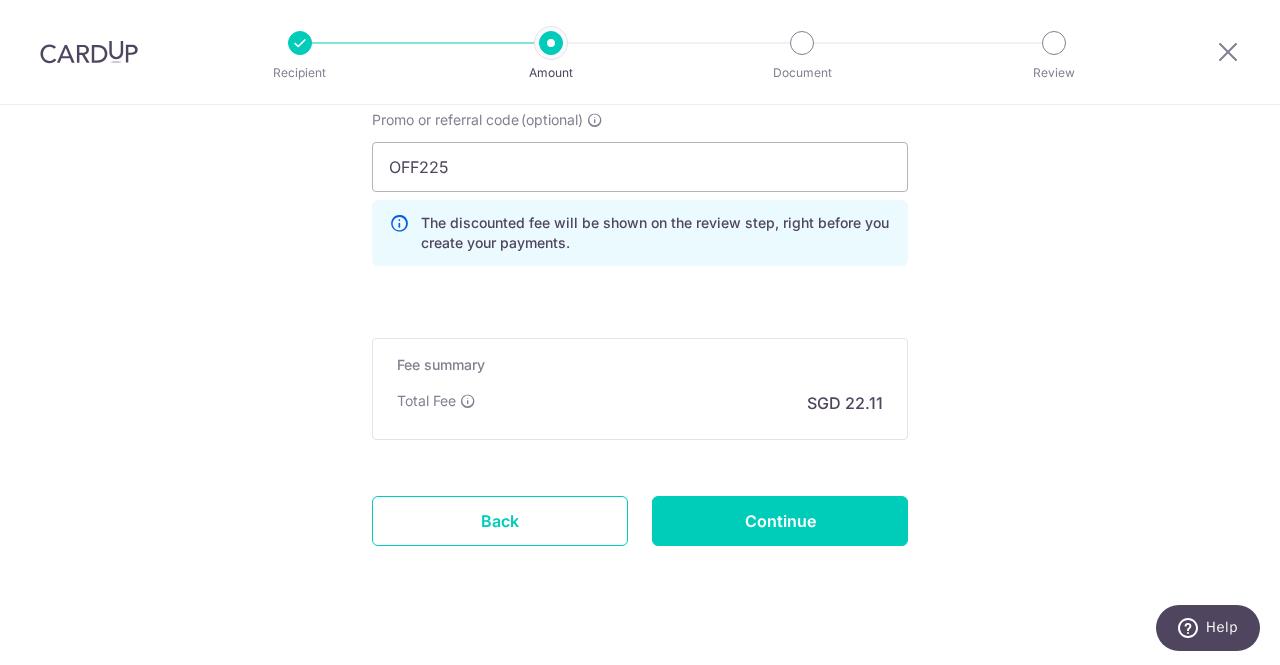 scroll, scrollTop: 1415, scrollLeft: 0, axis: vertical 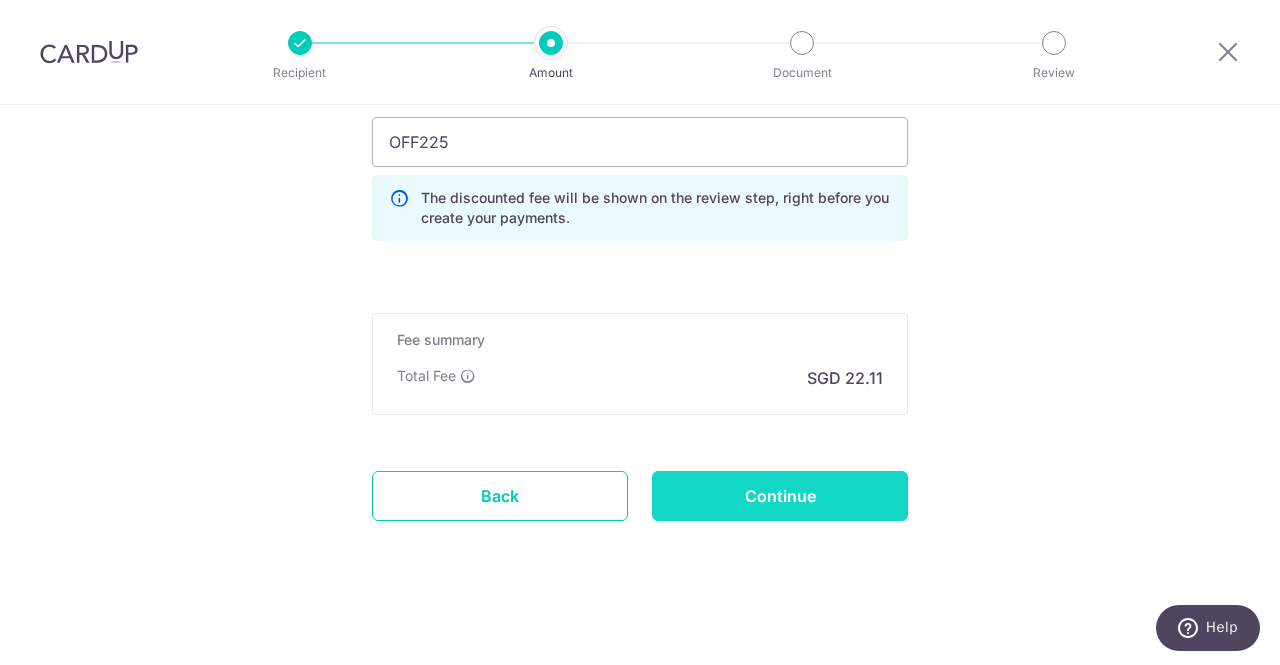 click on "Continue" at bounding box center (780, 496) 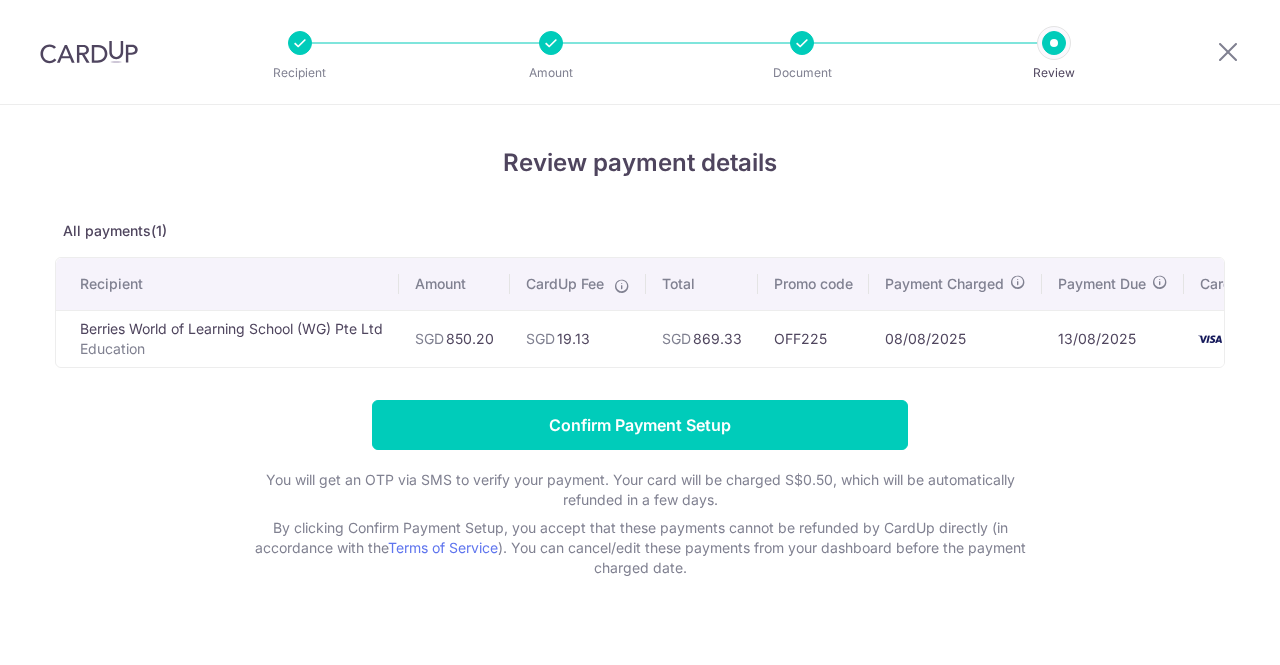 scroll, scrollTop: 0, scrollLeft: 0, axis: both 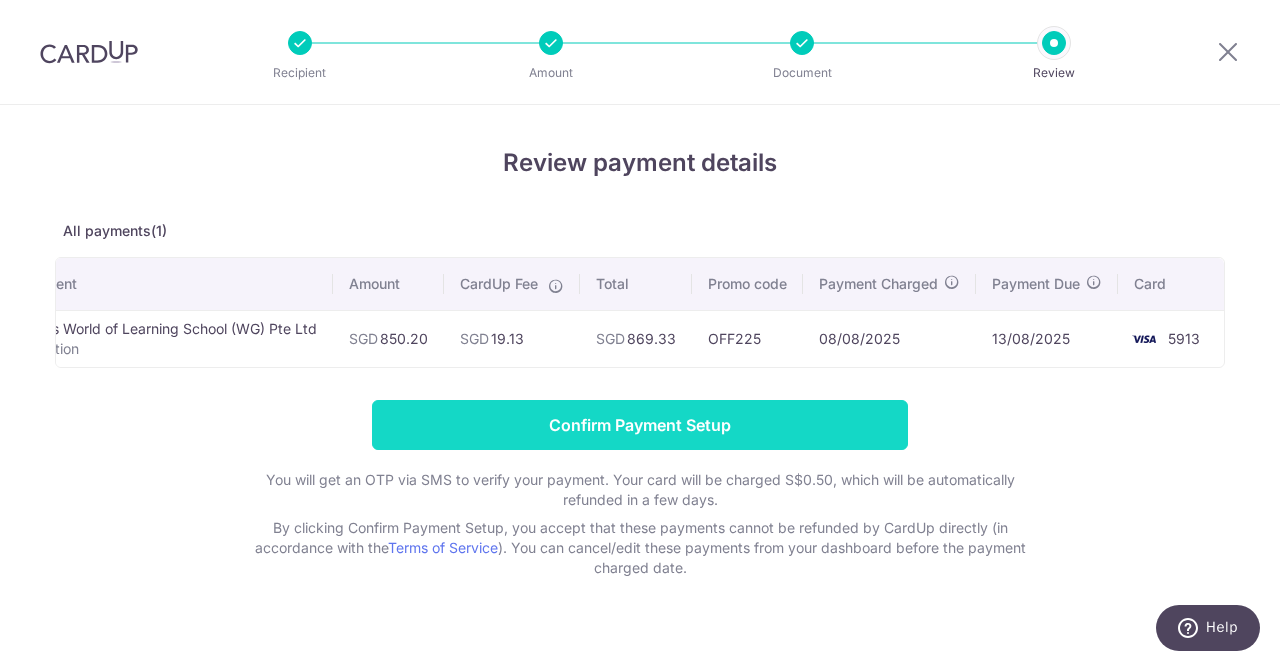 click on "Confirm Payment Setup" at bounding box center [640, 425] 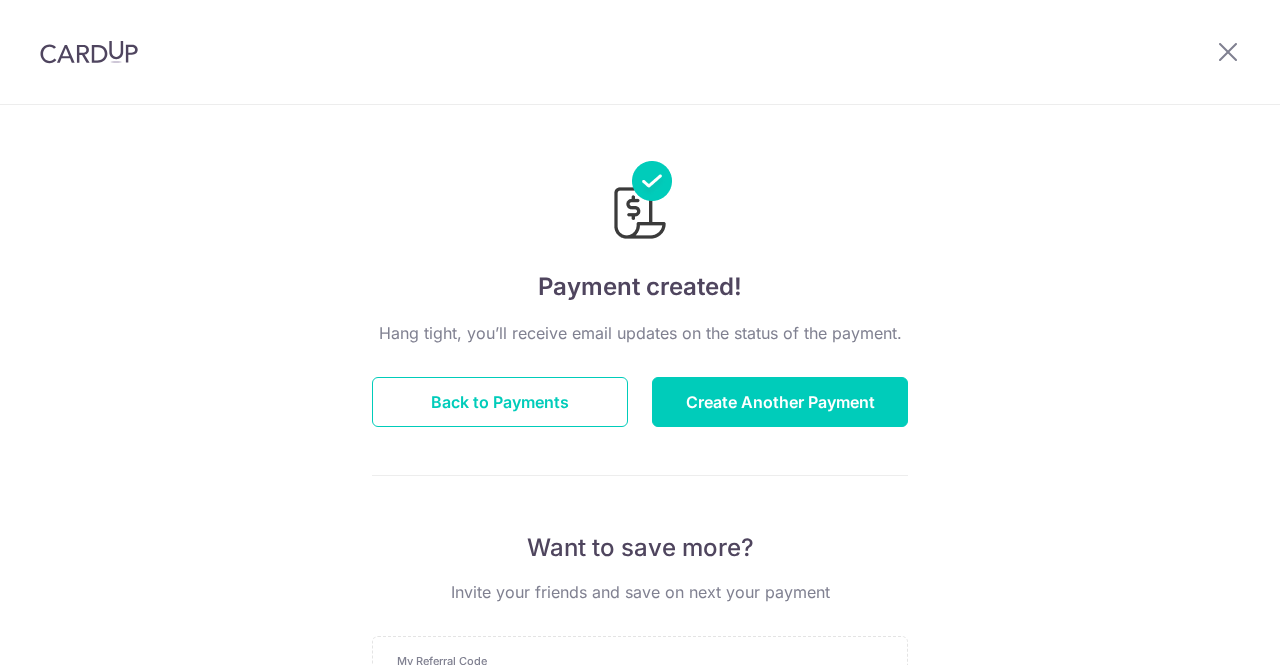 scroll, scrollTop: 0, scrollLeft: 0, axis: both 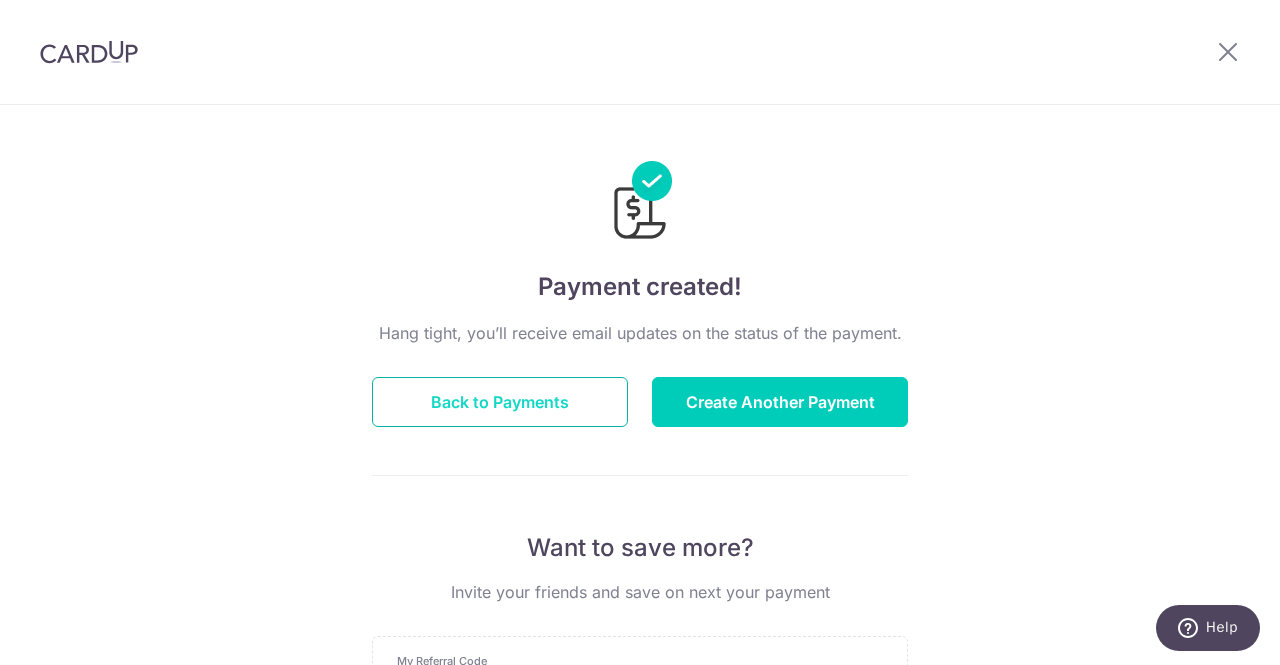 click on "Back to Payments" at bounding box center [500, 402] 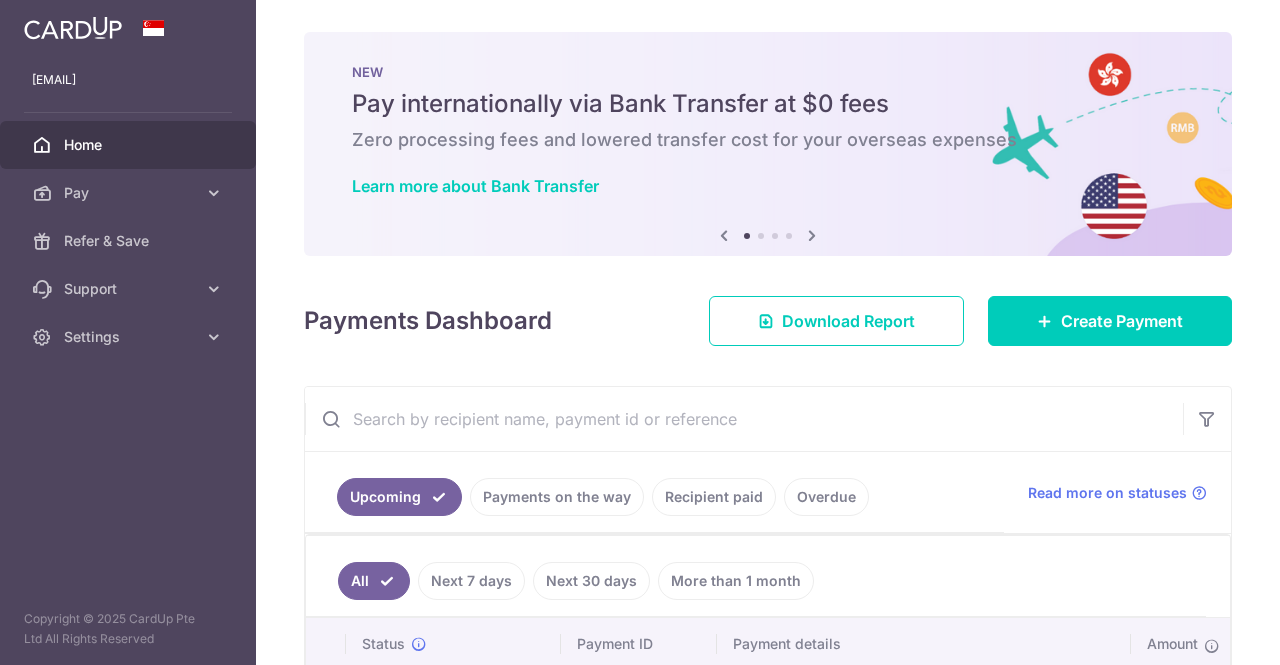 scroll, scrollTop: 0, scrollLeft: 0, axis: both 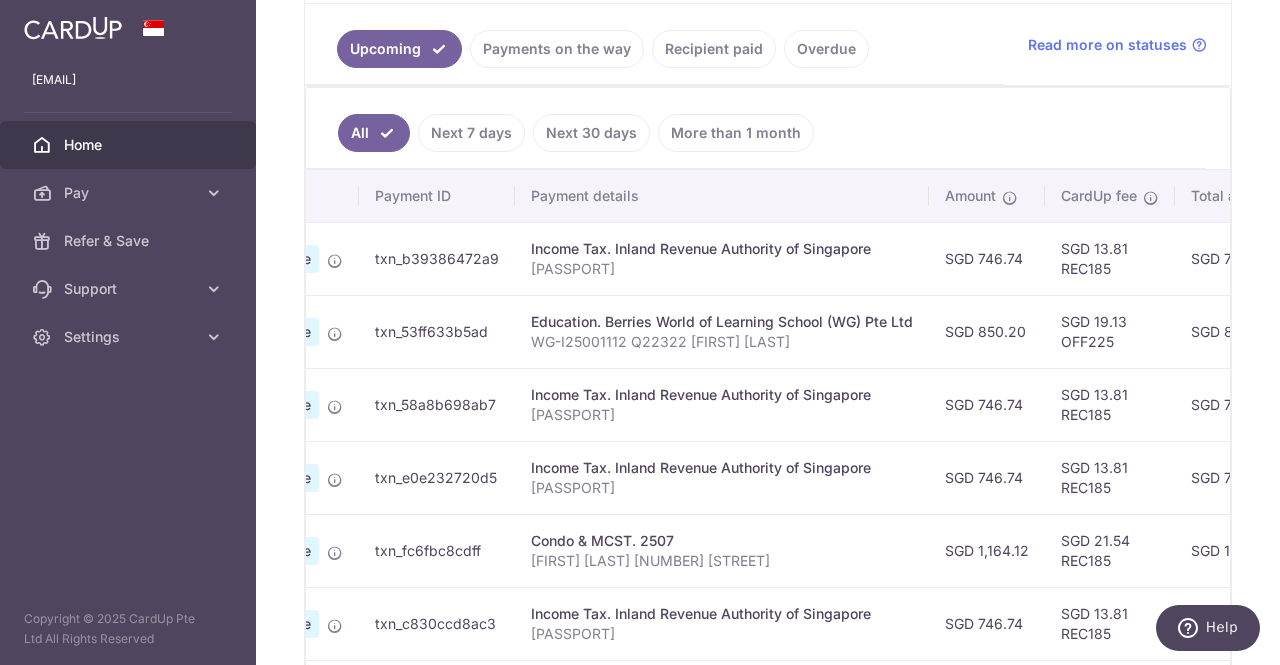 click on "Payments on the way" at bounding box center (557, 49) 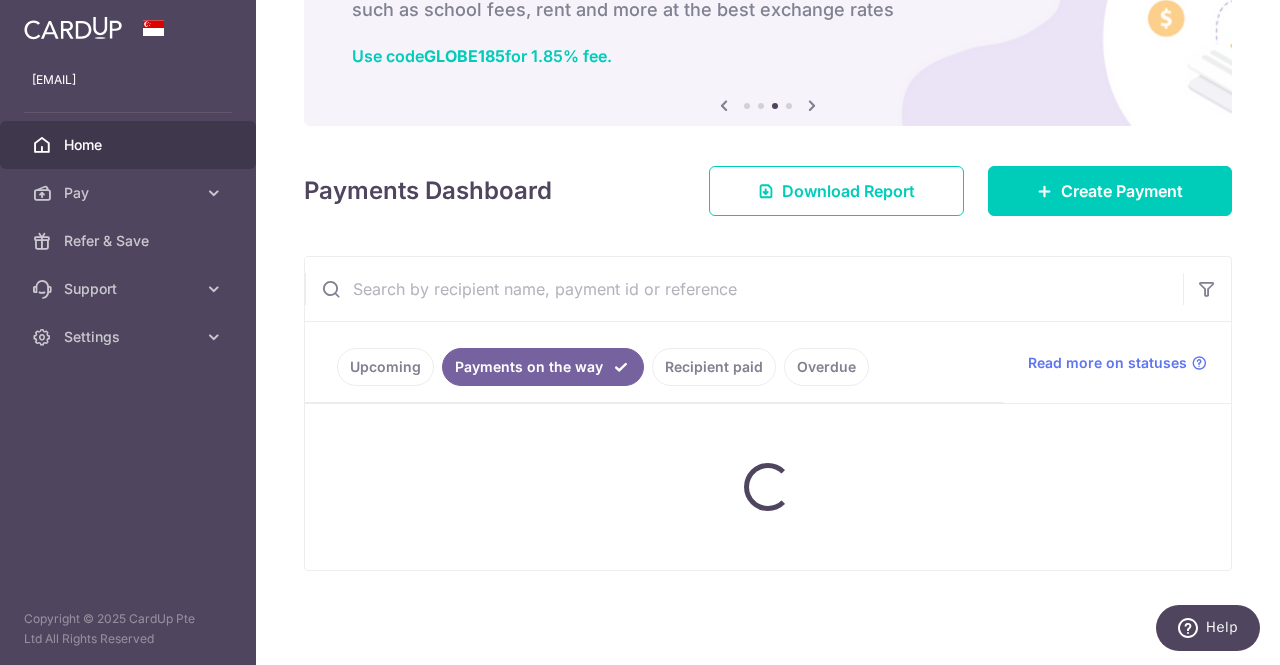 scroll, scrollTop: 232, scrollLeft: 0, axis: vertical 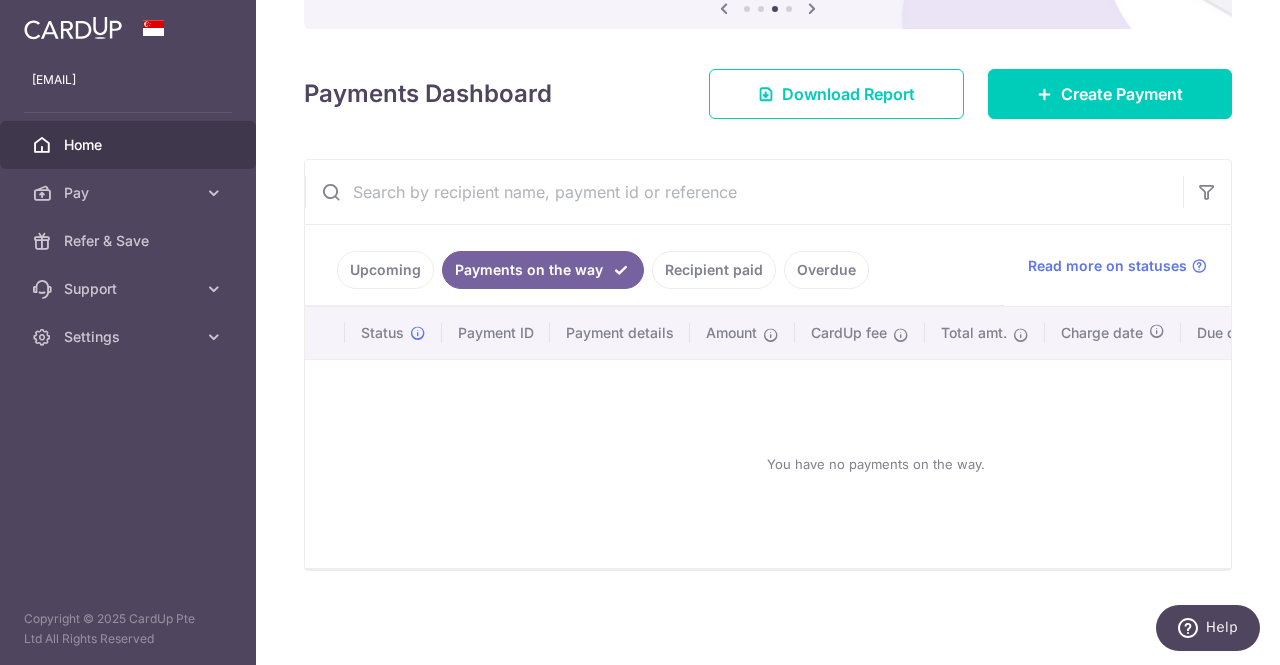 click on "Recipient paid" at bounding box center (714, 270) 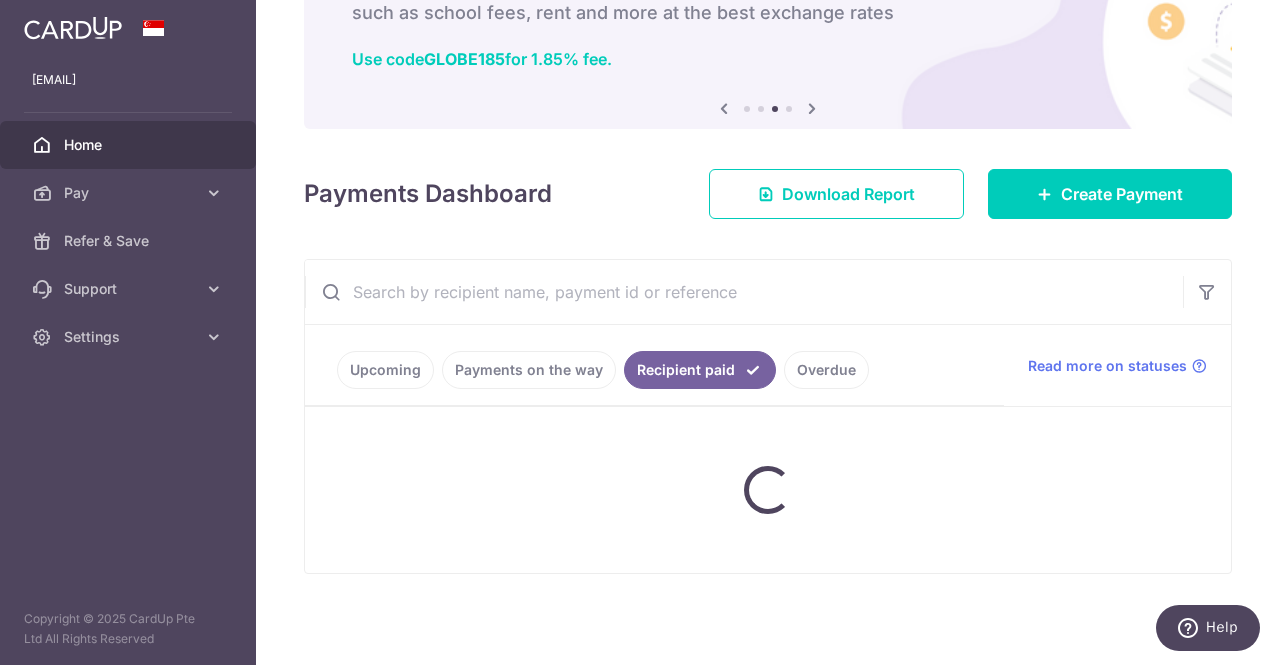 scroll, scrollTop: 387, scrollLeft: 0, axis: vertical 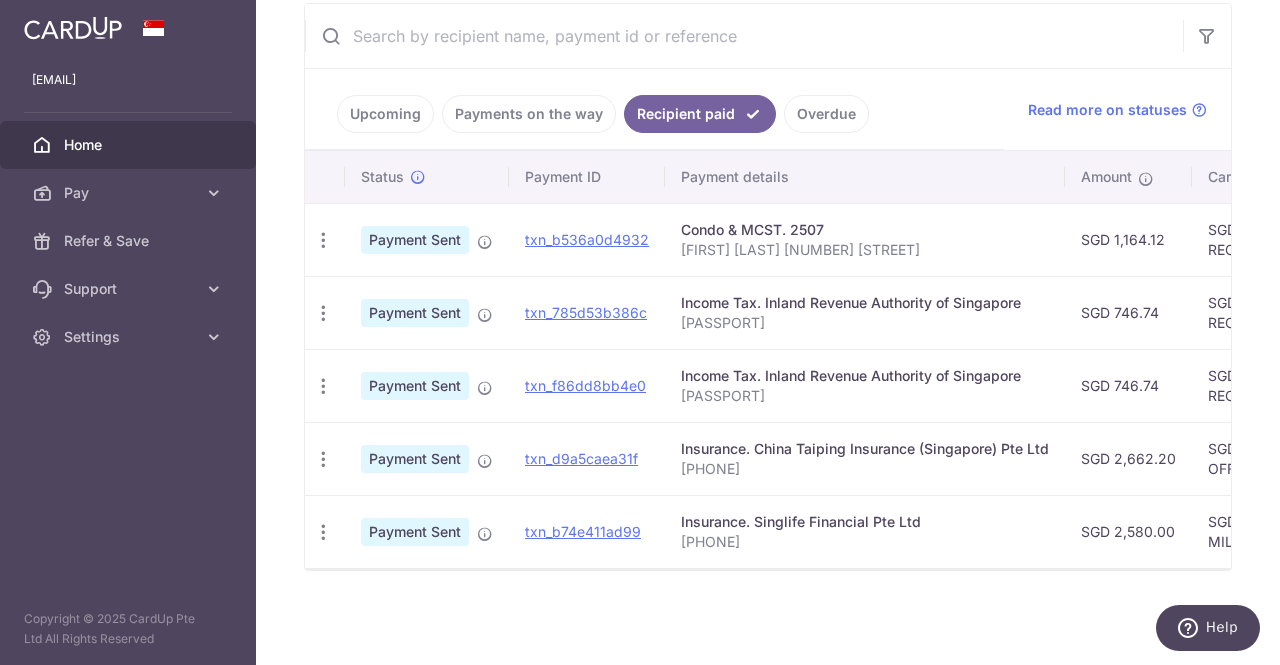 click on "Upcoming" at bounding box center [385, 114] 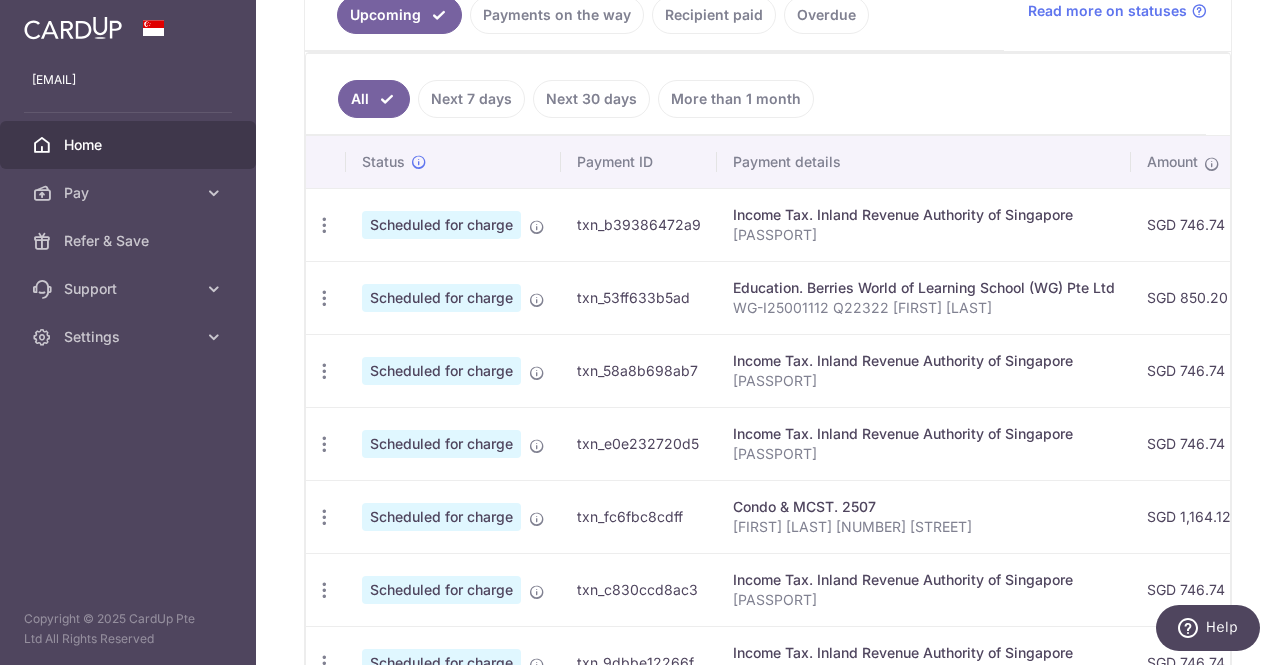 scroll, scrollTop: 525, scrollLeft: 0, axis: vertical 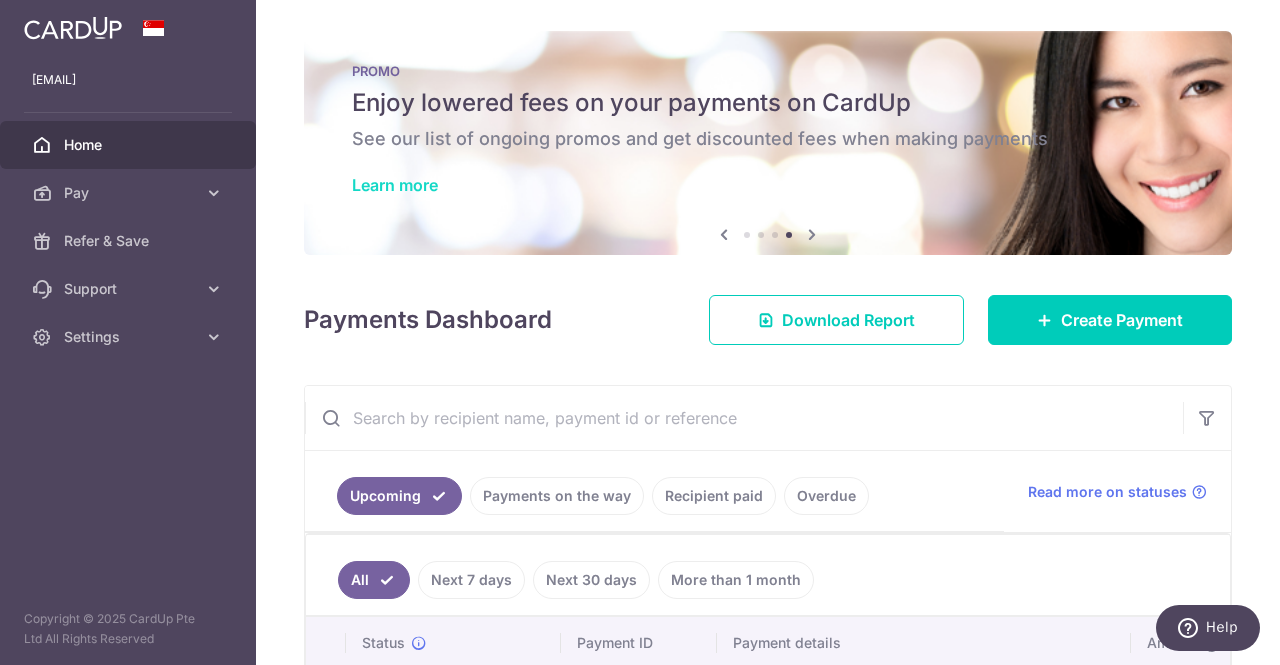 click on "Learn more" at bounding box center (395, 185) 